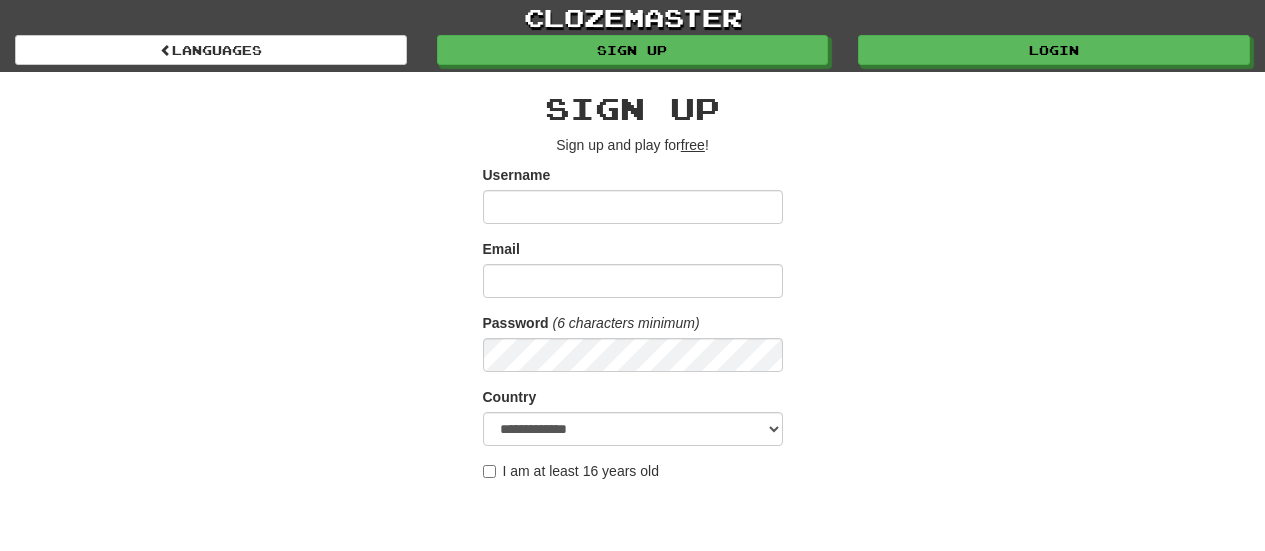 scroll, scrollTop: 0, scrollLeft: 0, axis: both 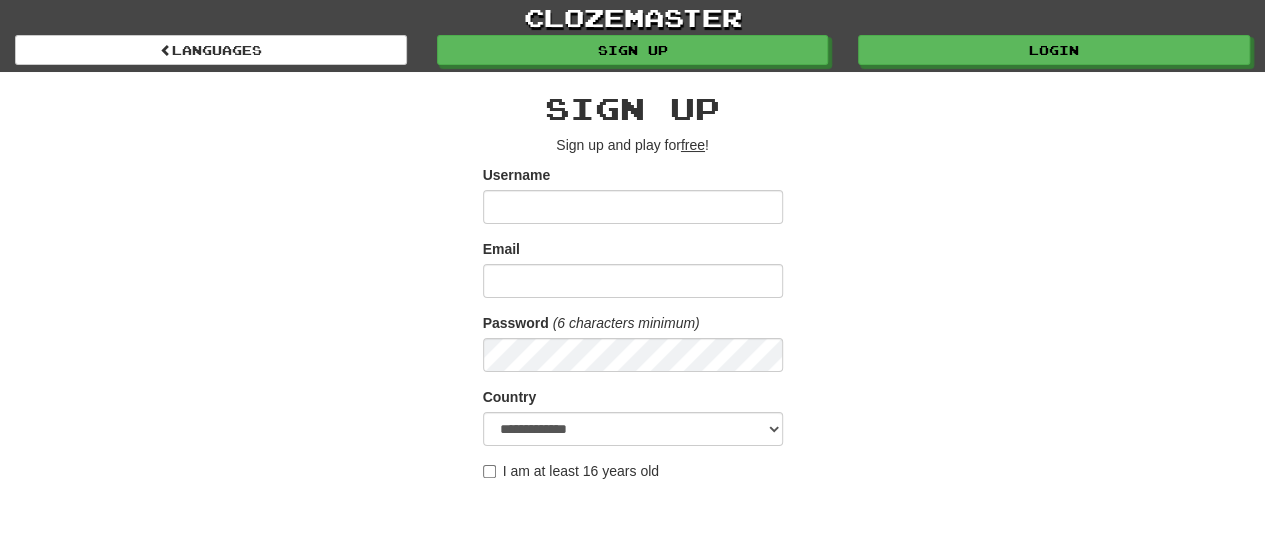 type on "**********" 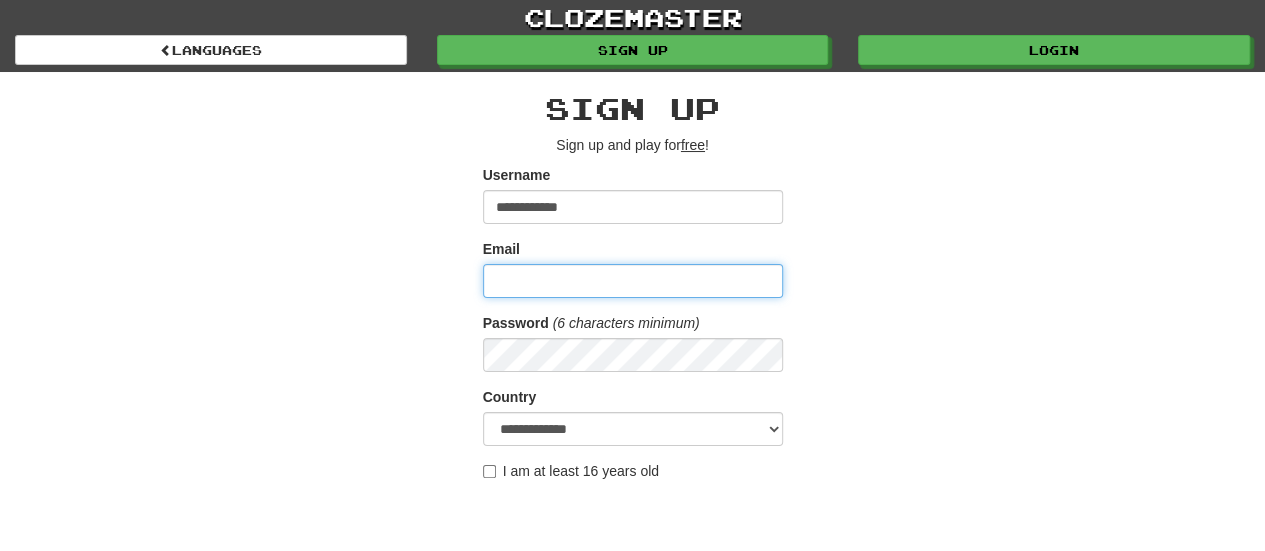 click on "Email" at bounding box center (633, 281) 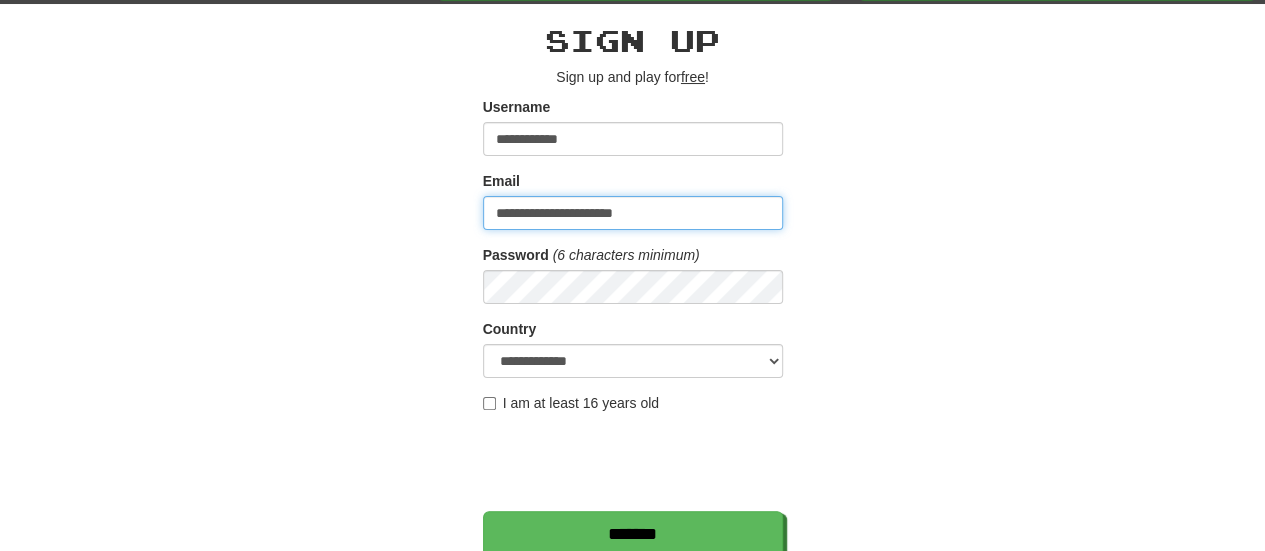 scroll, scrollTop: 100, scrollLeft: 0, axis: vertical 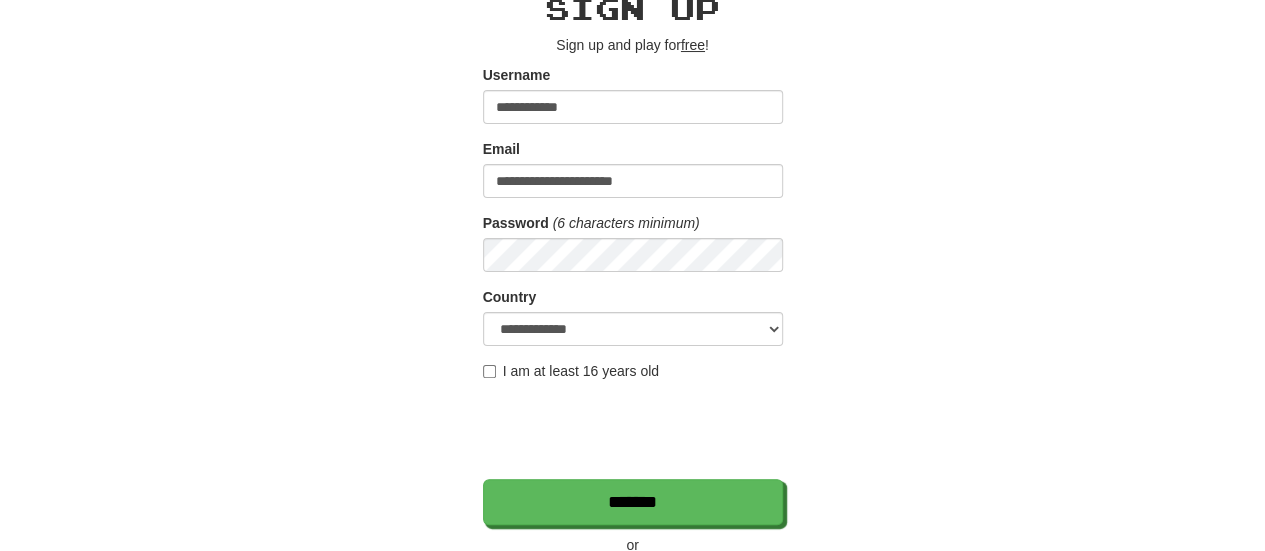 click on "I am at least 16 years old" at bounding box center (571, 371) 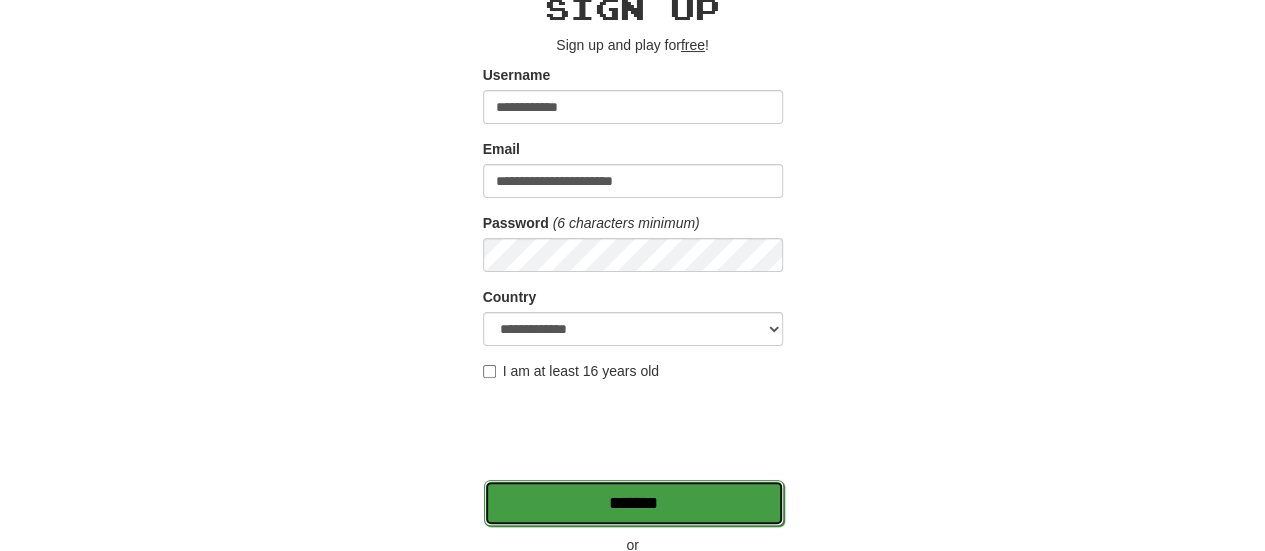 click on "*******" at bounding box center [634, 503] 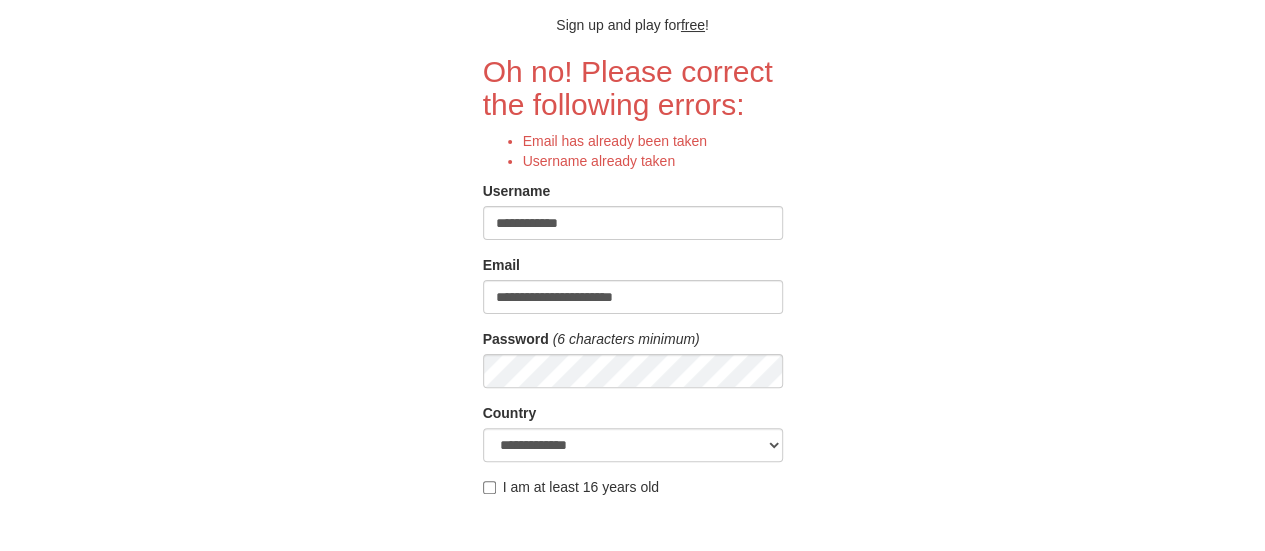 scroll, scrollTop: 0, scrollLeft: 0, axis: both 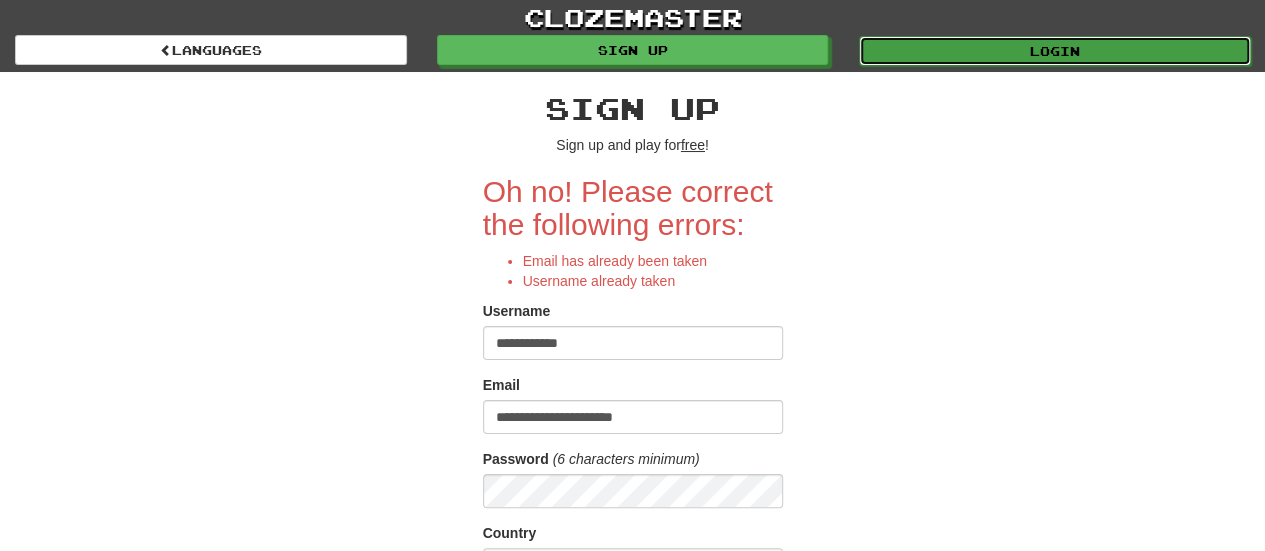 click on "Login" at bounding box center [1055, 51] 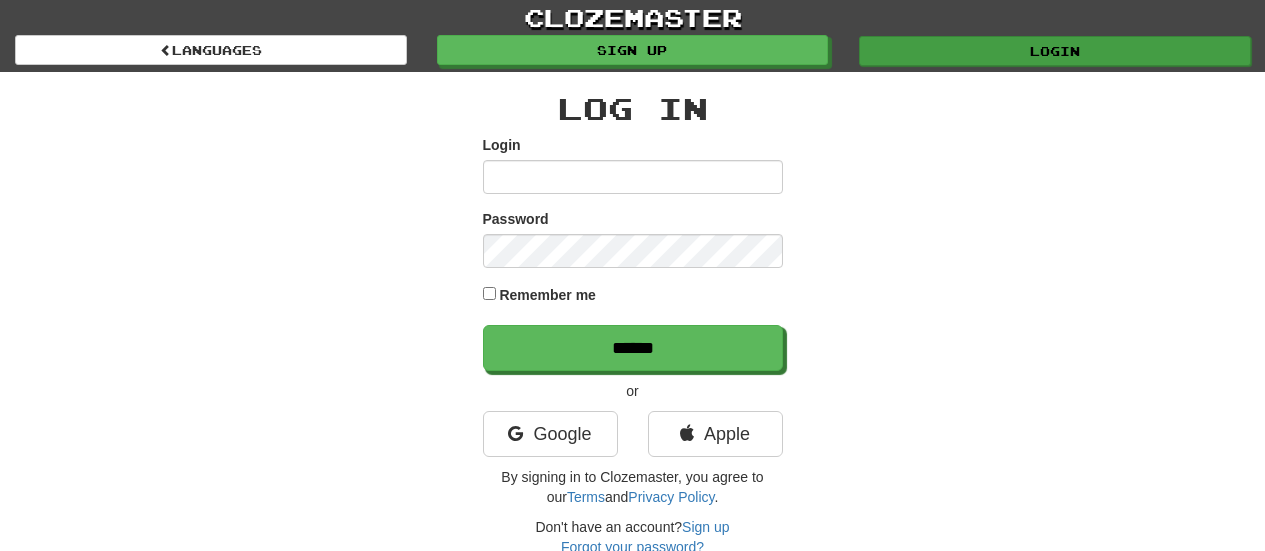 scroll, scrollTop: 0, scrollLeft: 0, axis: both 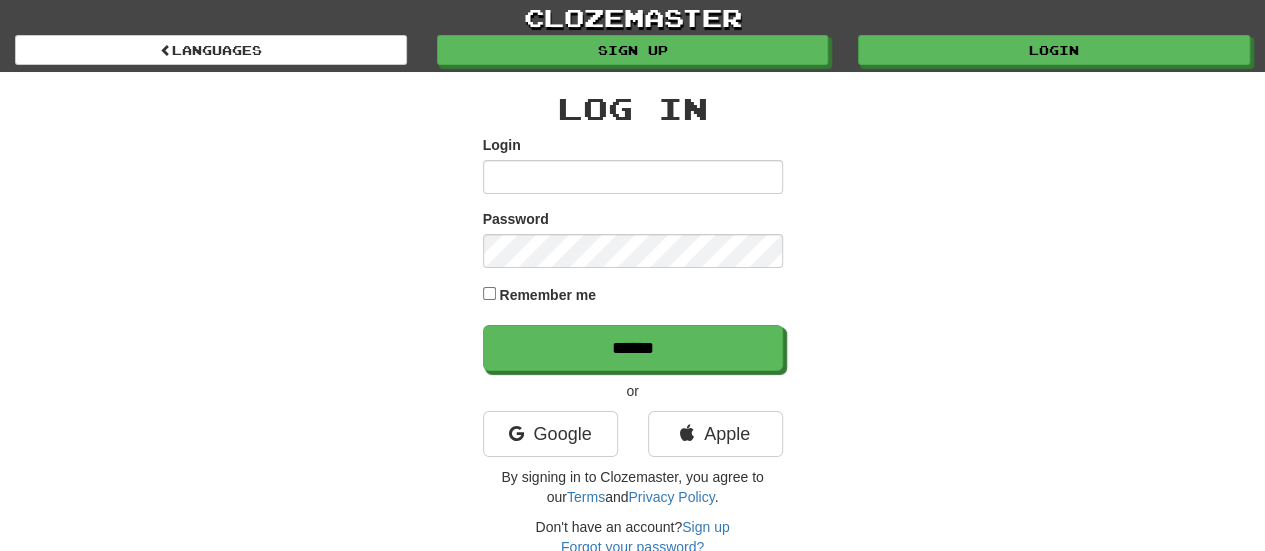 type on "**********" 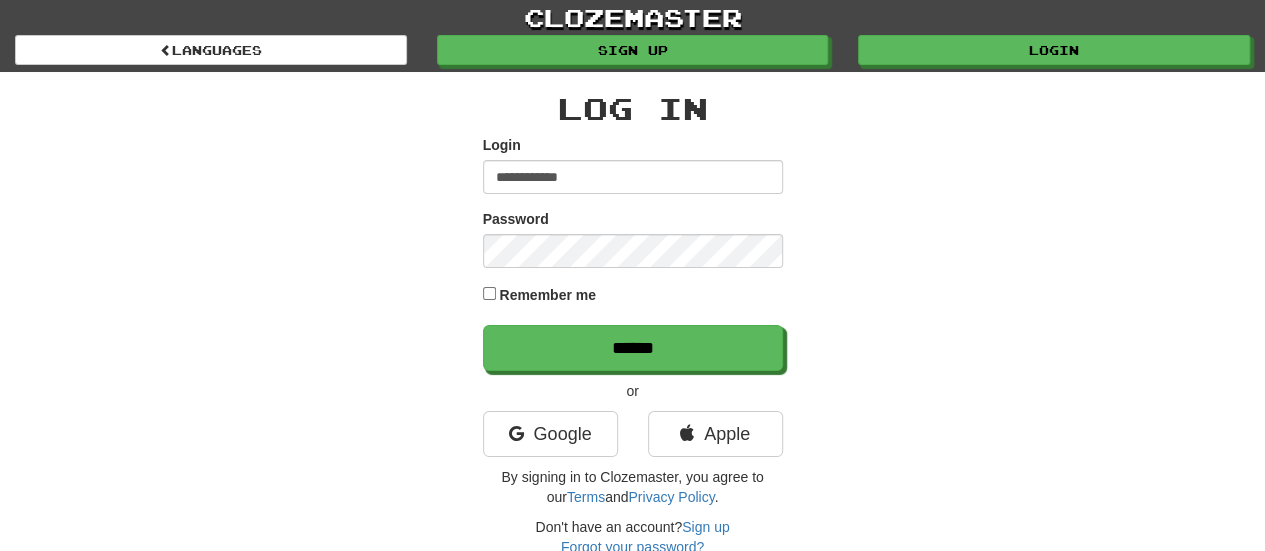 click on "Remember me" at bounding box center [547, 295] 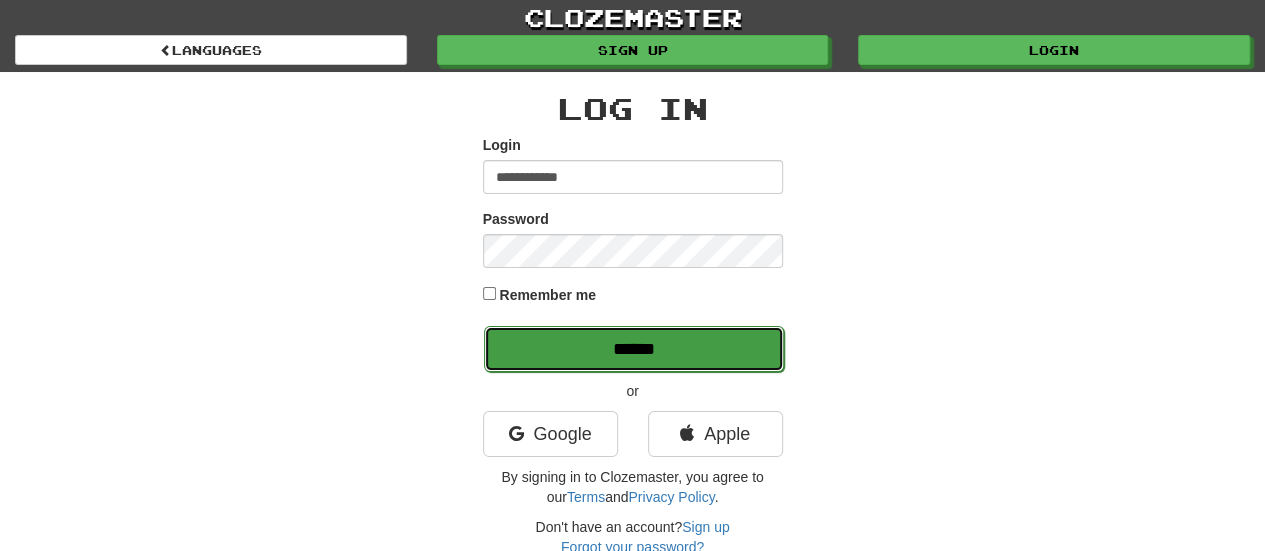 click on "******" at bounding box center (634, 349) 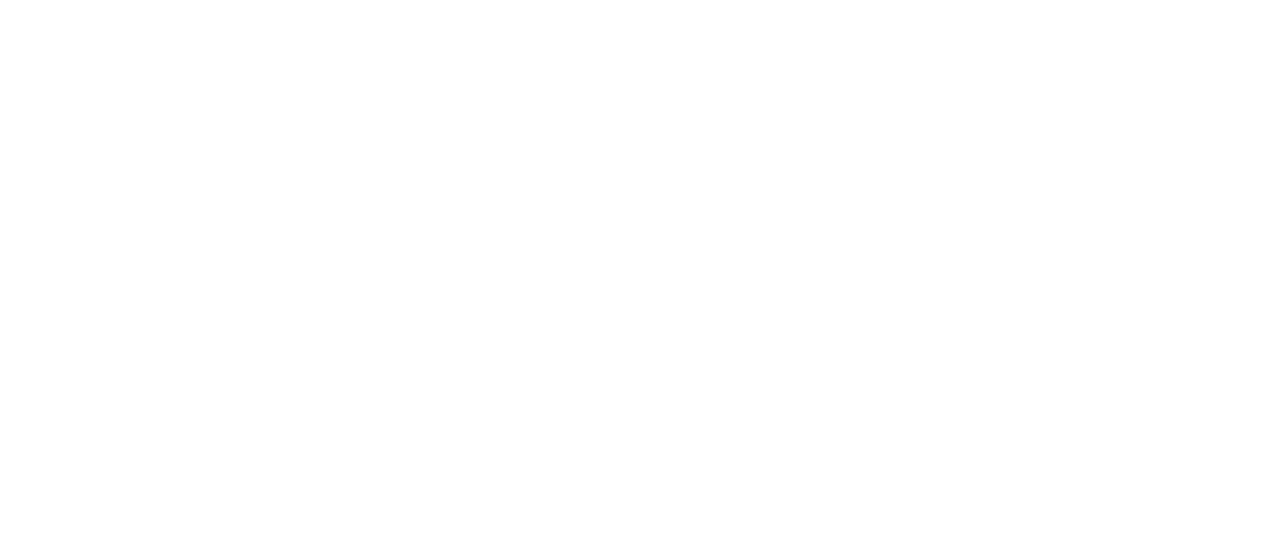scroll, scrollTop: 0, scrollLeft: 0, axis: both 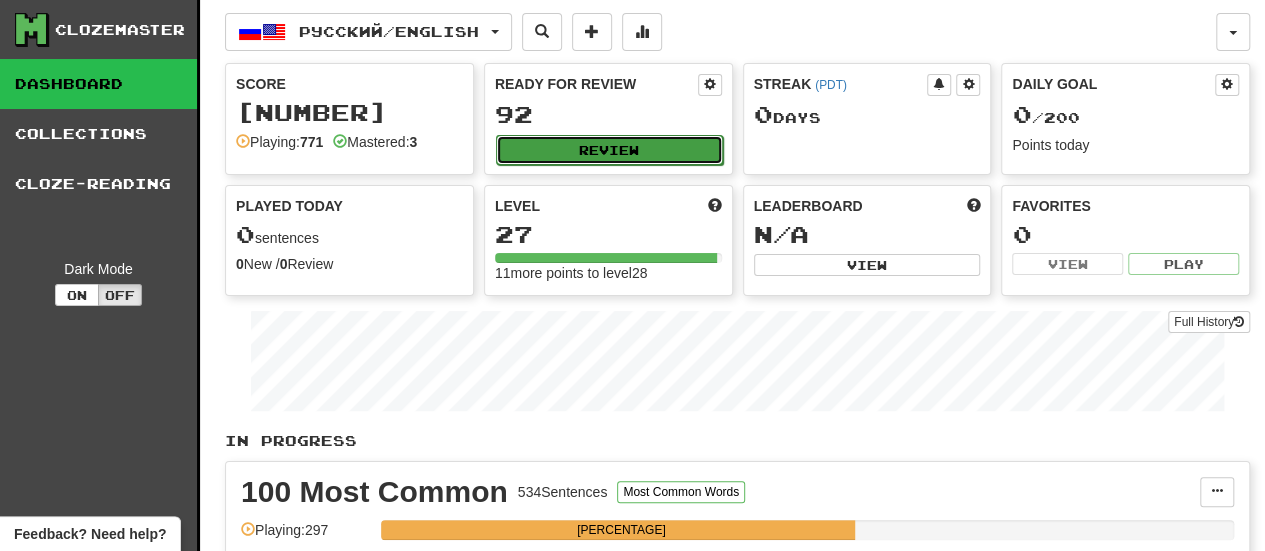 click on "Review" at bounding box center (609, 150) 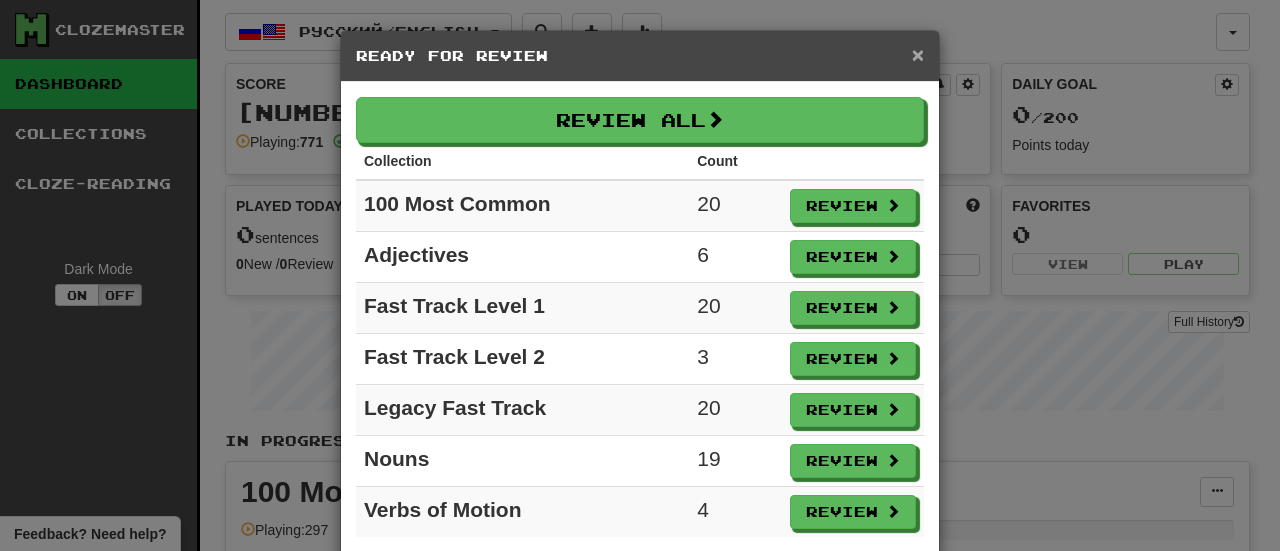 click on "×" at bounding box center [918, 54] 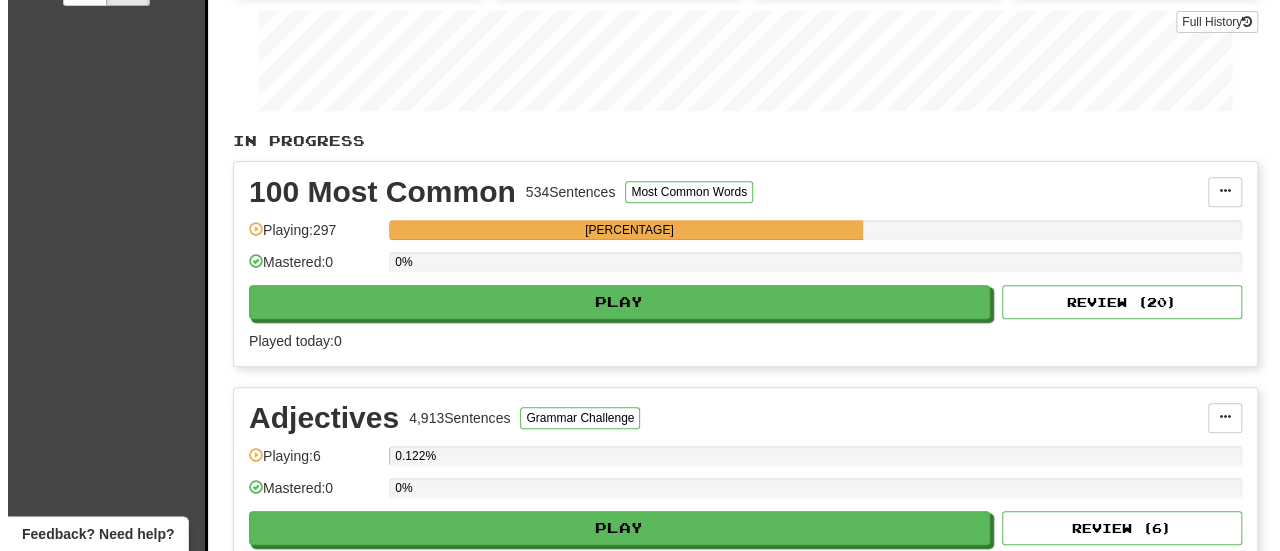 scroll, scrollTop: 0, scrollLeft: 0, axis: both 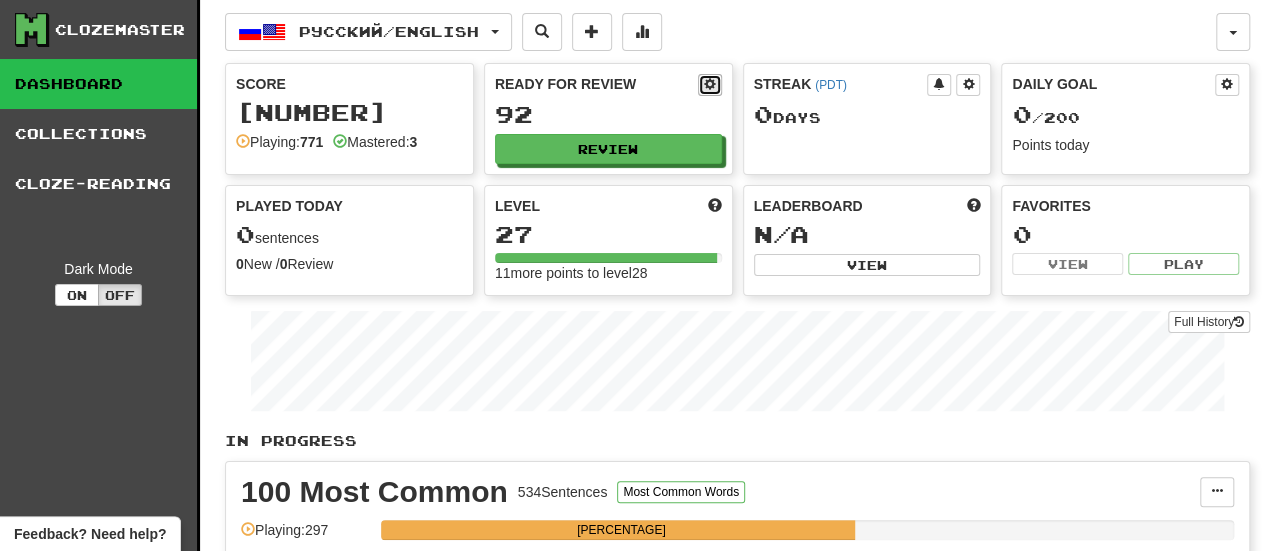 click at bounding box center (710, 84) 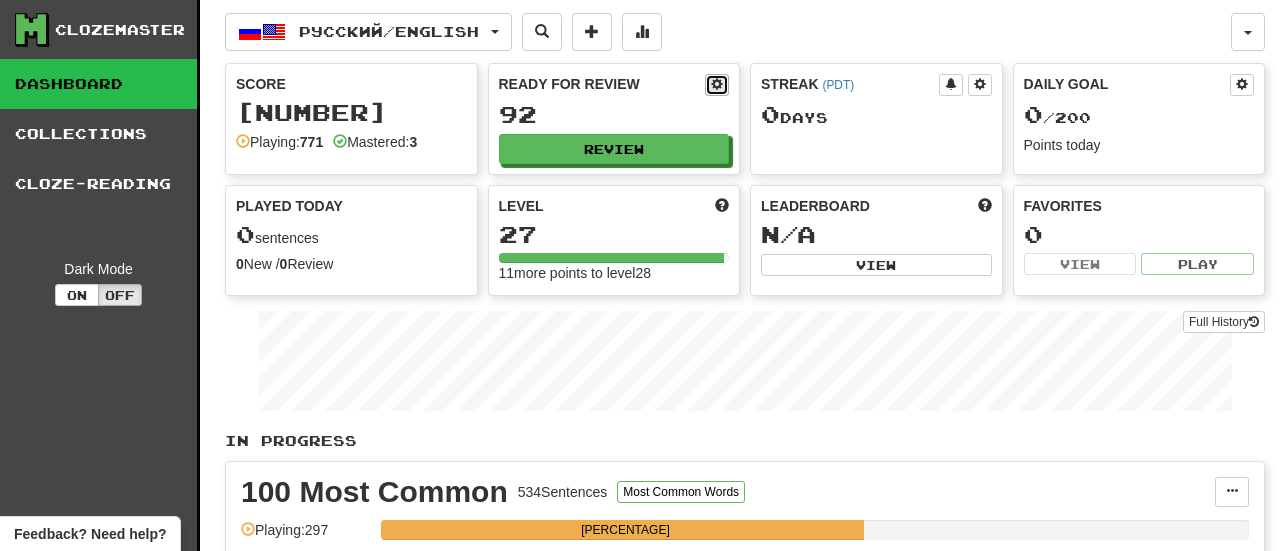 select on "*" 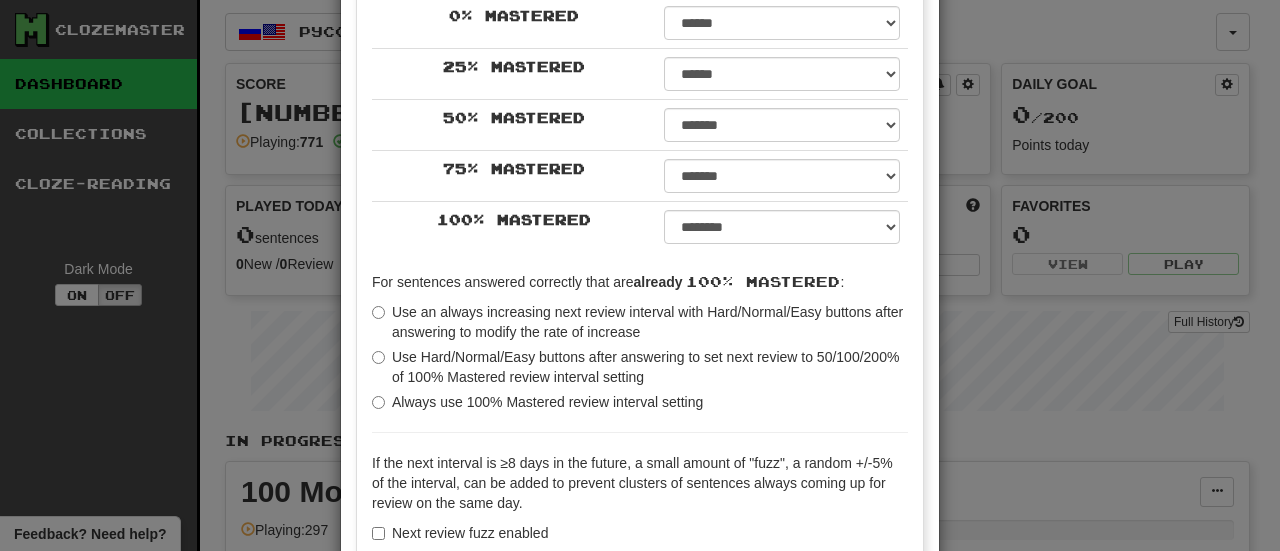 scroll, scrollTop: 500, scrollLeft: 0, axis: vertical 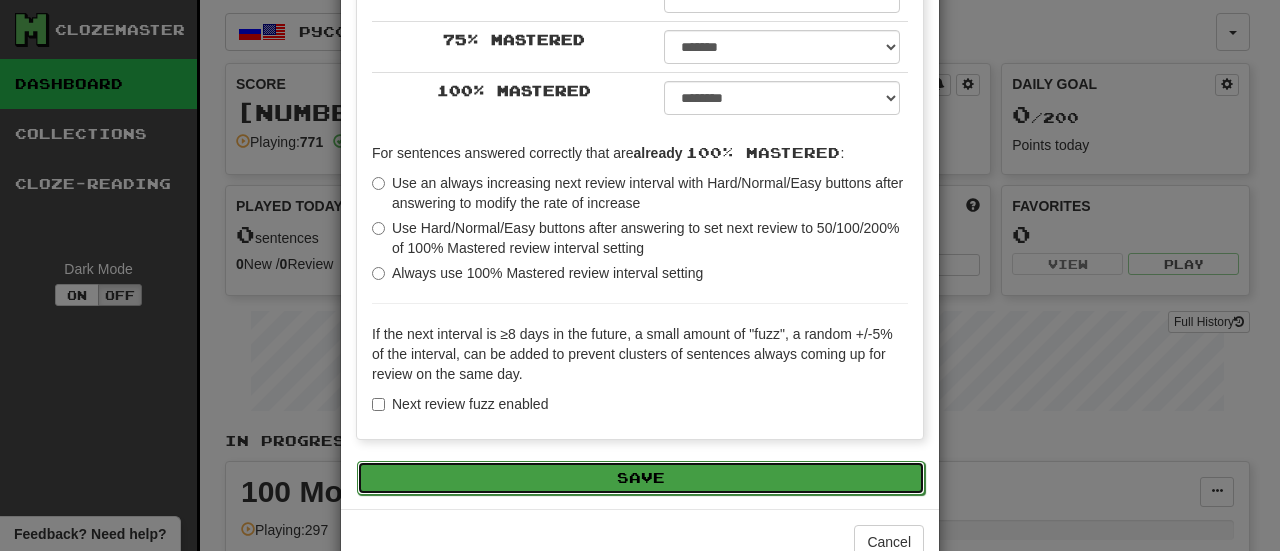 click on "Save" at bounding box center [641, 478] 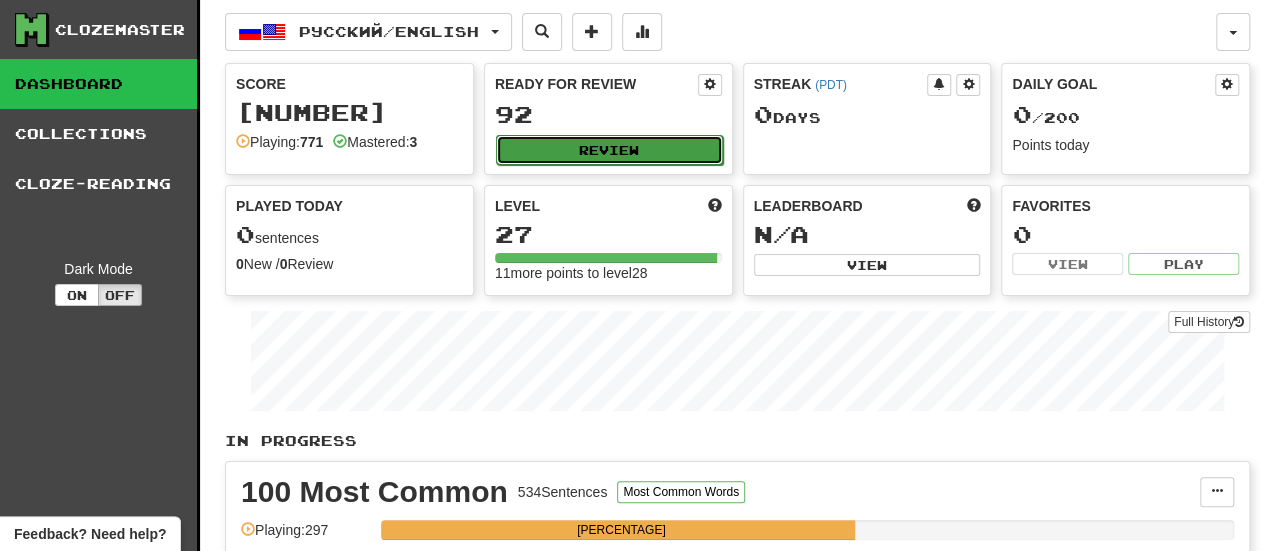 click on "Review" at bounding box center [609, 150] 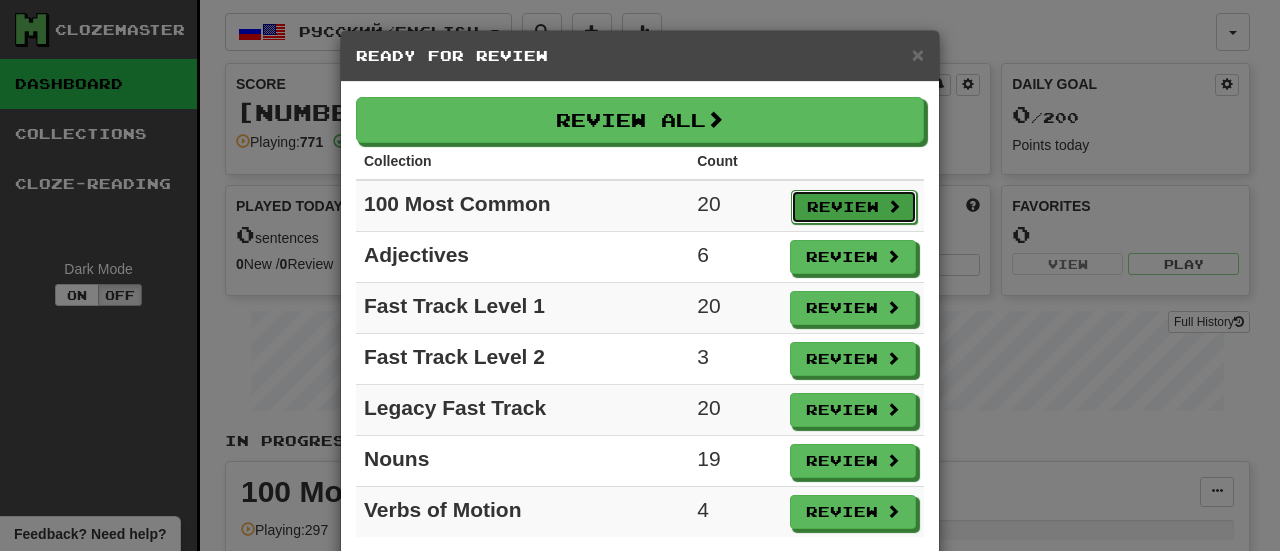 click on "Review" at bounding box center [854, 207] 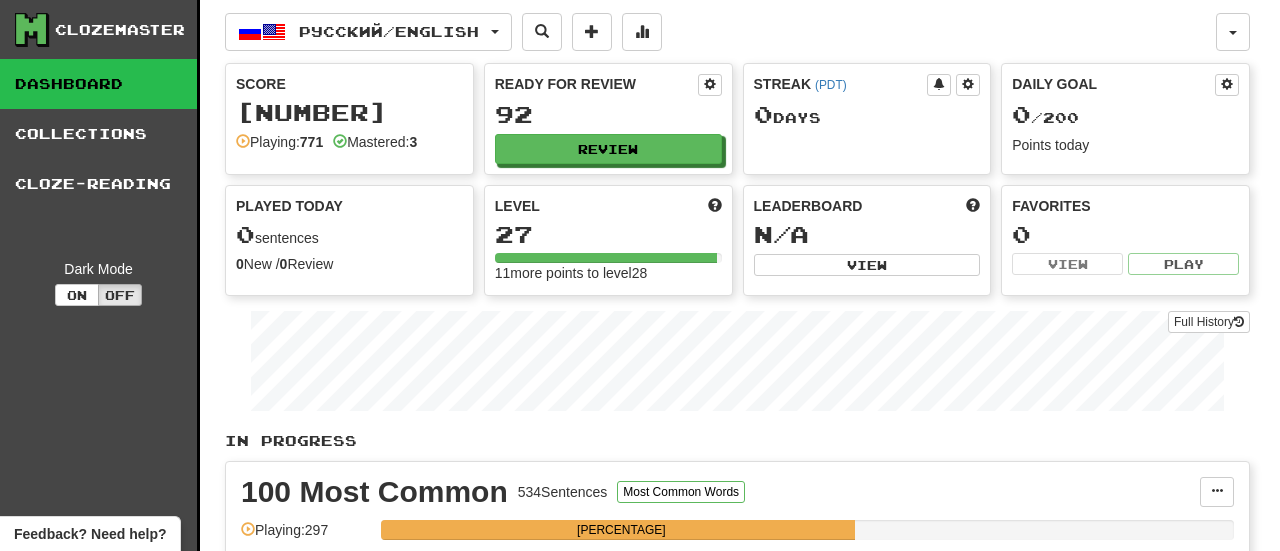 select on "**" 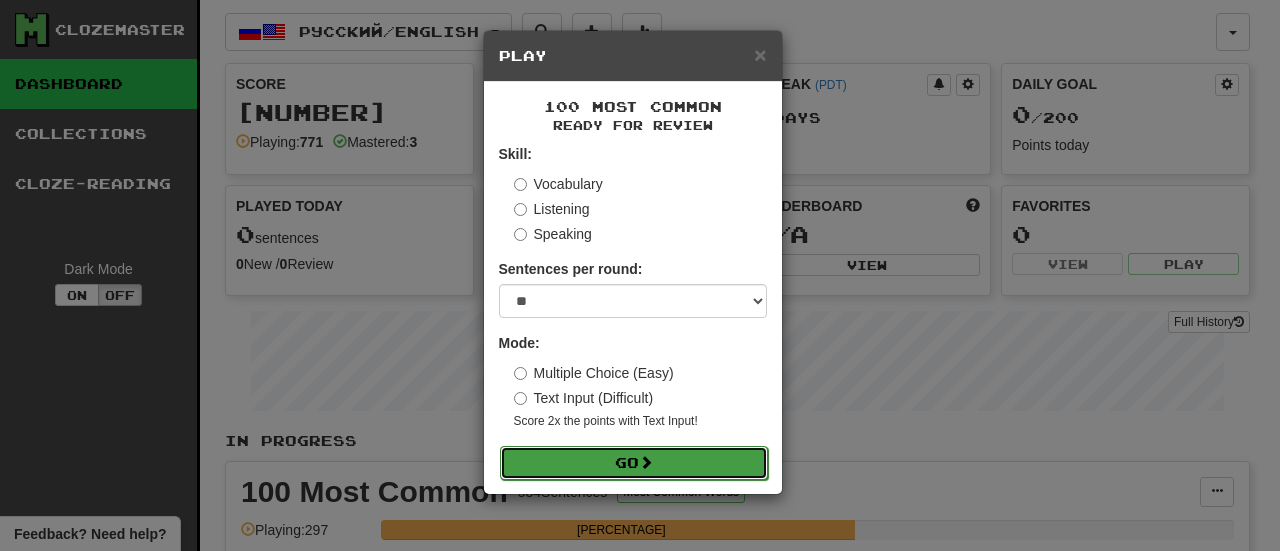 click on "Go" at bounding box center [634, 463] 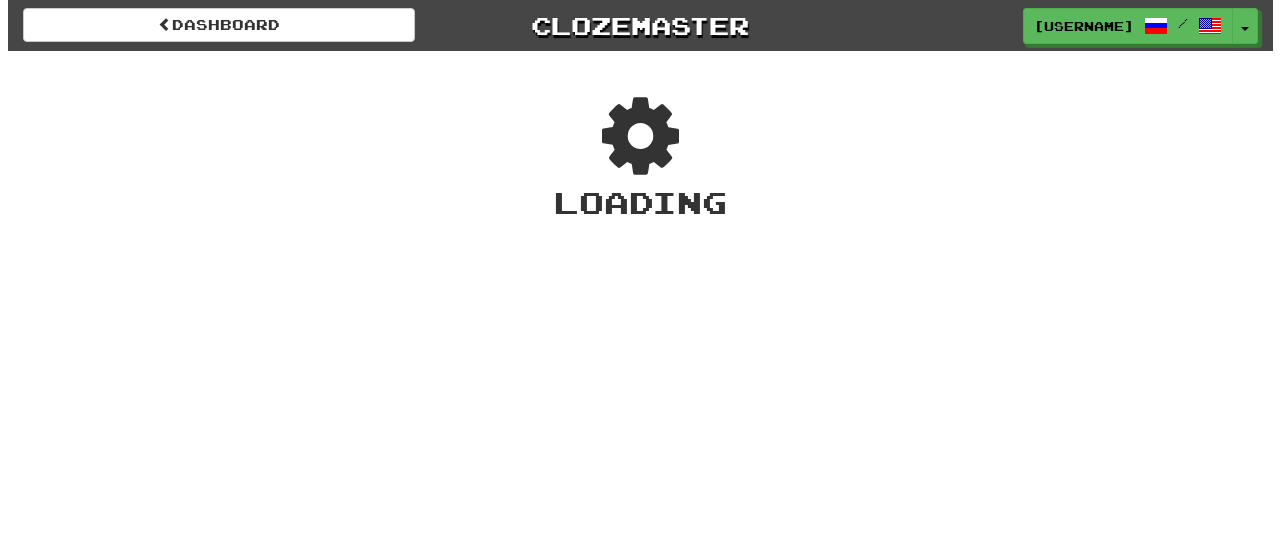 scroll, scrollTop: 0, scrollLeft: 0, axis: both 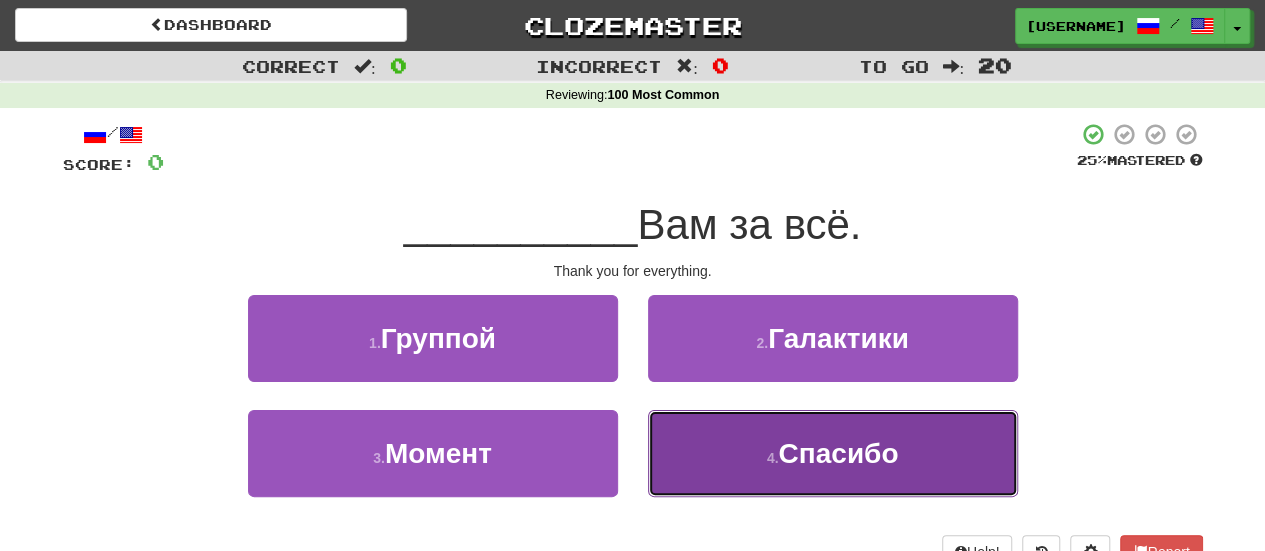 click on "4 .  Спасибо" at bounding box center [833, 453] 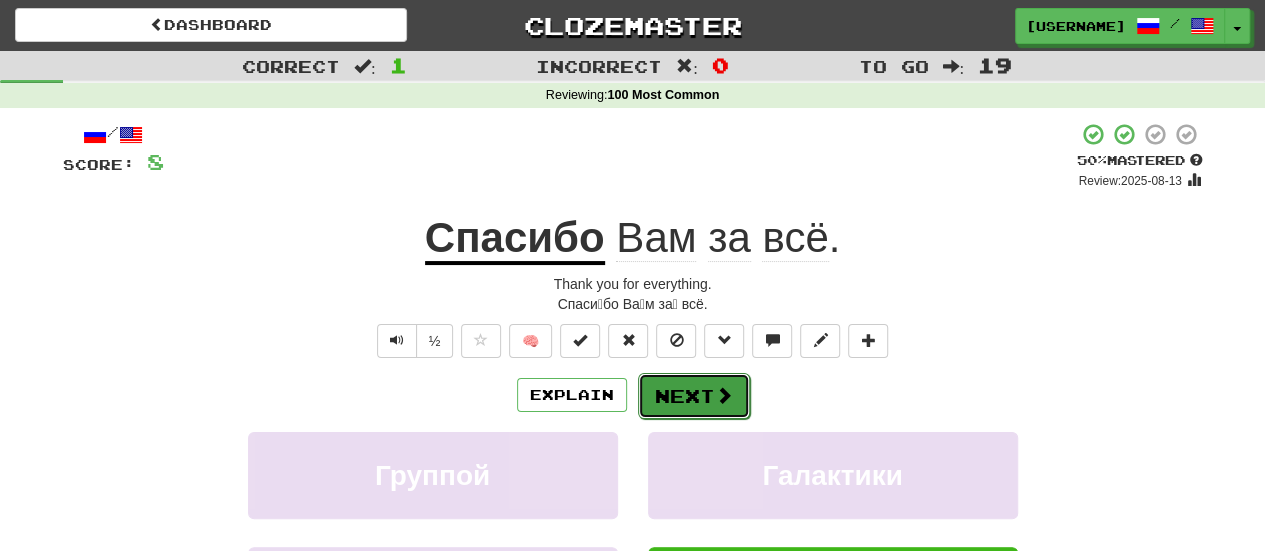 click on "Next" at bounding box center (694, 396) 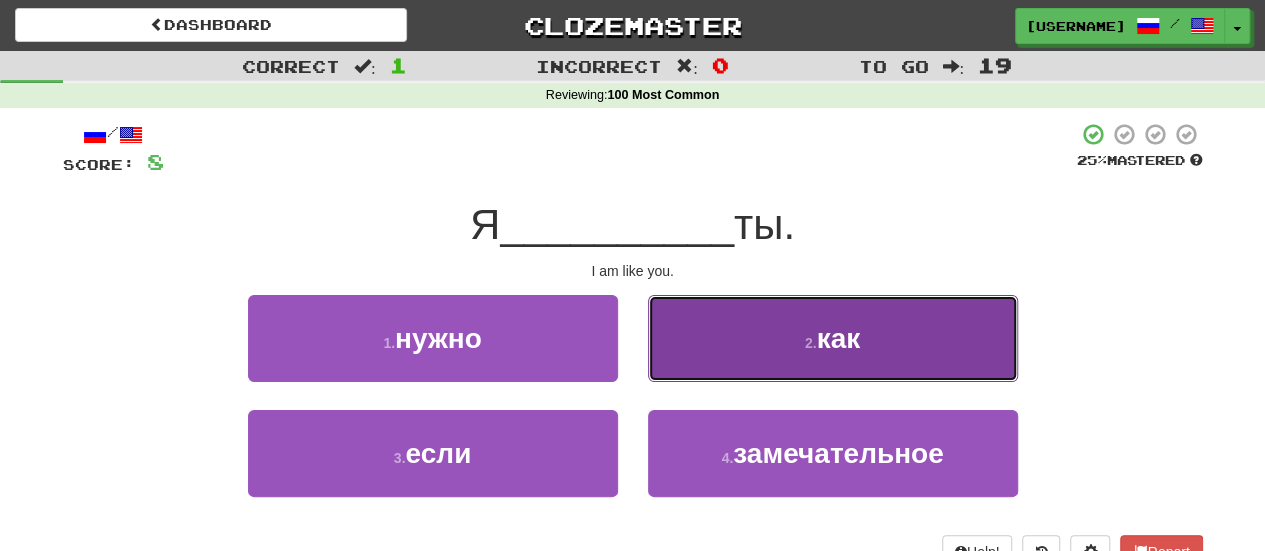 click on "2 .  как" at bounding box center [833, 338] 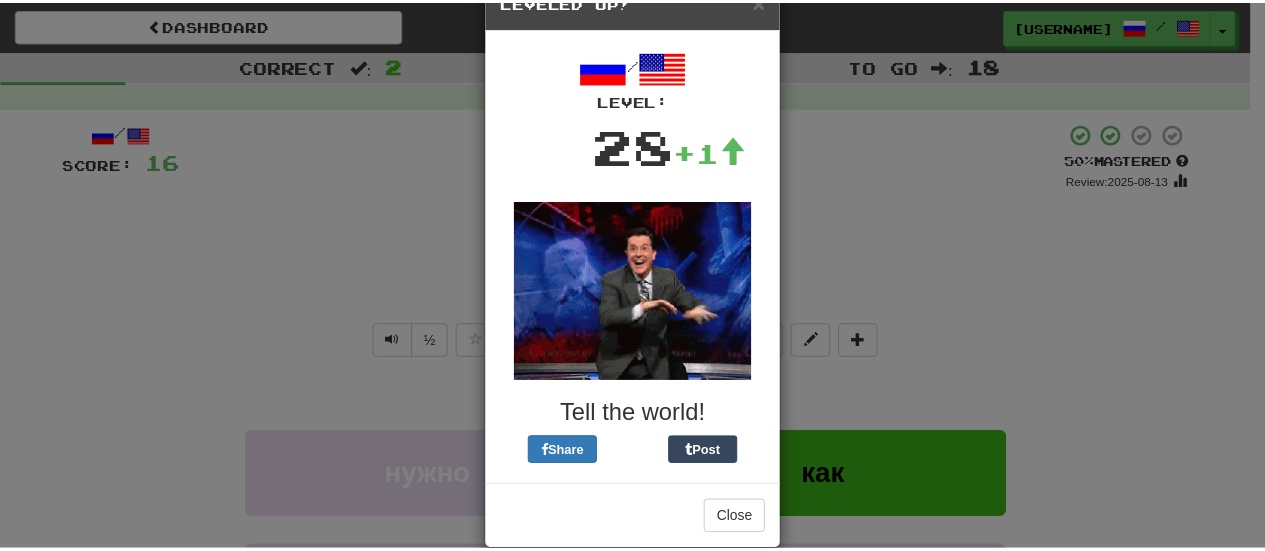 scroll, scrollTop: 82, scrollLeft: 0, axis: vertical 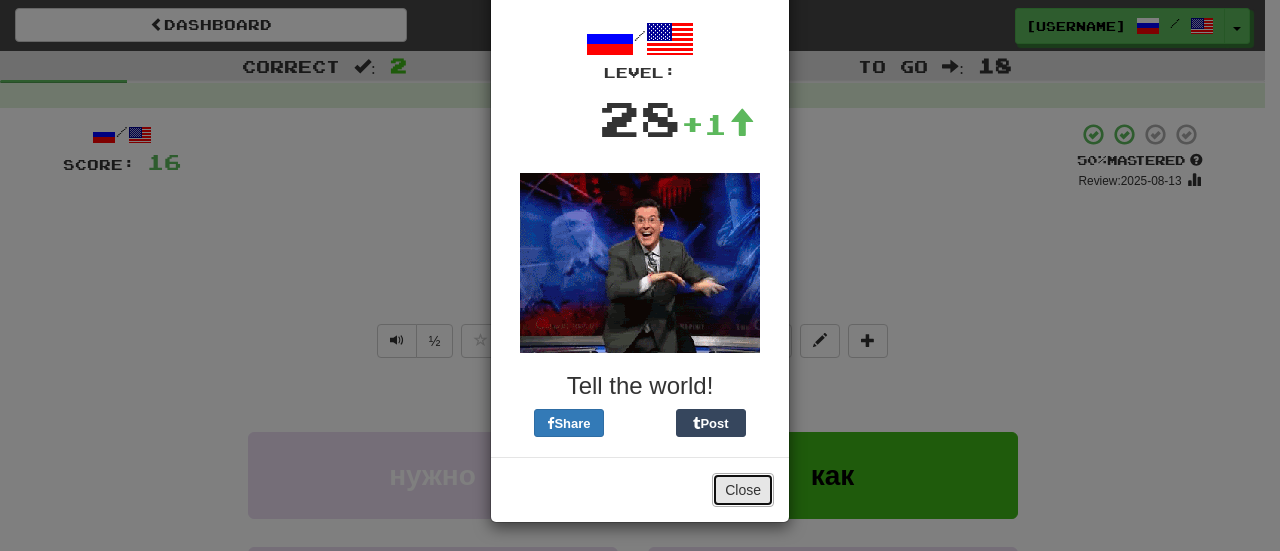 click on "Close" at bounding box center [743, 490] 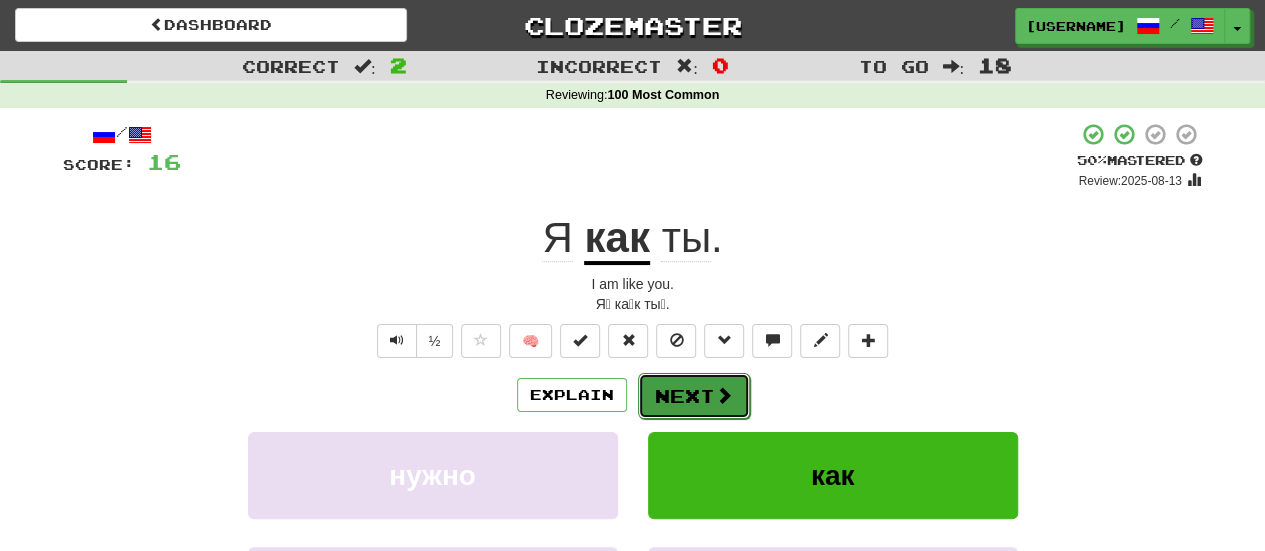 click on "Next" at bounding box center (694, 396) 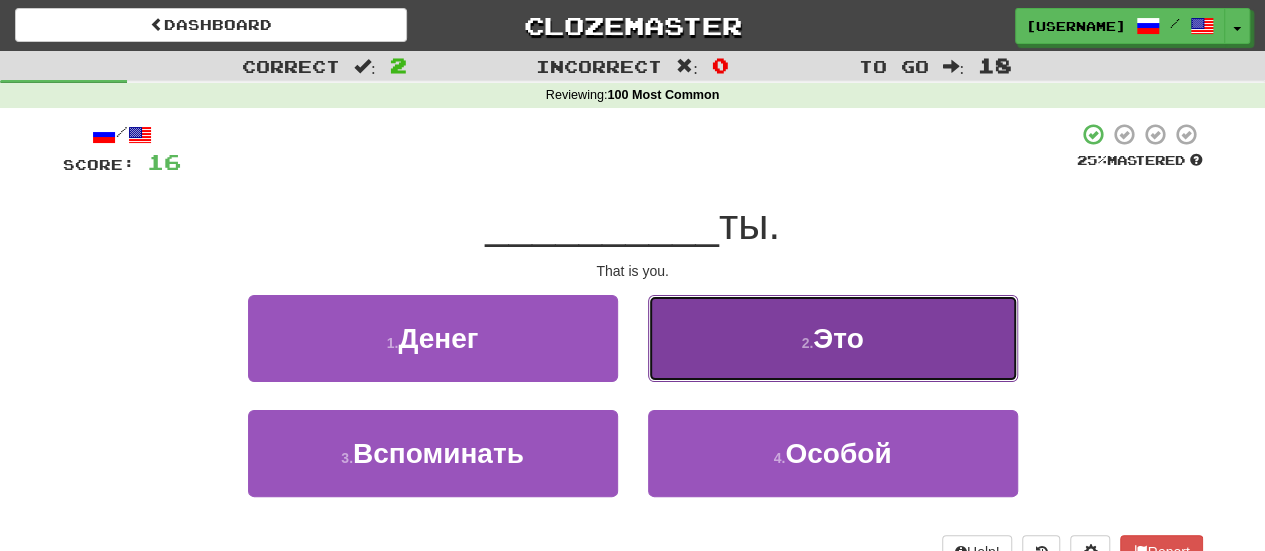 click on "2 .  Это" at bounding box center [833, 338] 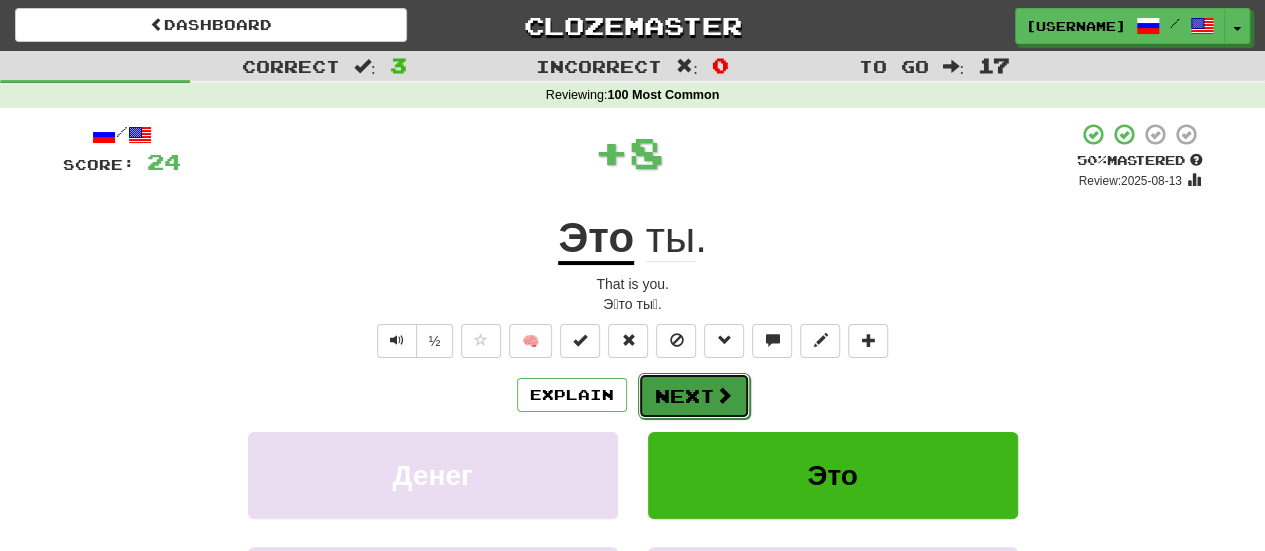 click on "Next" at bounding box center (694, 396) 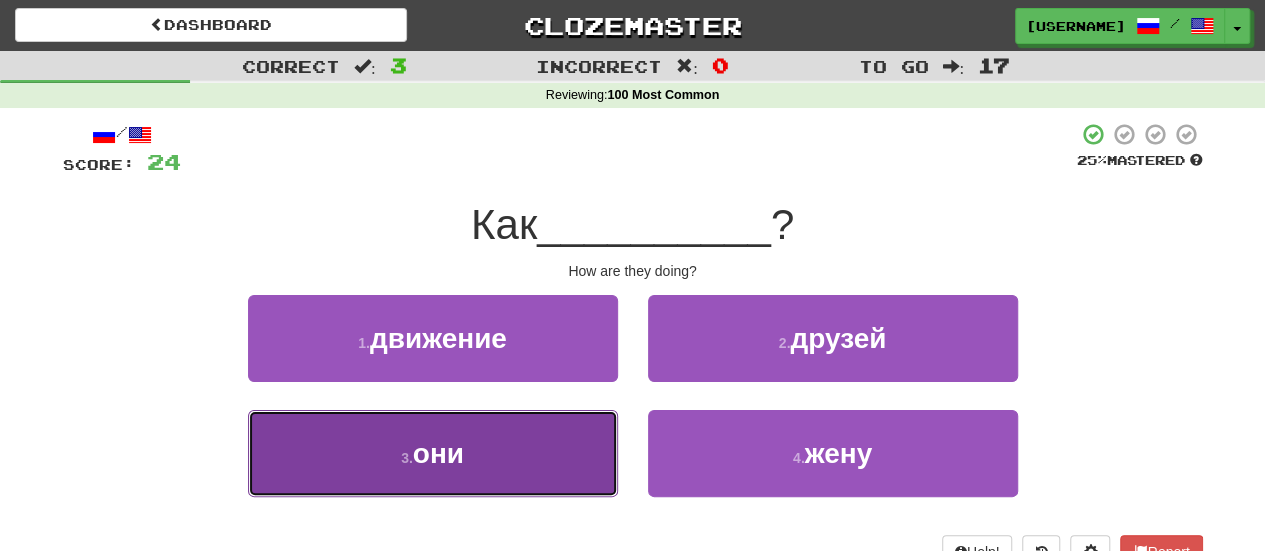 click on "3 .  они" at bounding box center (433, 453) 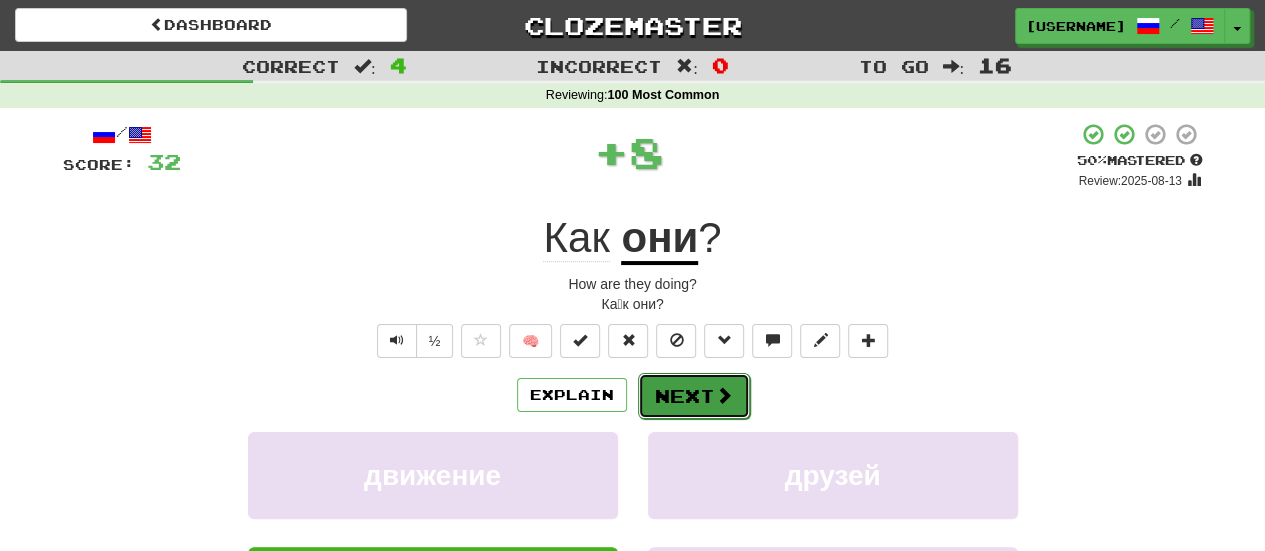 click on "Next" at bounding box center (694, 396) 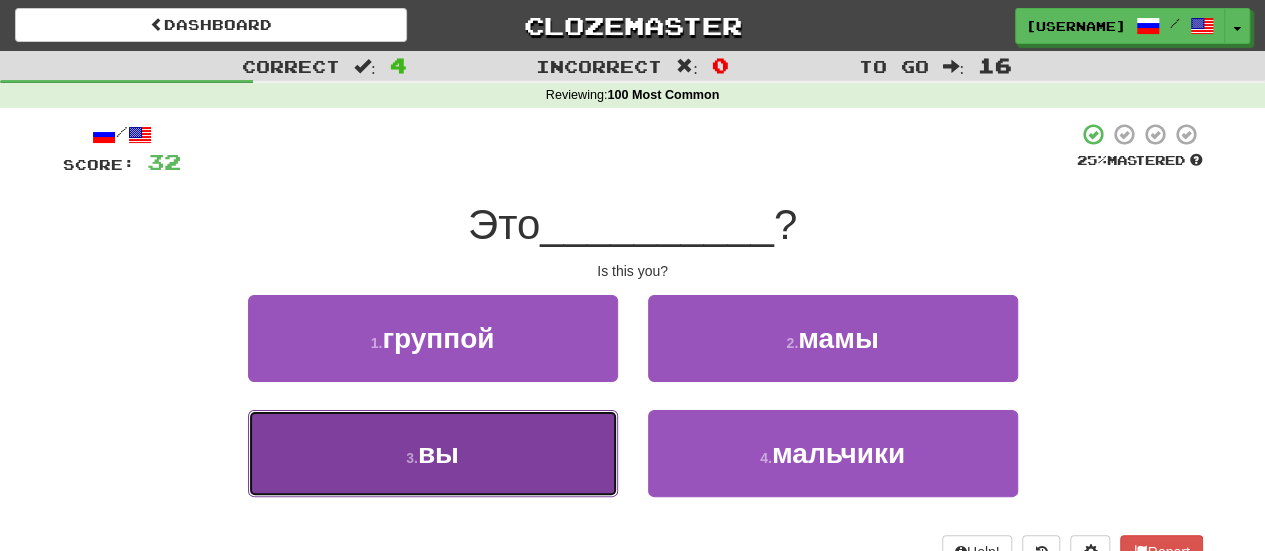click on "3 .  вы" at bounding box center [433, 453] 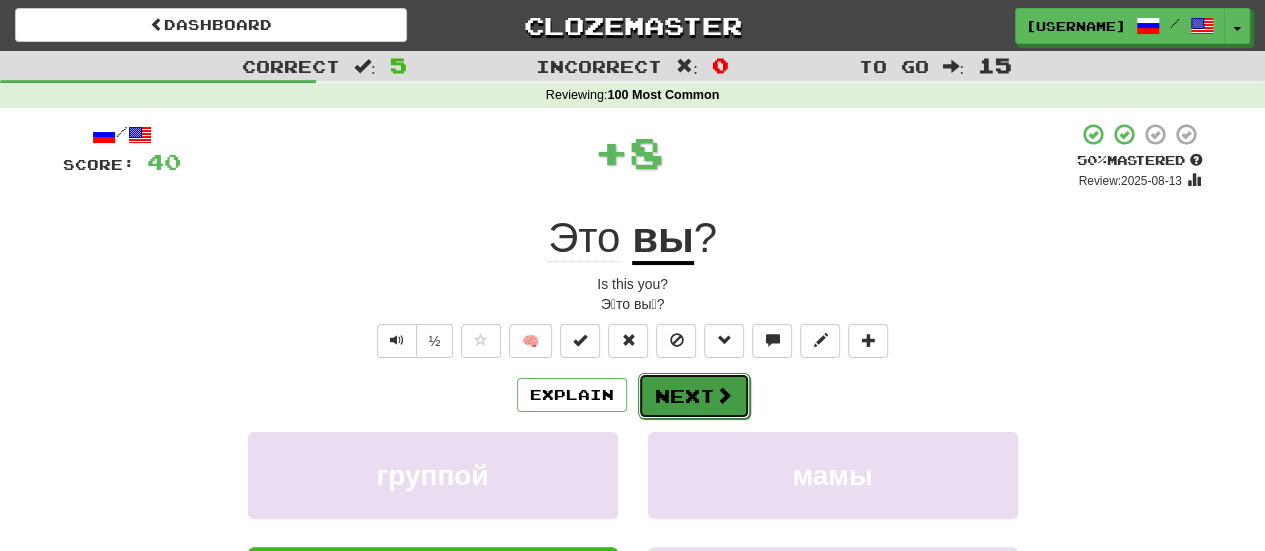 click at bounding box center (724, 395) 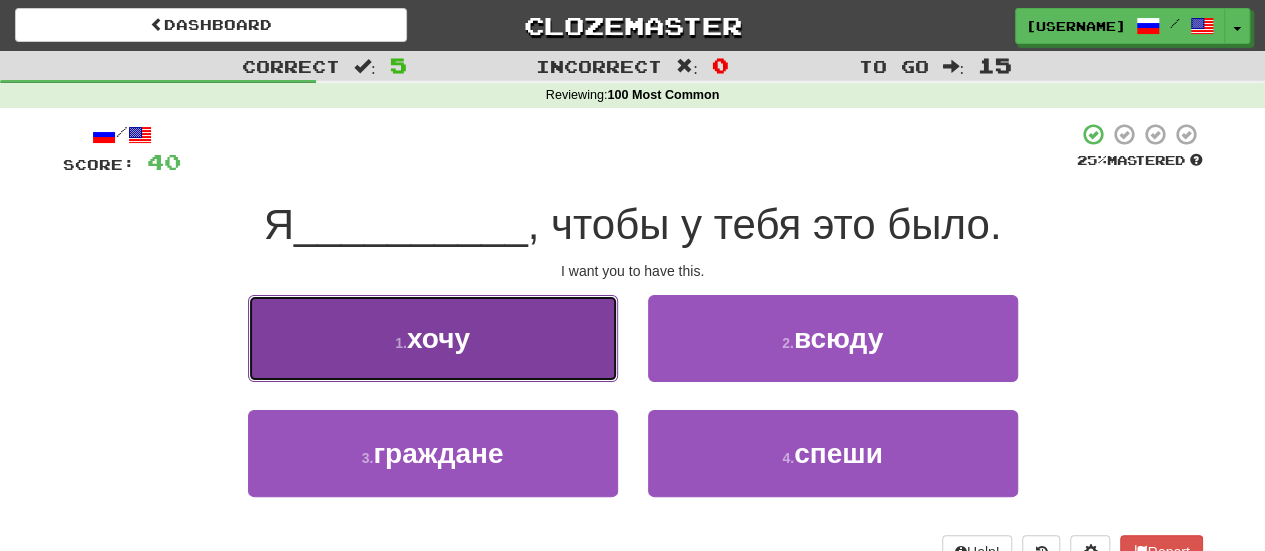 click on "1 .  хочу" at bounding box center (433, 338) 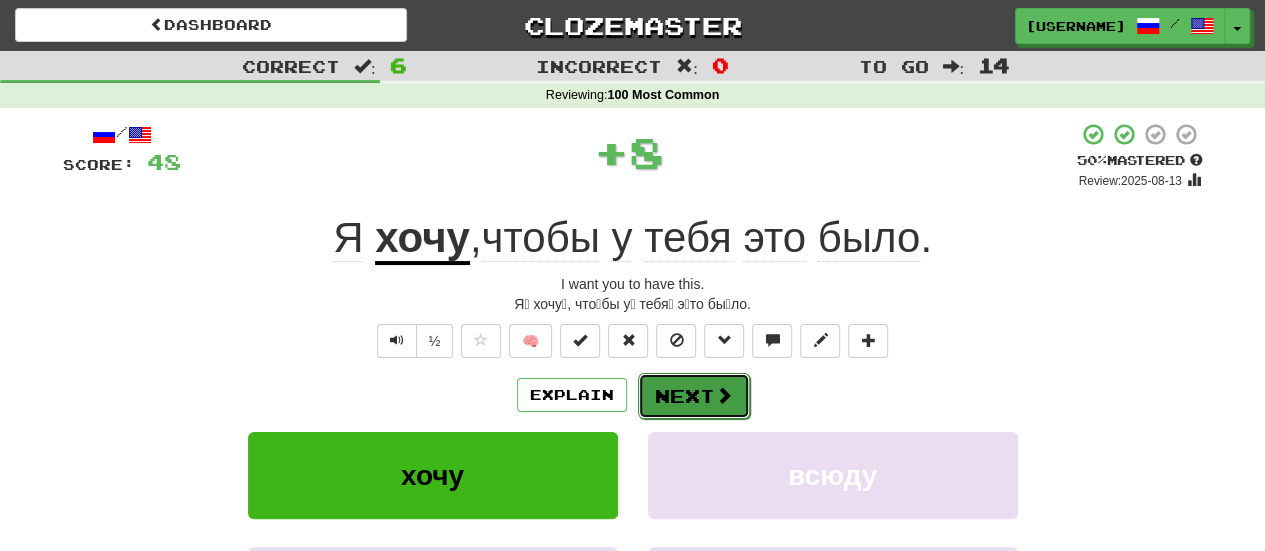 click on "Next" at bounding box center [694, 396] 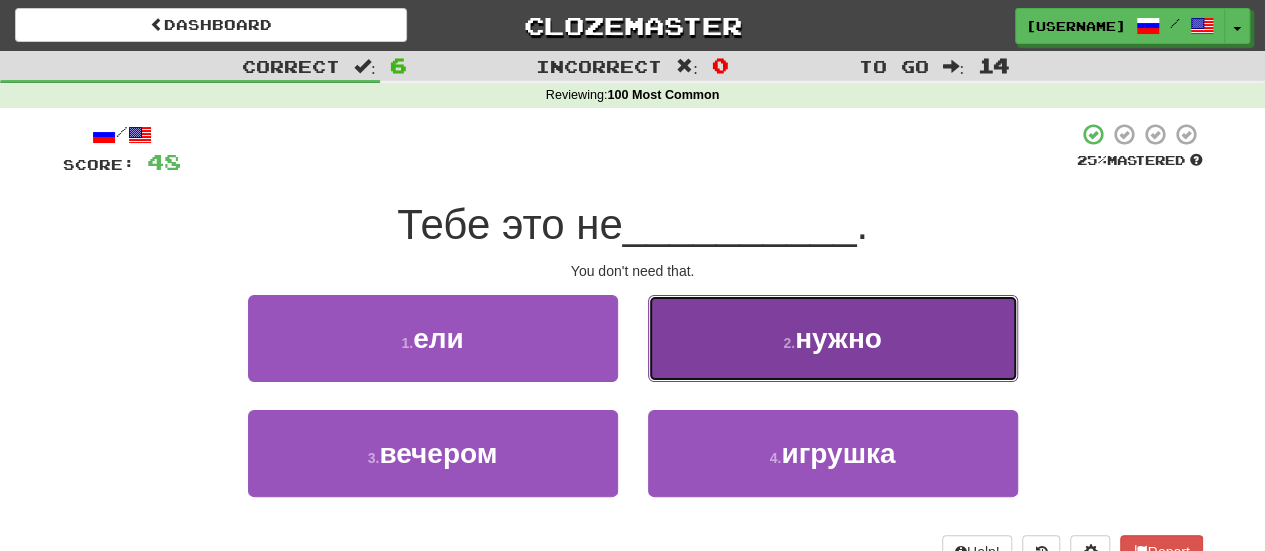click on "2 .  нужно" at bounding box center [833, 338] 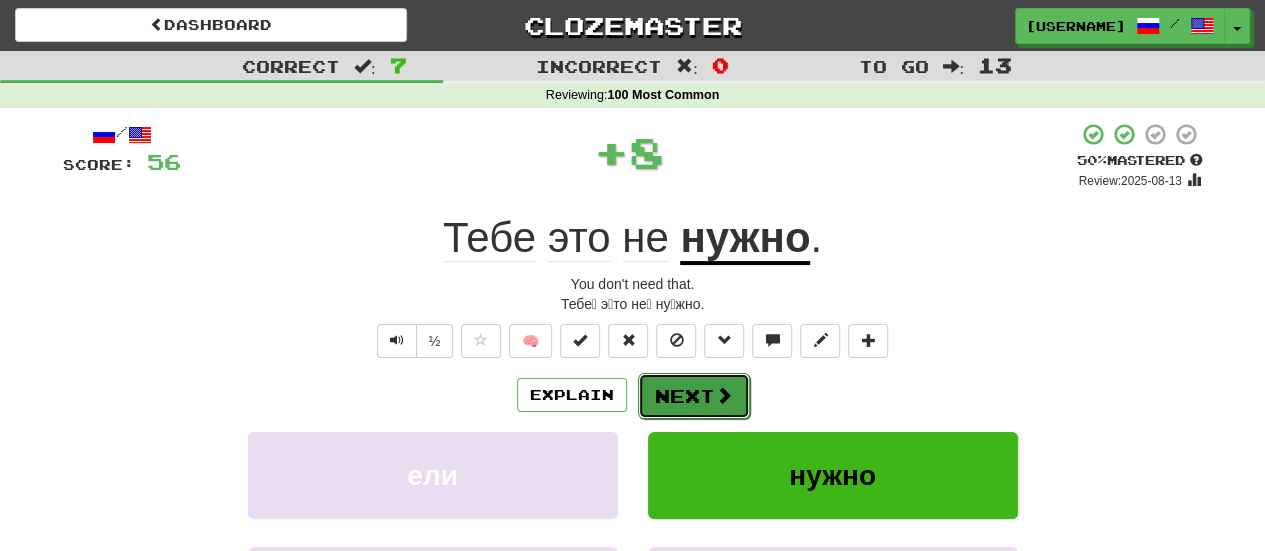 click on "Next" at bounding box center [694, 396] 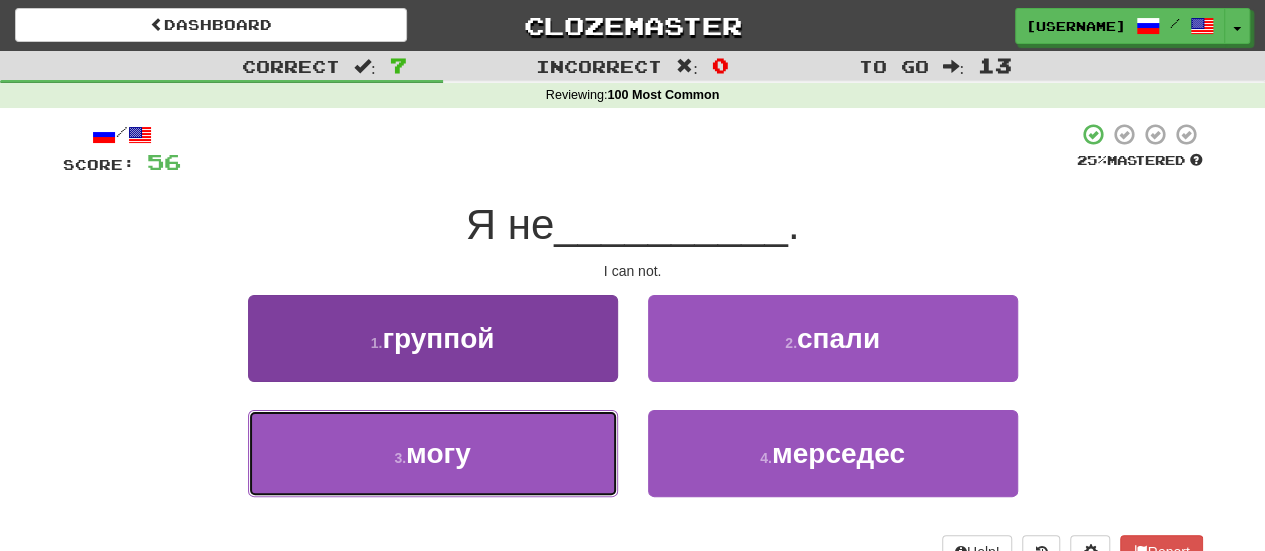 click on "3 .  могу" at bounding box center [433, 453] 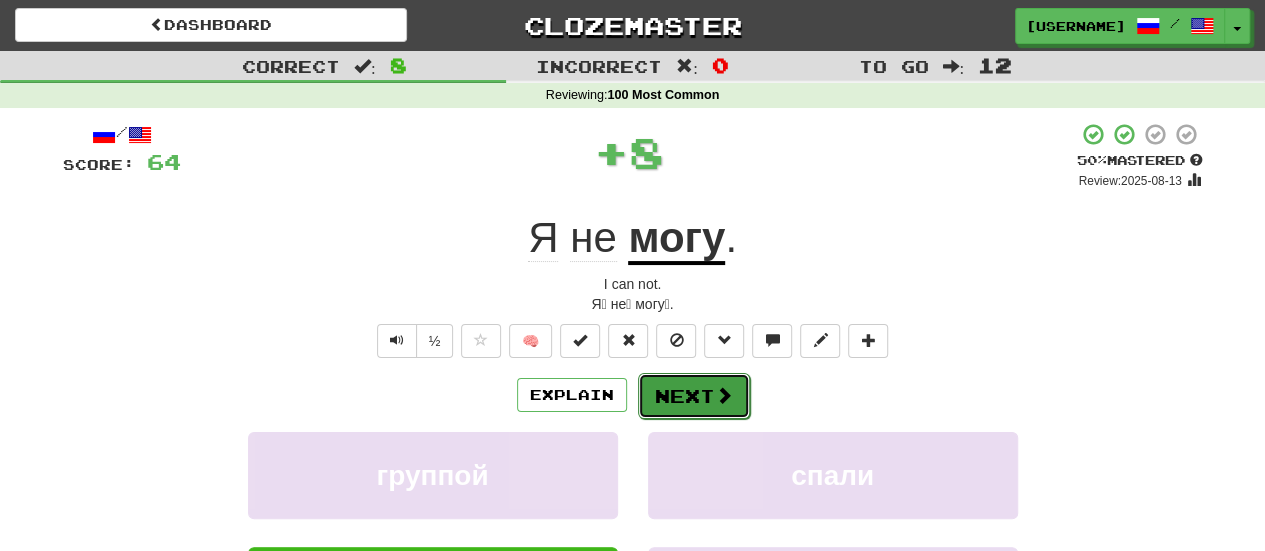 click on "Next" at bounding box center (694, 396) 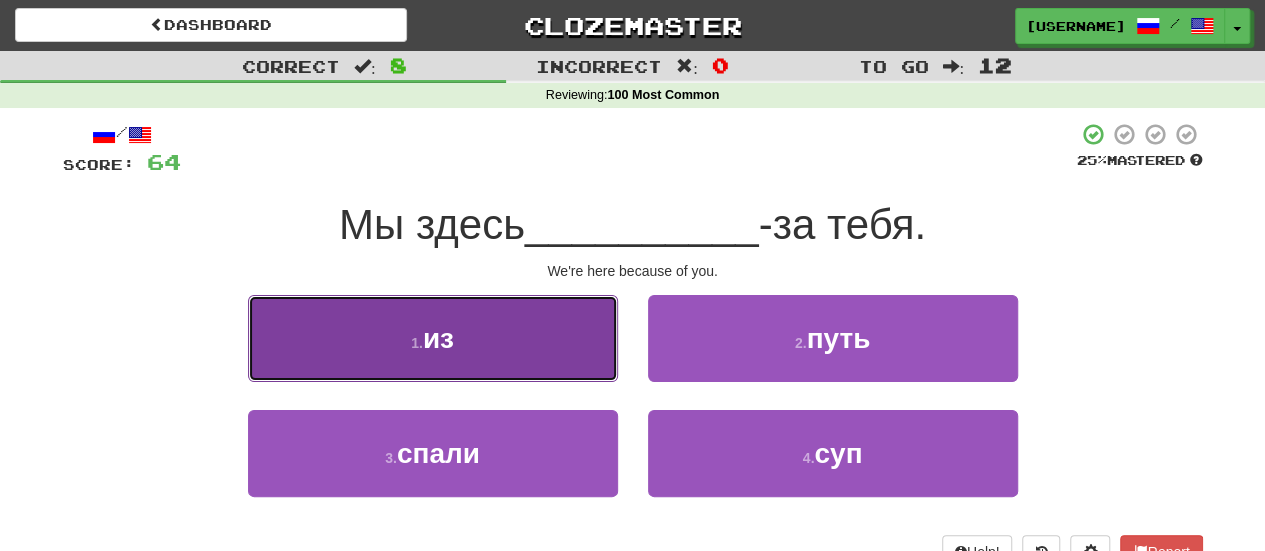 click on "1 .  из" at bounding box center [433, 338] 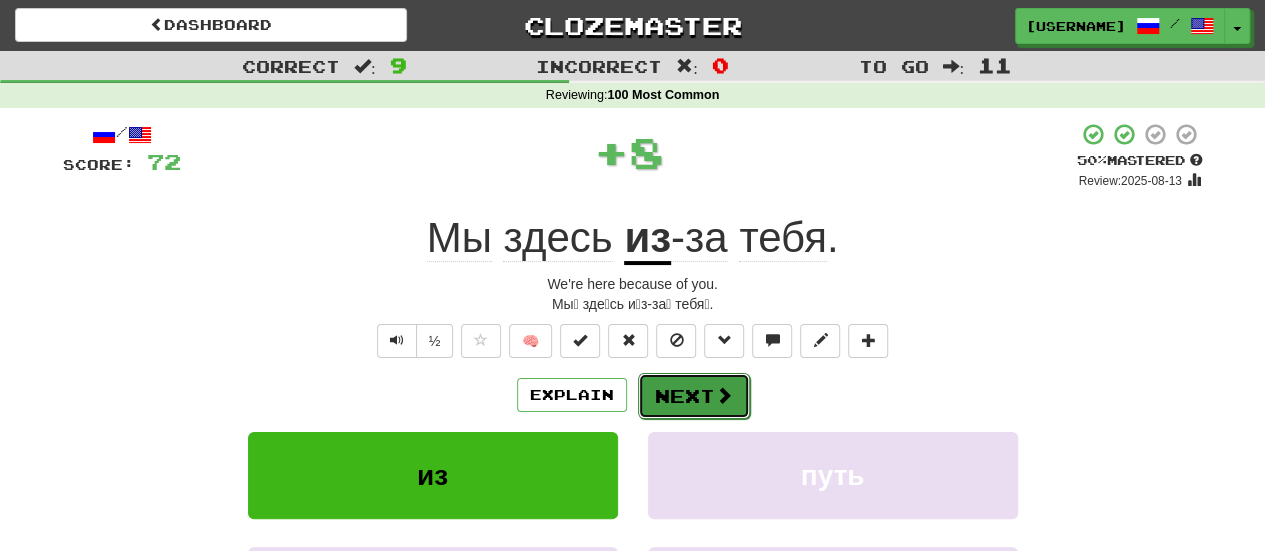 click on "Next" at bounding box center (694, 396) 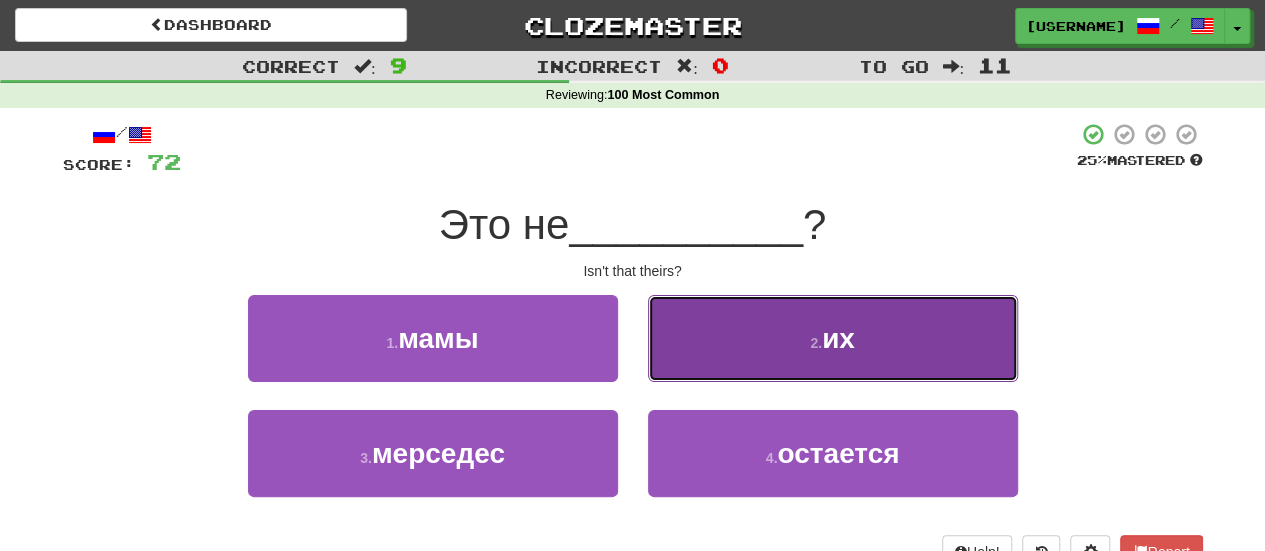 click on "2 .  их" at bounding box center (833, 338) 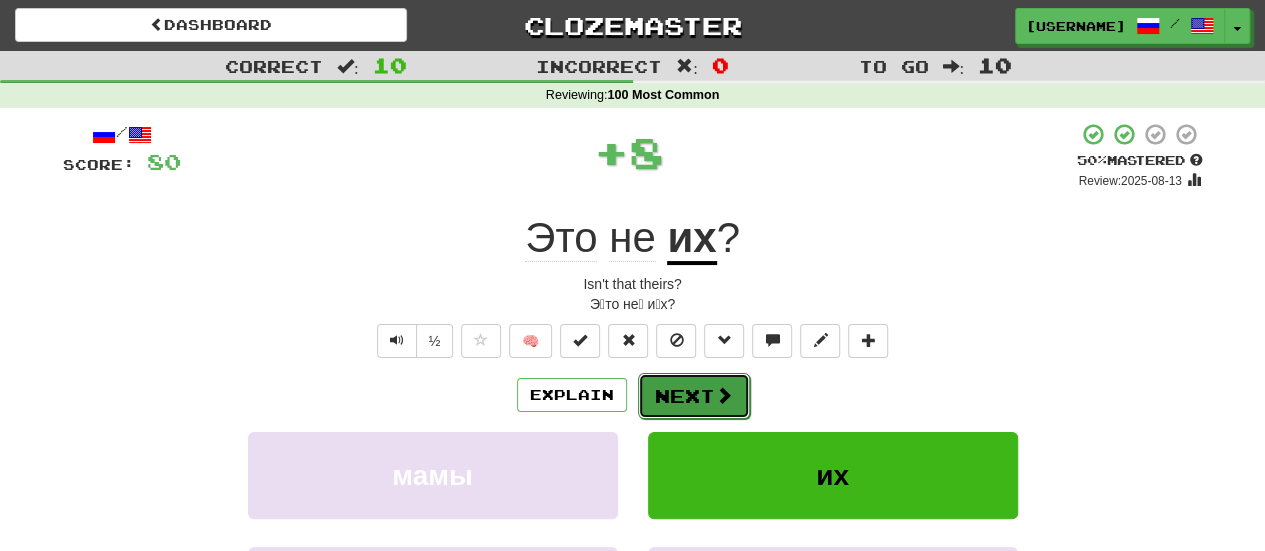 click on "Next" at bounding box center [694, 396] 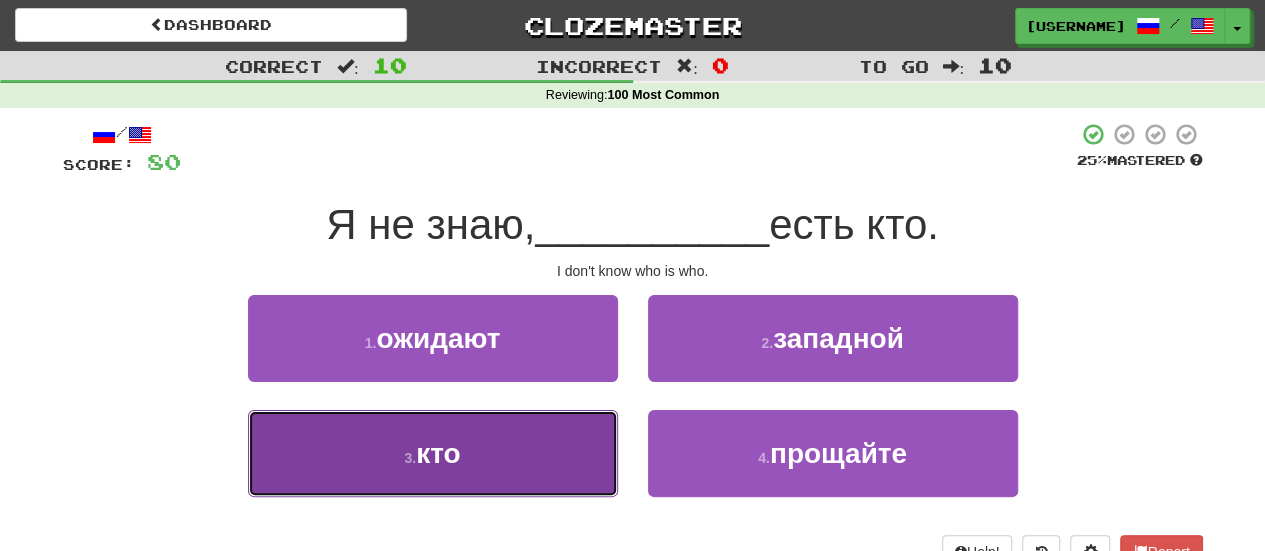click on "3 .  кто" at bounding box center [433, 453] 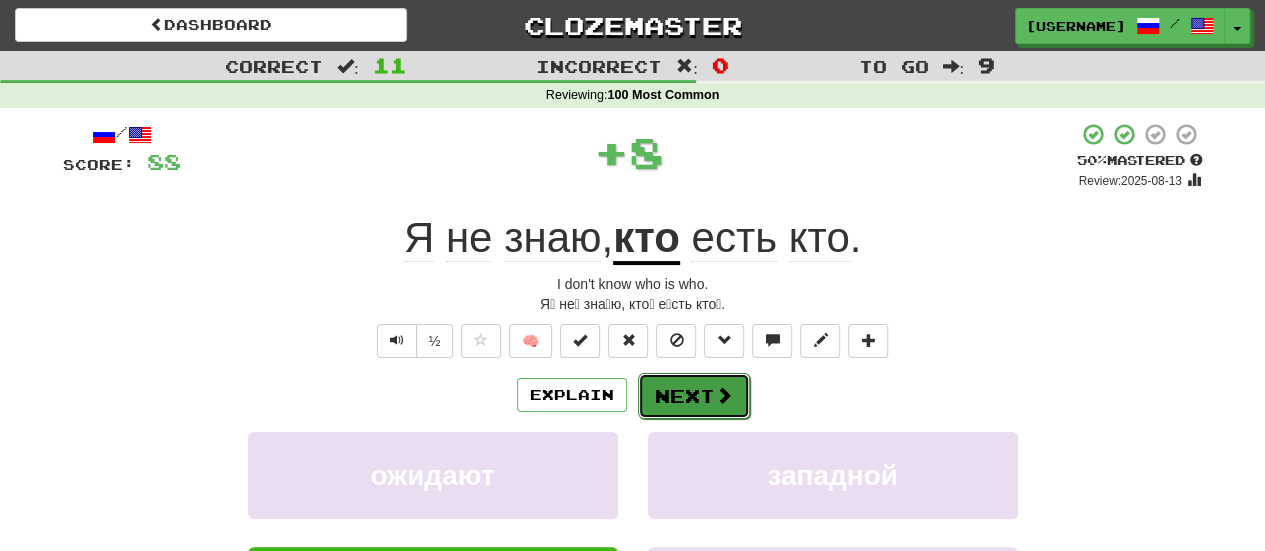 click on "Next" at bounding box center (694, 396) 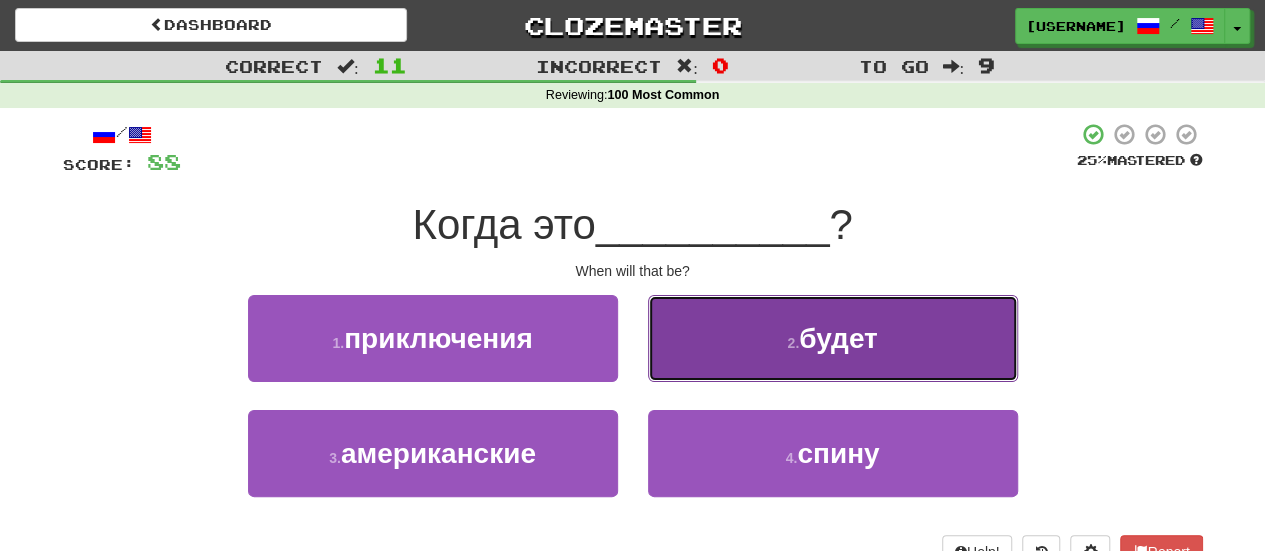 click on "2 .  будет" at bounding box center [833, 338] 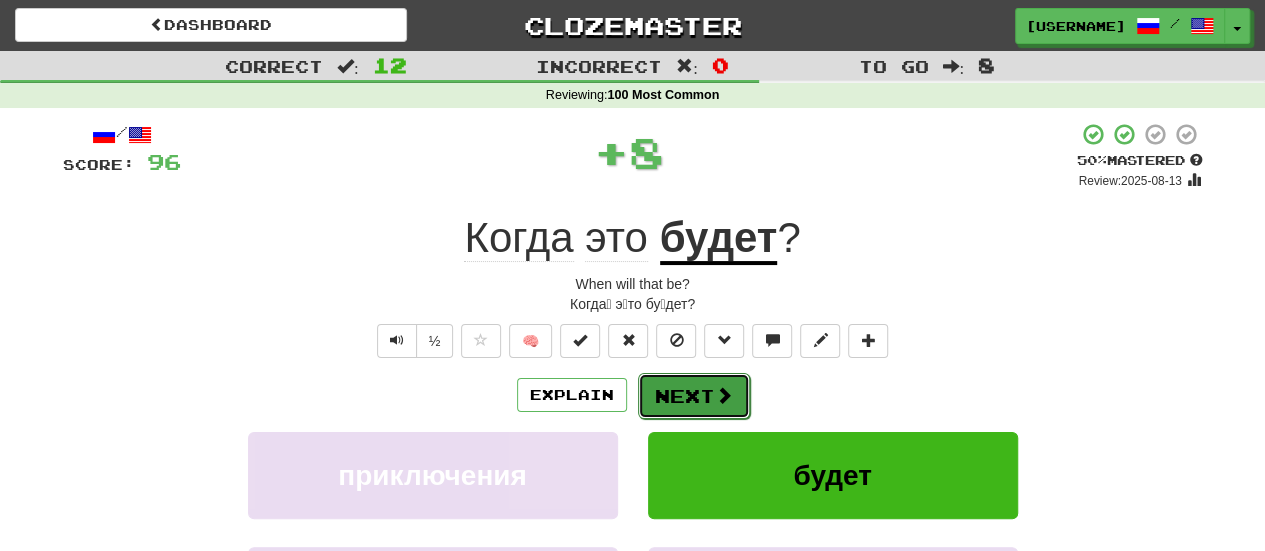 click on "Next" at bounding box center [694, 396] 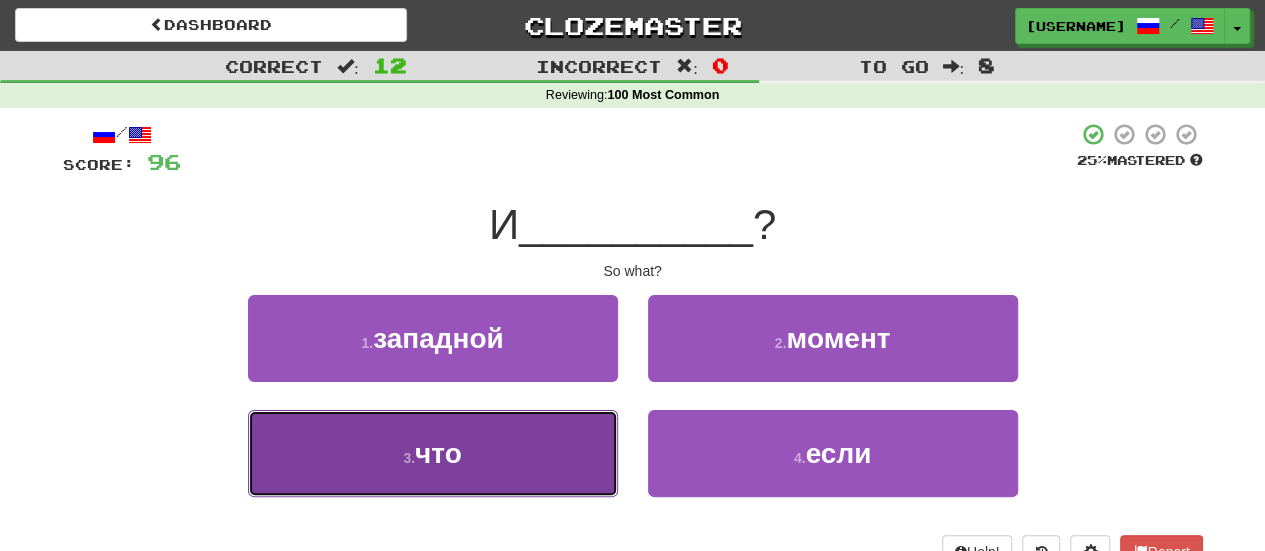 click on "3 .  что" at bounding box center [433, 453] 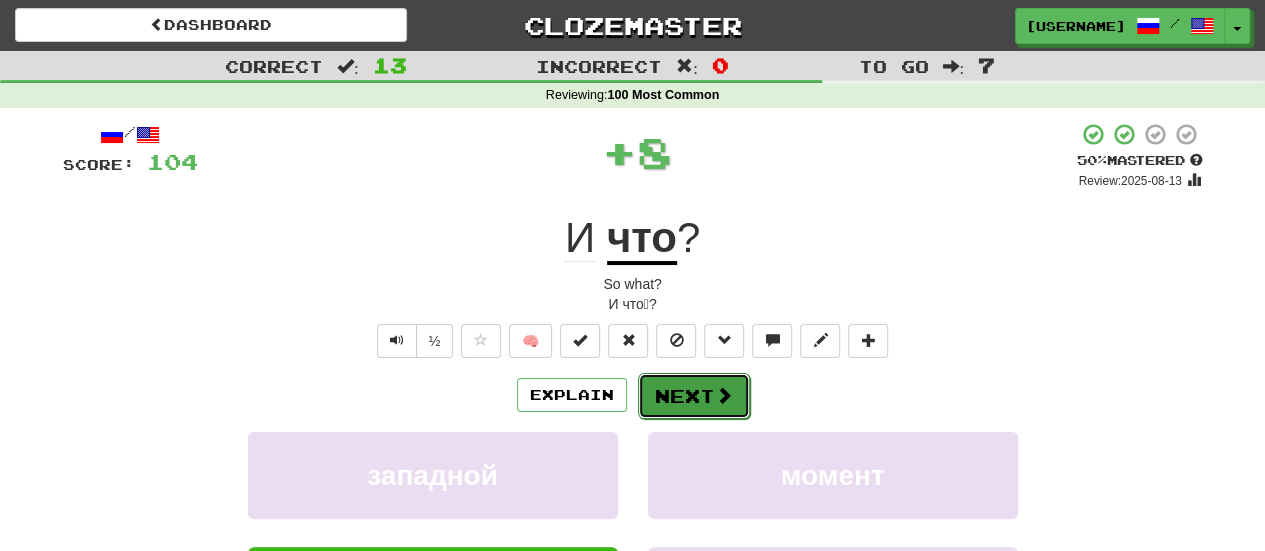 click on "Next" at bounding box center (694, 396) 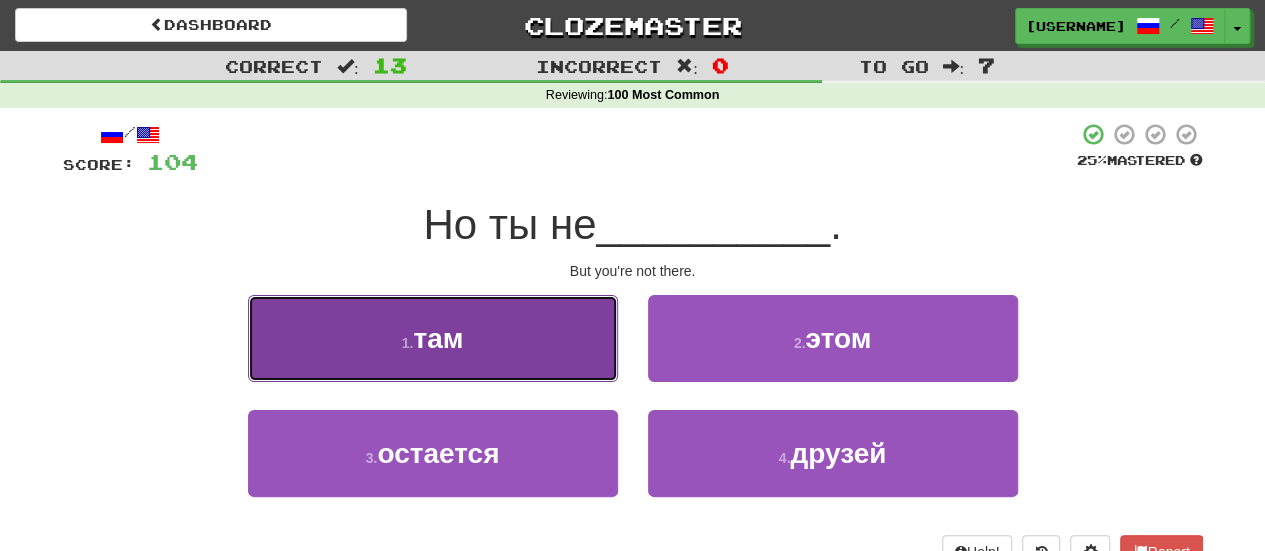 click on "1 .  там" at bounding box center (433, 338) 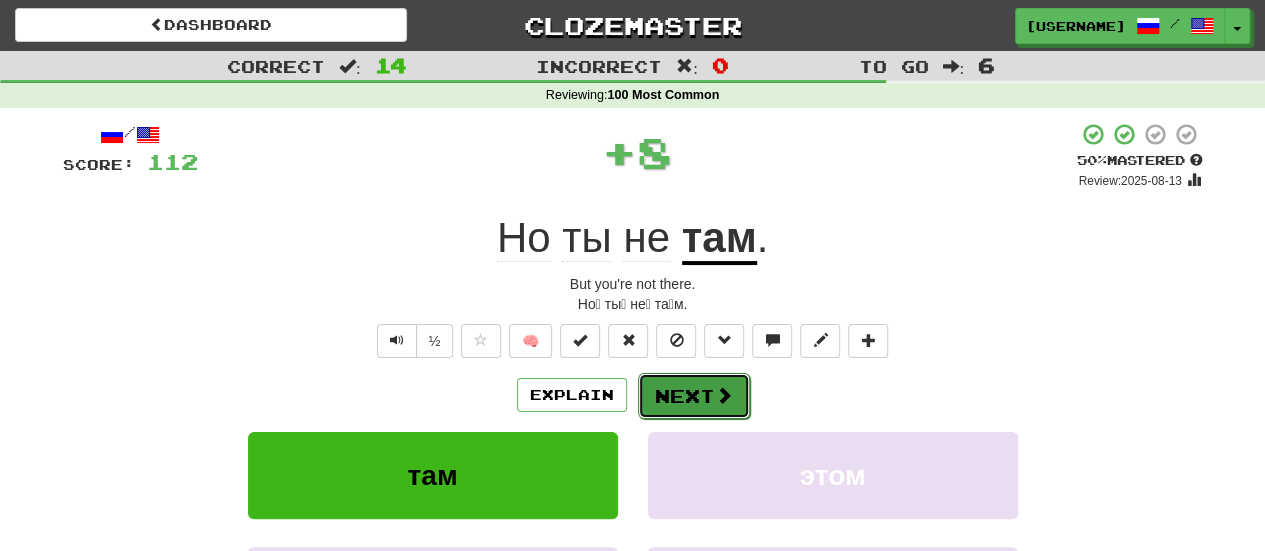click on "Next" at bounding box center [694, 396] 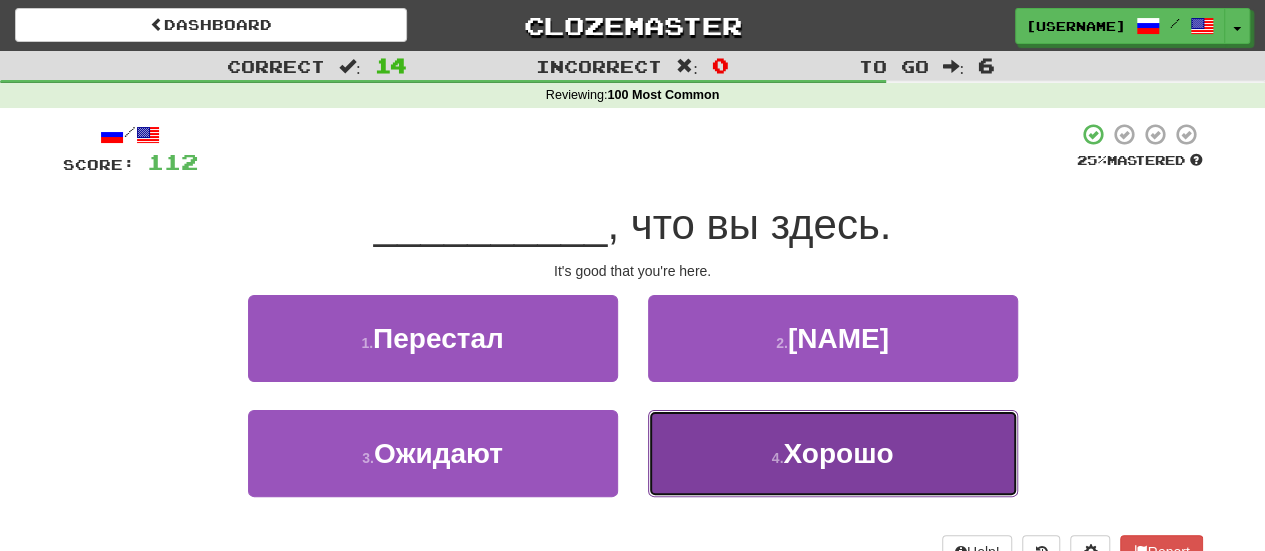 click on "4 .  Хорошо" at bounding box center (833, 453) 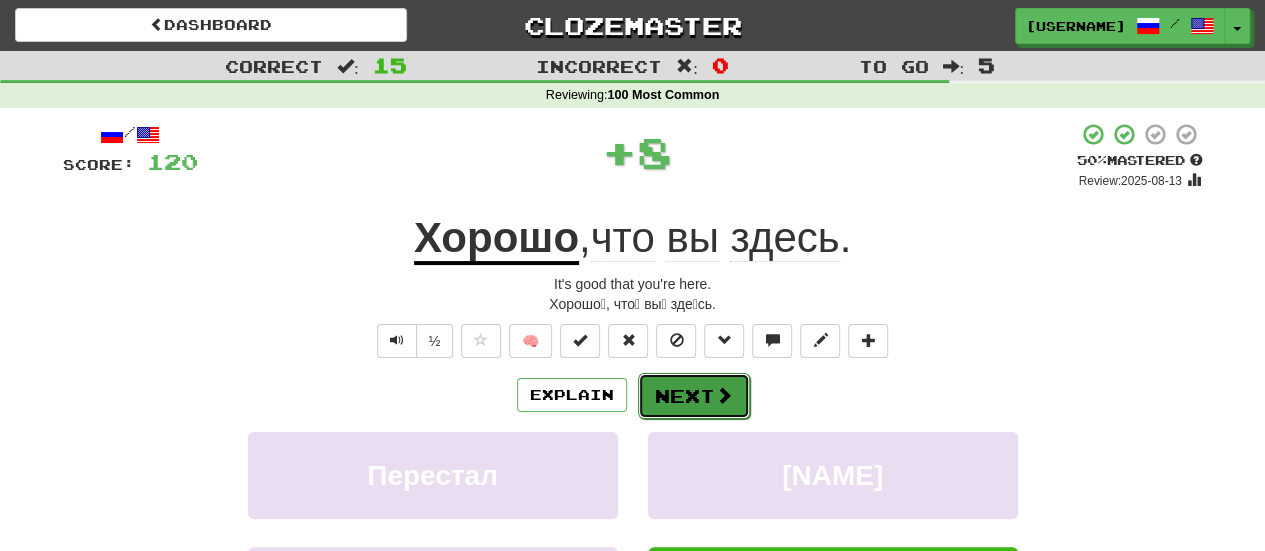 click on "Next" at bounding box center [694, 396] 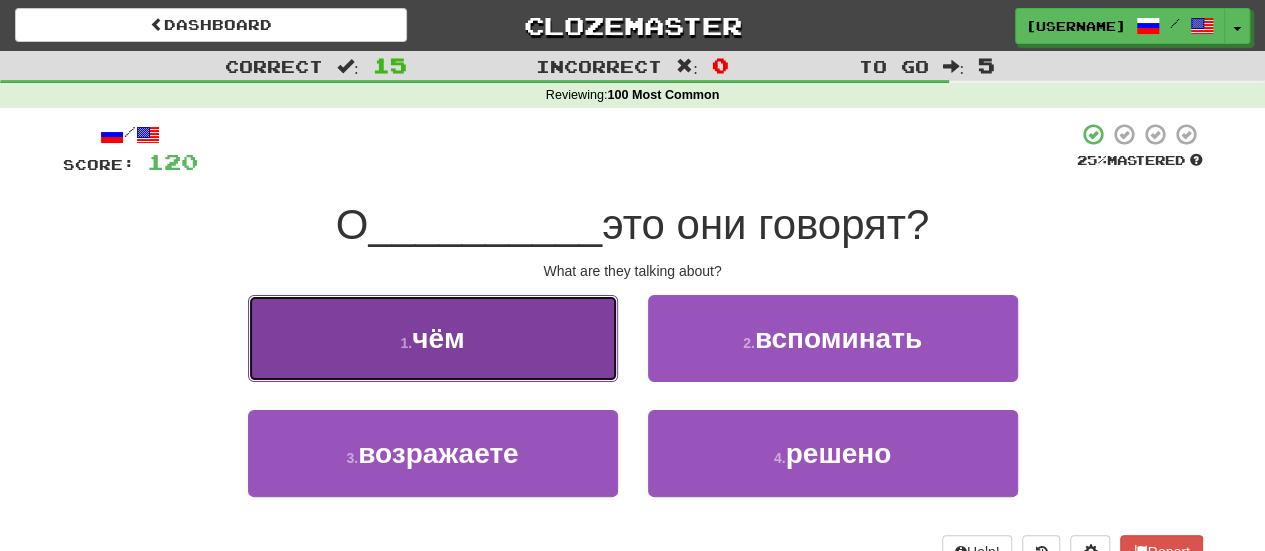click on "1 .  чём" at bounding box center [433, 338] 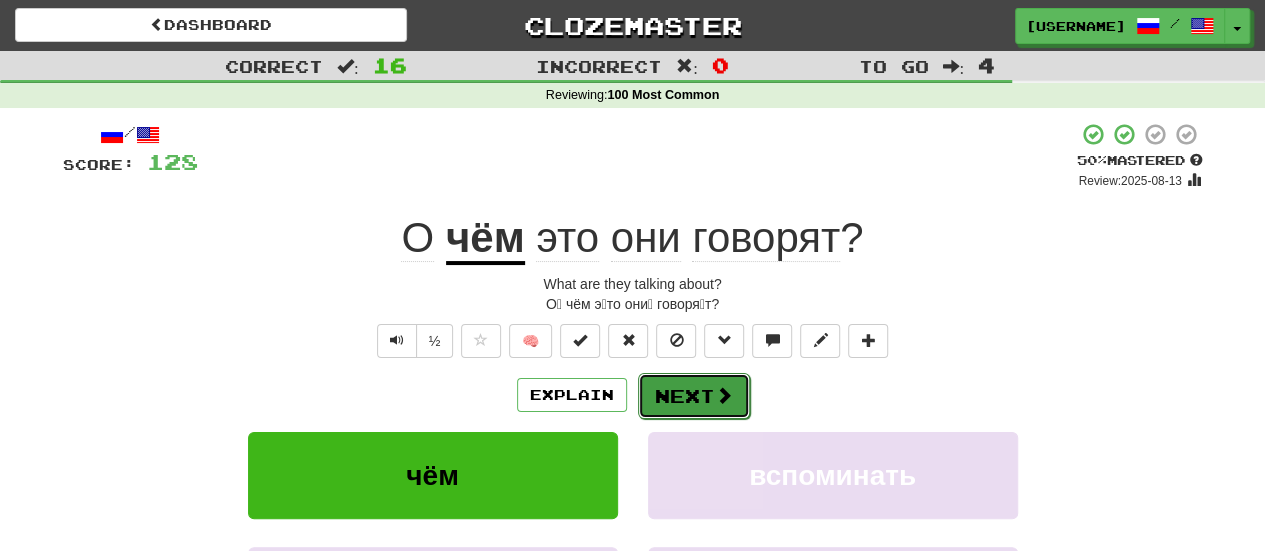 click on "Next" at bounding box center [694, 396] 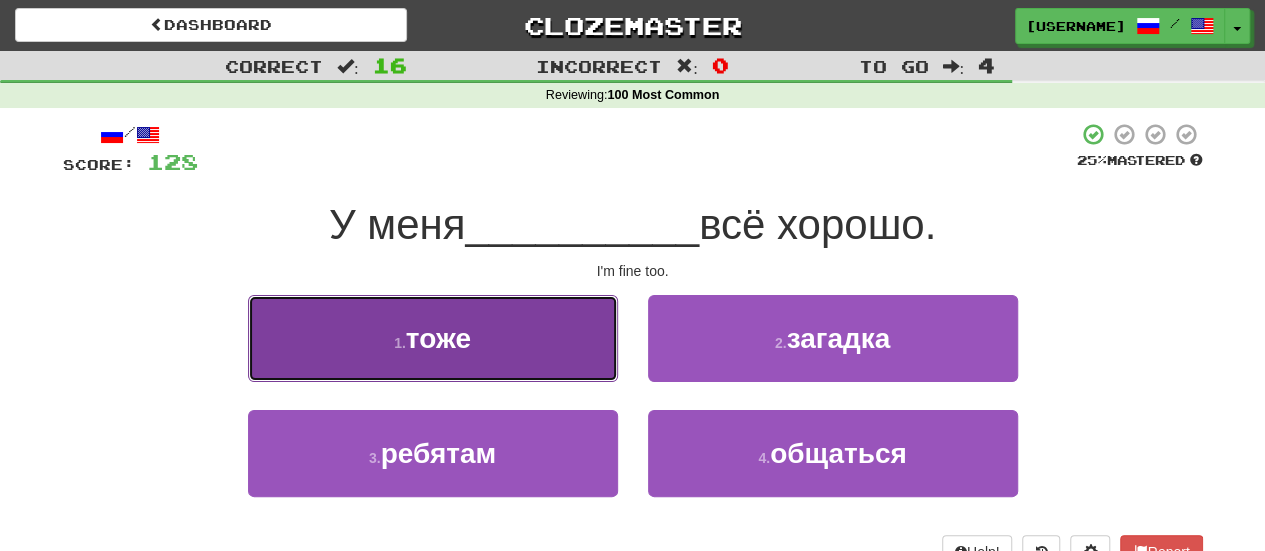 click on "1 .  тоже" at bounding box center [433, 338] 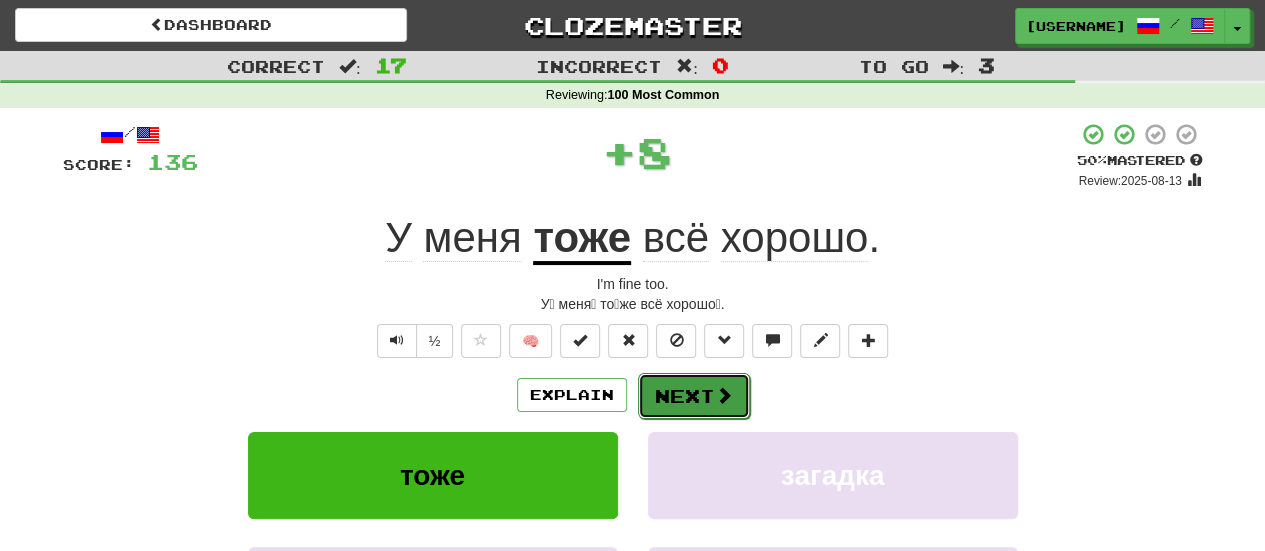 click at bounding box center (724, 395) 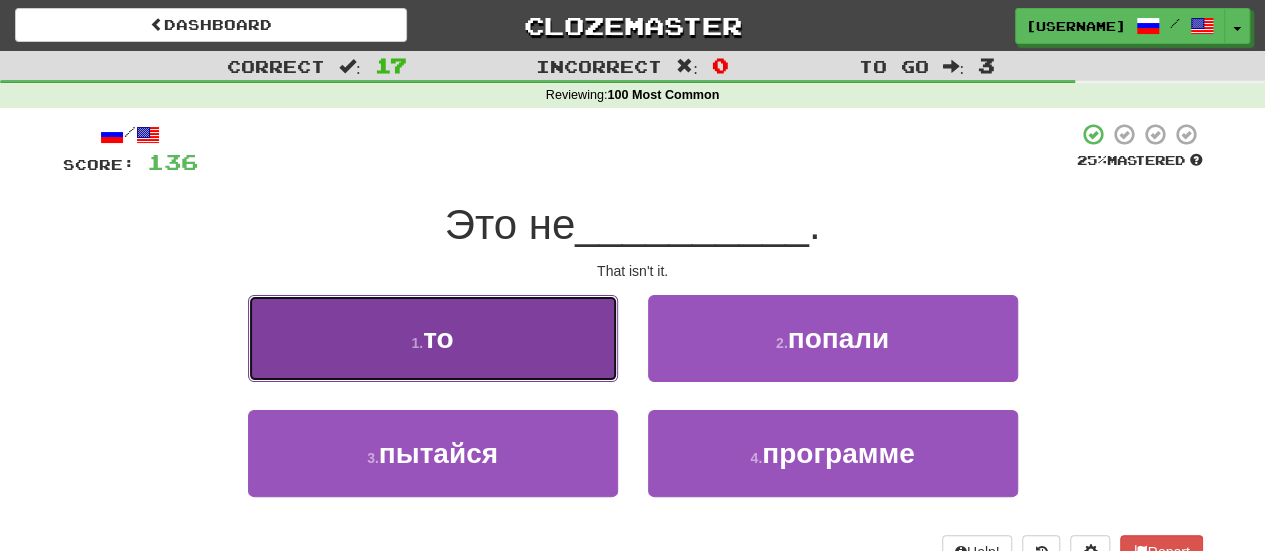 click on "1 .  то" at bounding box center [433, 338] 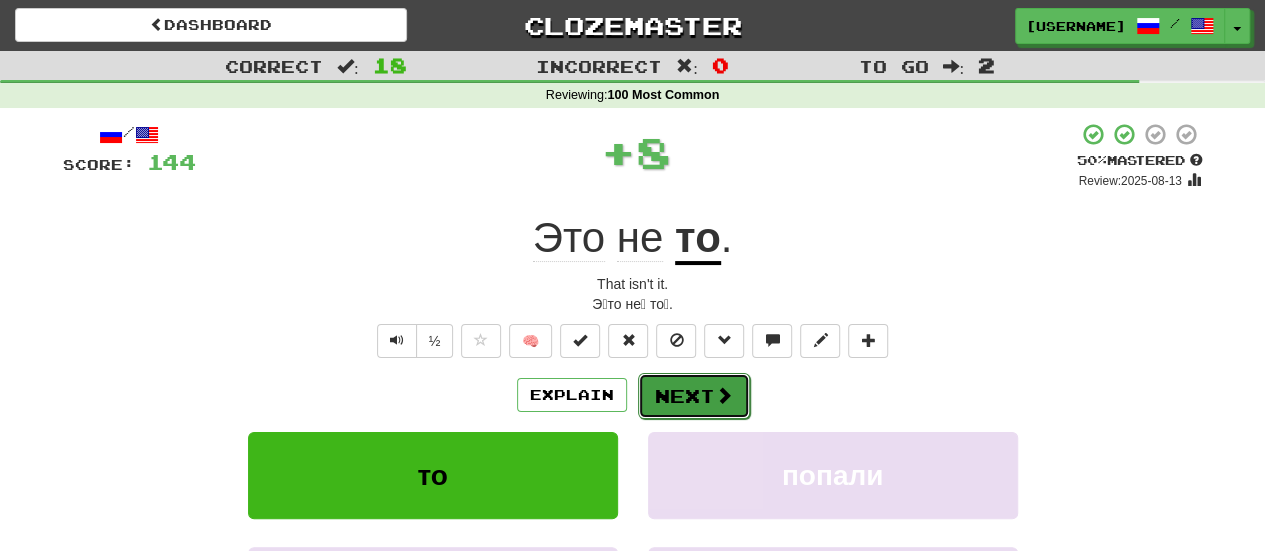 click on "Next" at bounding box center [694, 396] 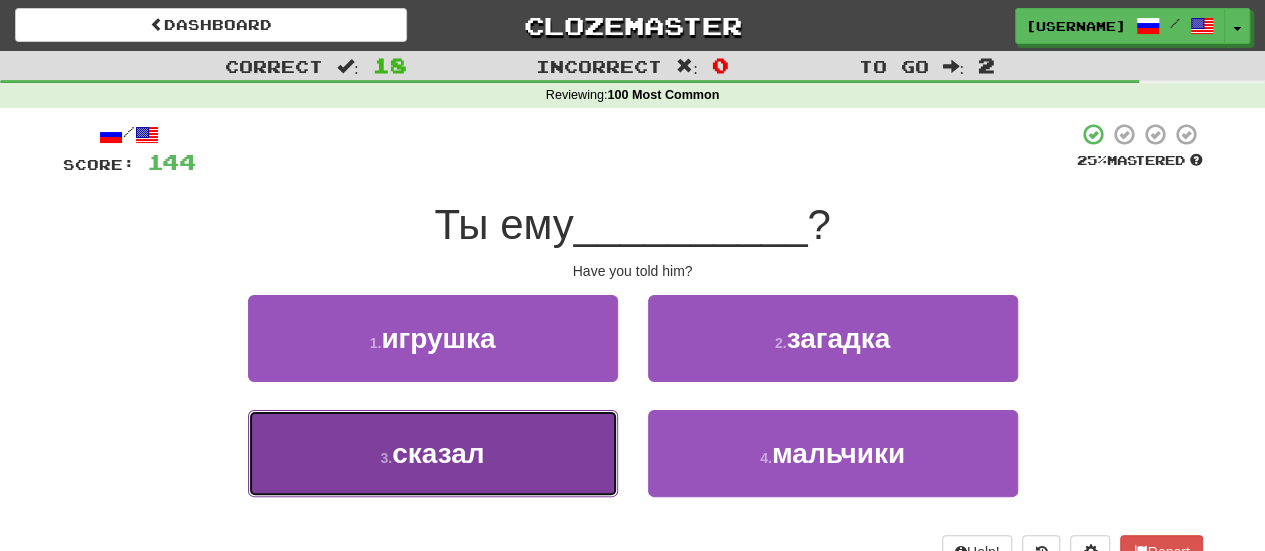 click on "3 .  сказал" at bounding box center (433, 453) 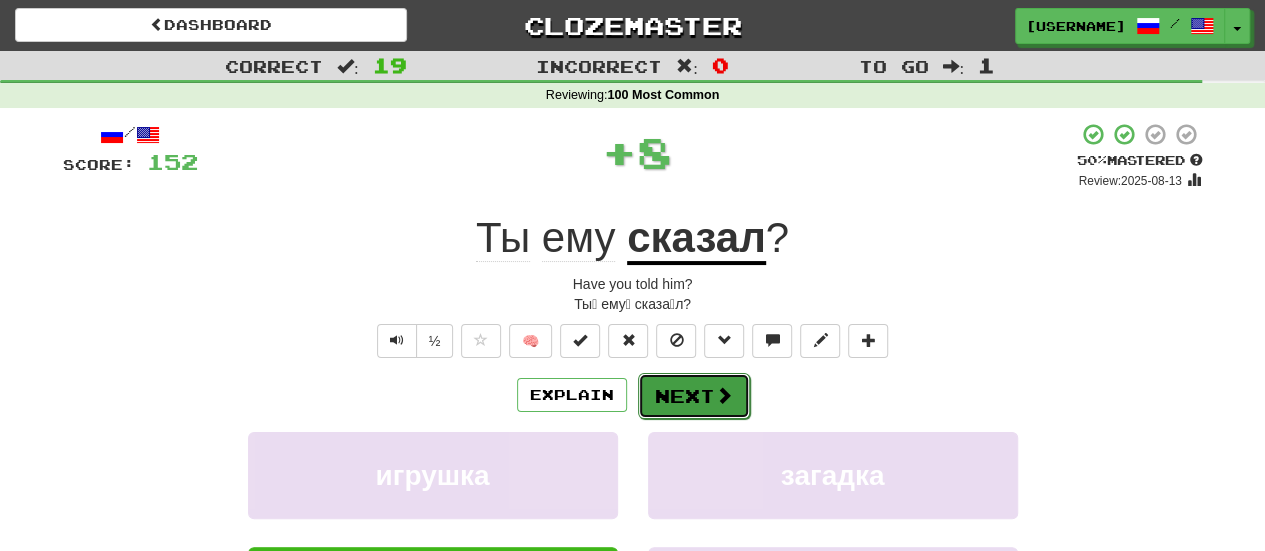 click on "Next" at bounding box center (694, 396) 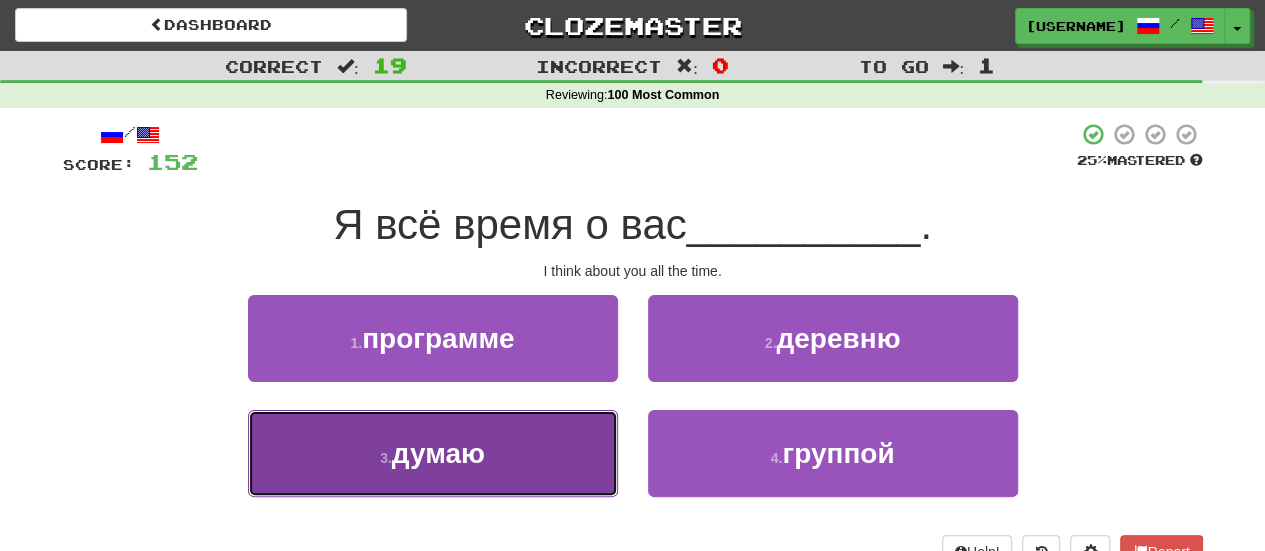 click on "3 .  думаю" at bounding box center [433, 453] 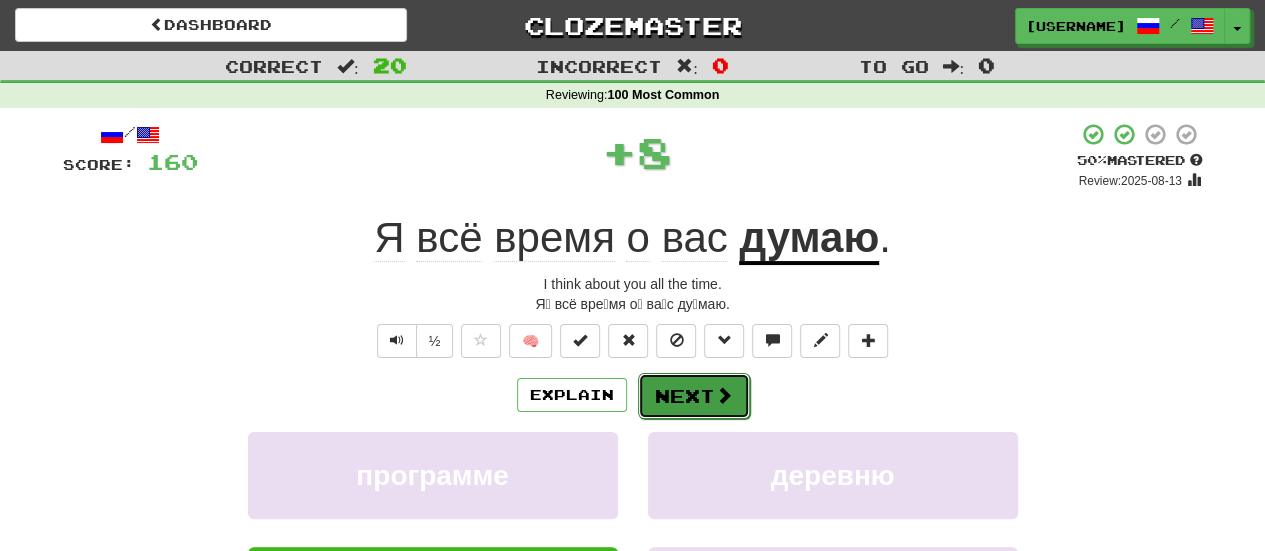click on "Next" at bounding box center [694, 396] 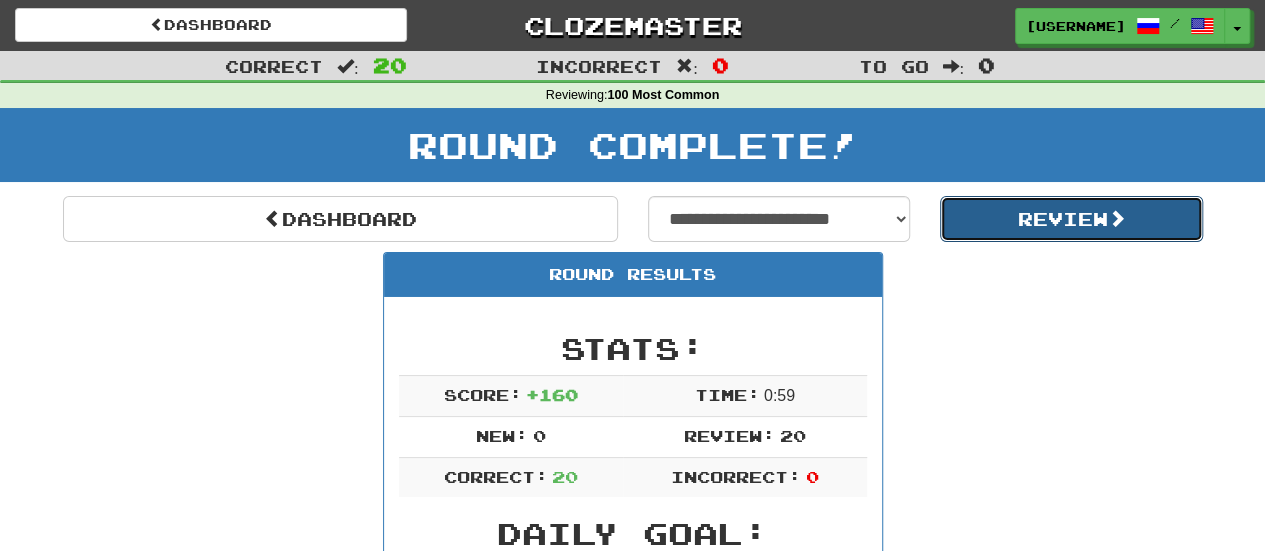 click on "Review" at bounding box center (1071, 219) 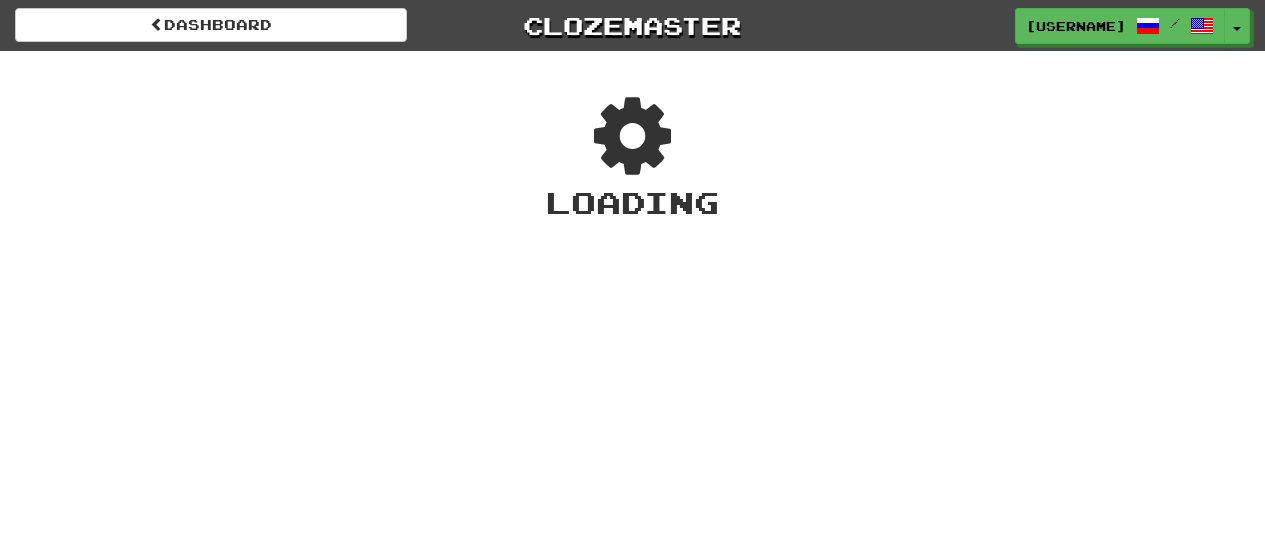 scroll, scrollTop: 0, scrollLeft: 0, axis: both 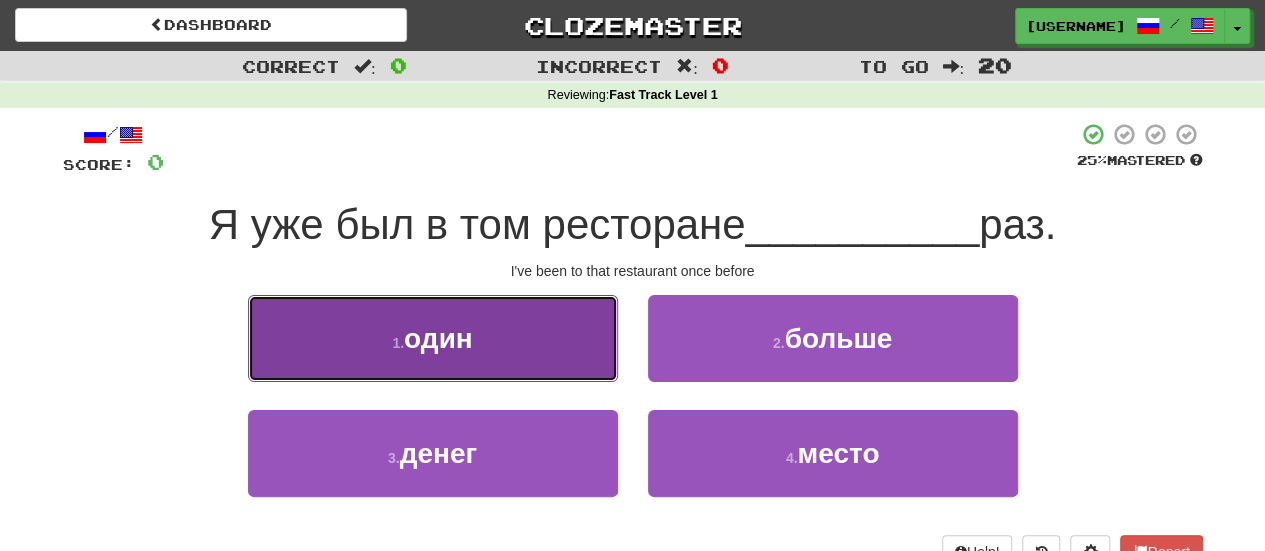 click on "один" at bounding box center [438, 338] 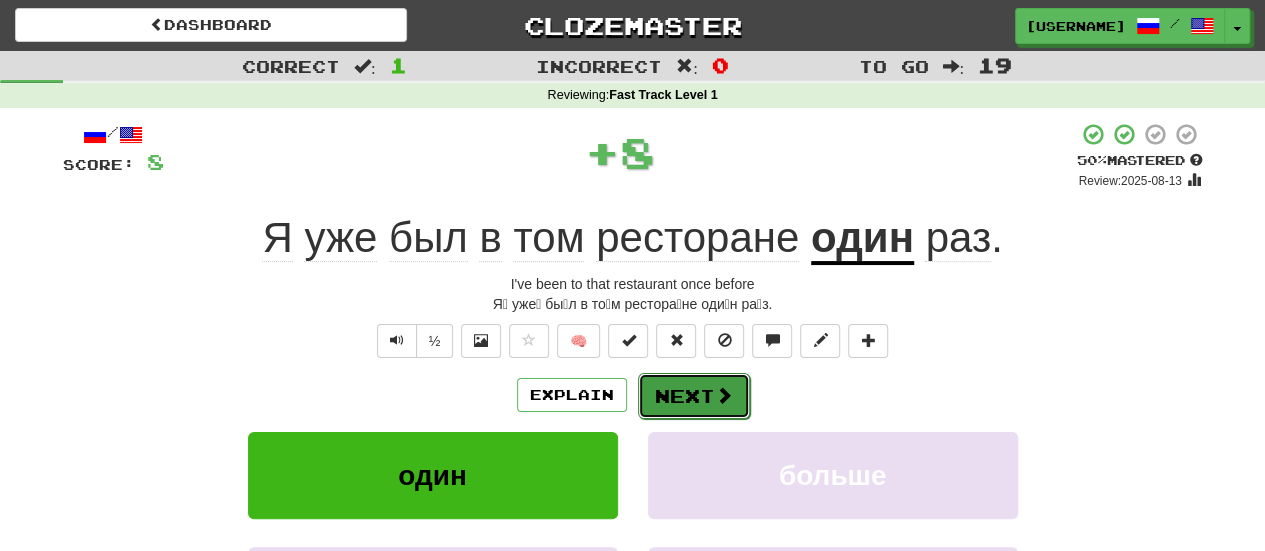 click on "Next" at bounding box center [694, 396] 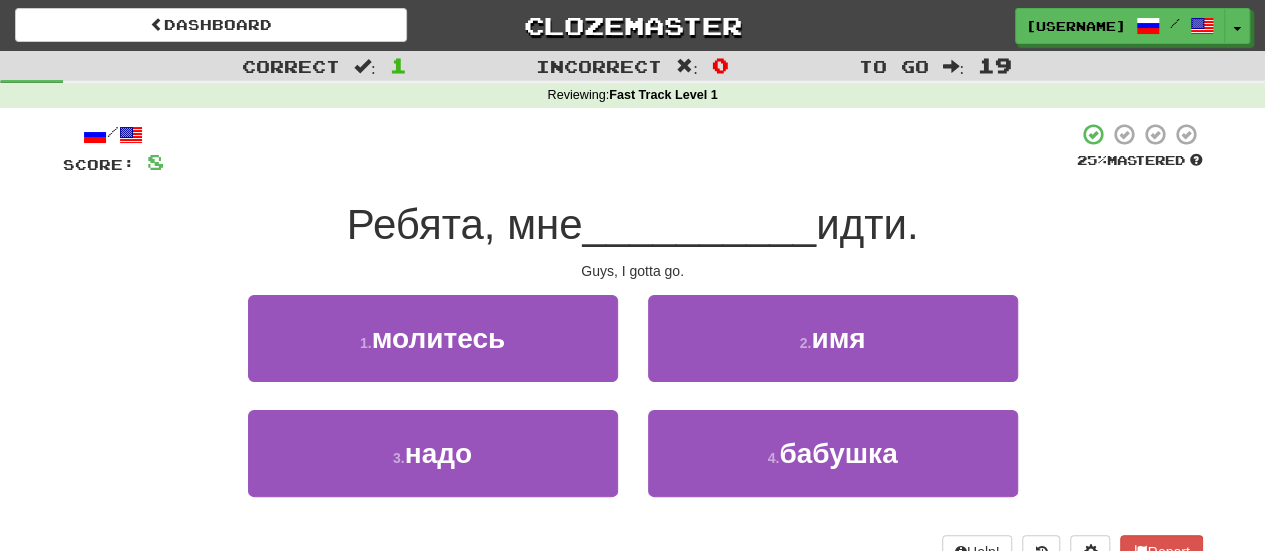 click on "1 .  молитесь" at bounding box center (433, 352) 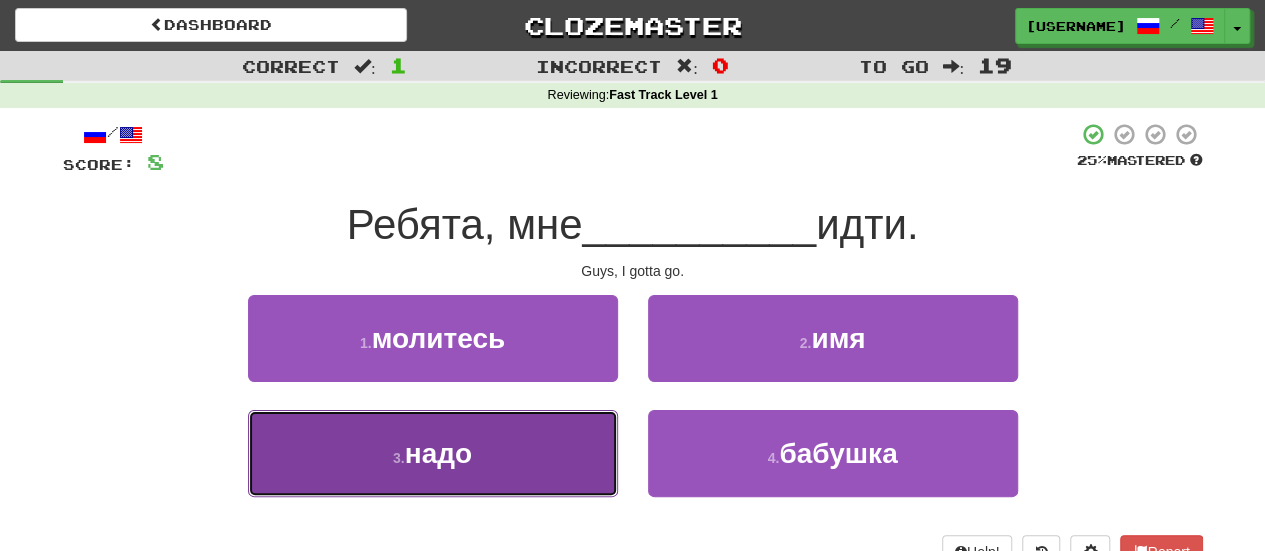 click on "3 .  надо" at bounding box center [433, 453] 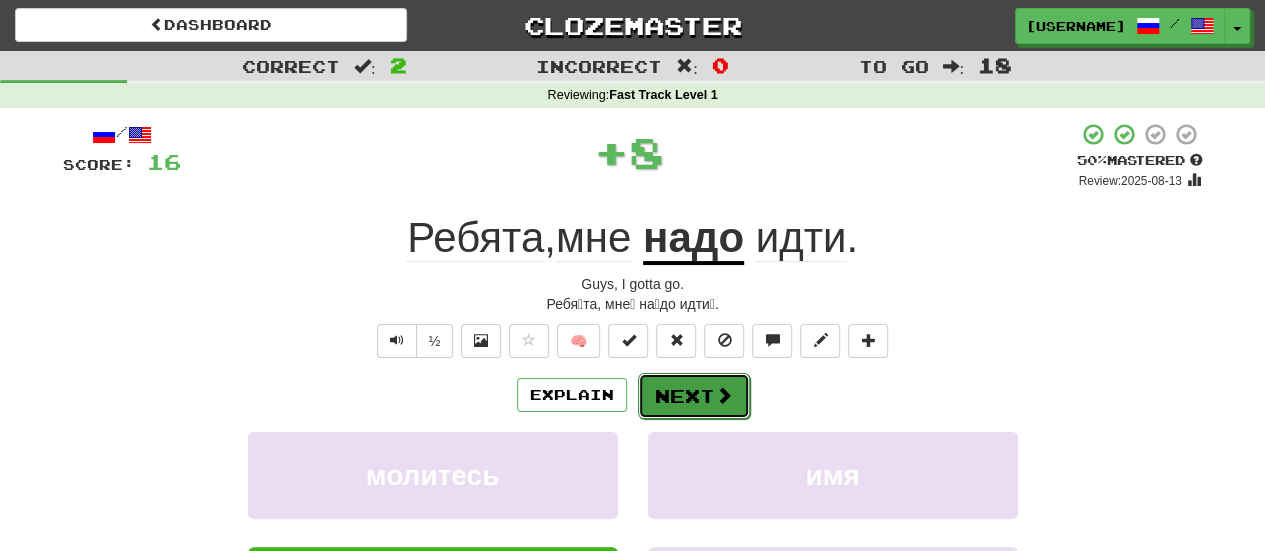 click on "Next" at bounding box center (694, 396) 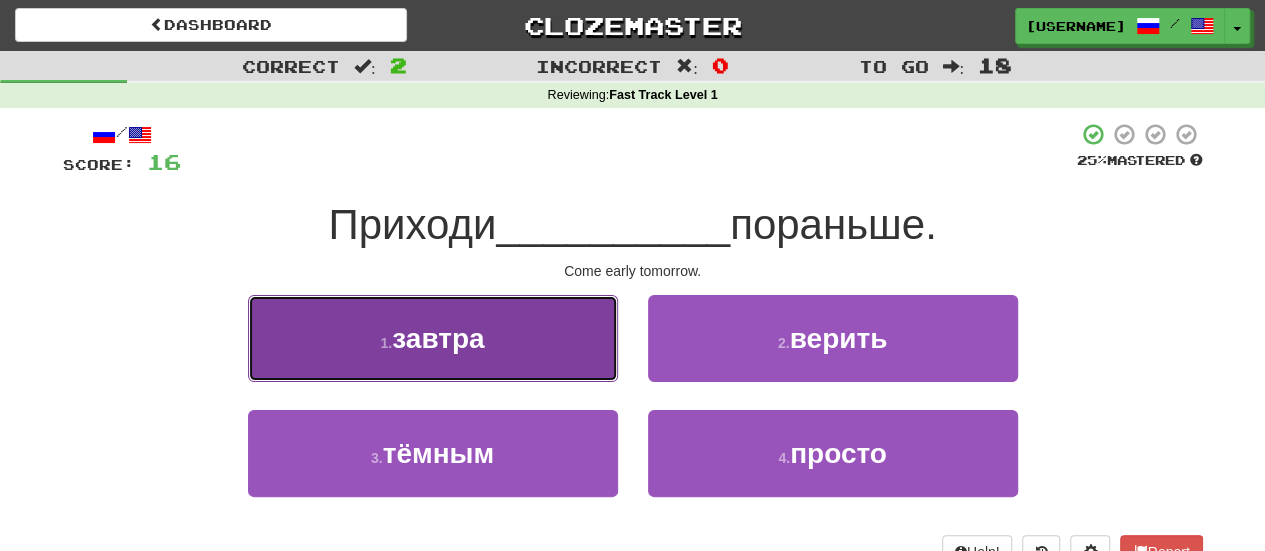 click on "1 .  завтра" at bounding box center (433, 338) 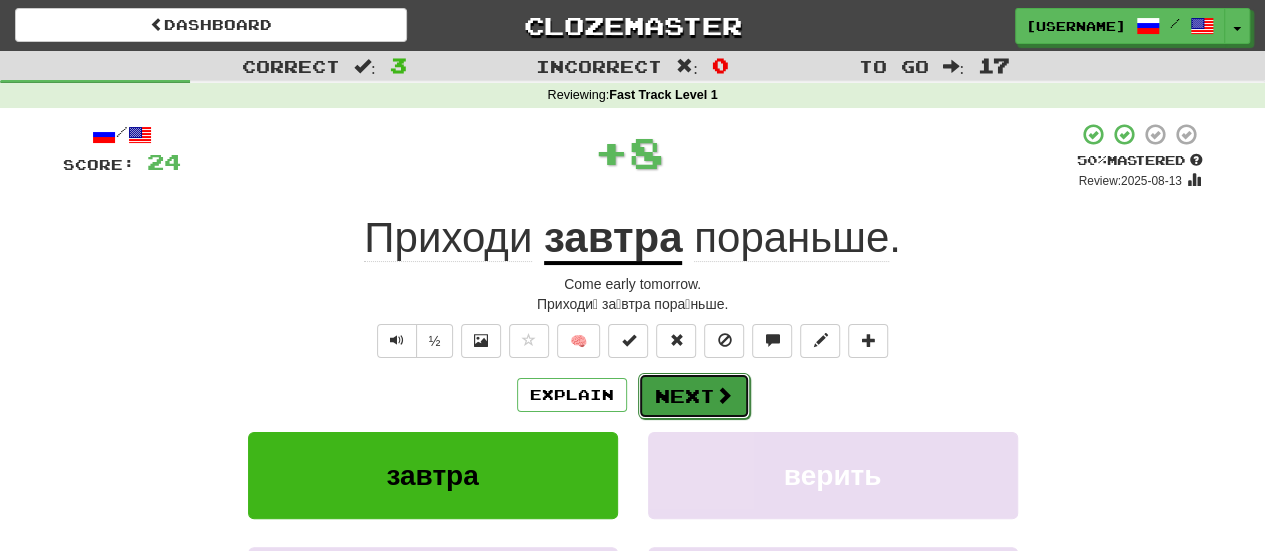 click on "Next" at bounding box center (694, 396) 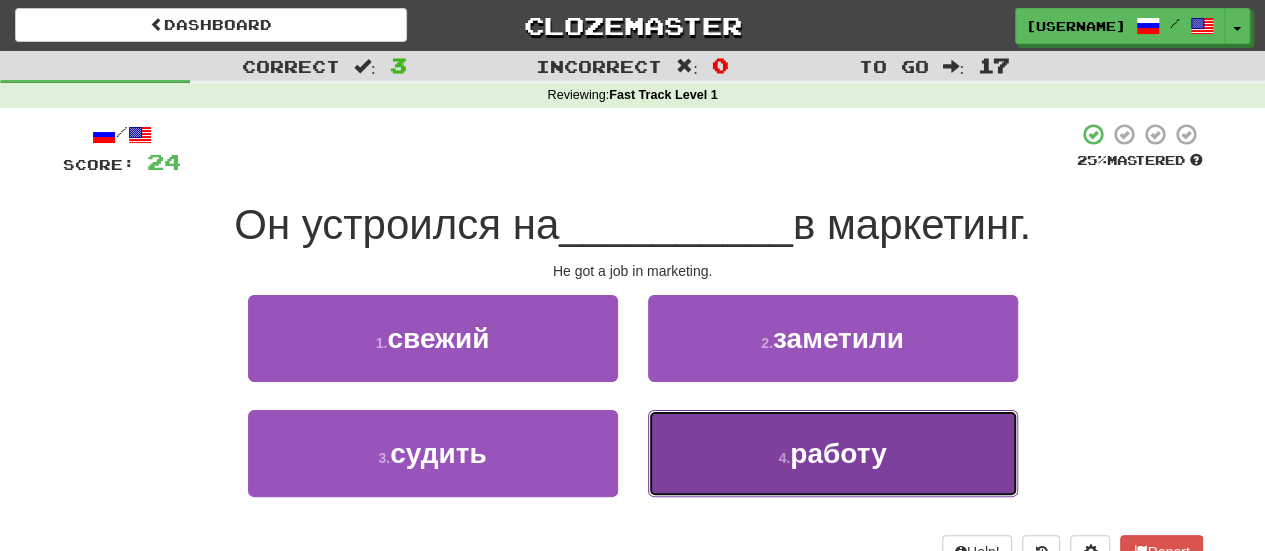 click on "4 .  работу" at bounding box center [833, 453] 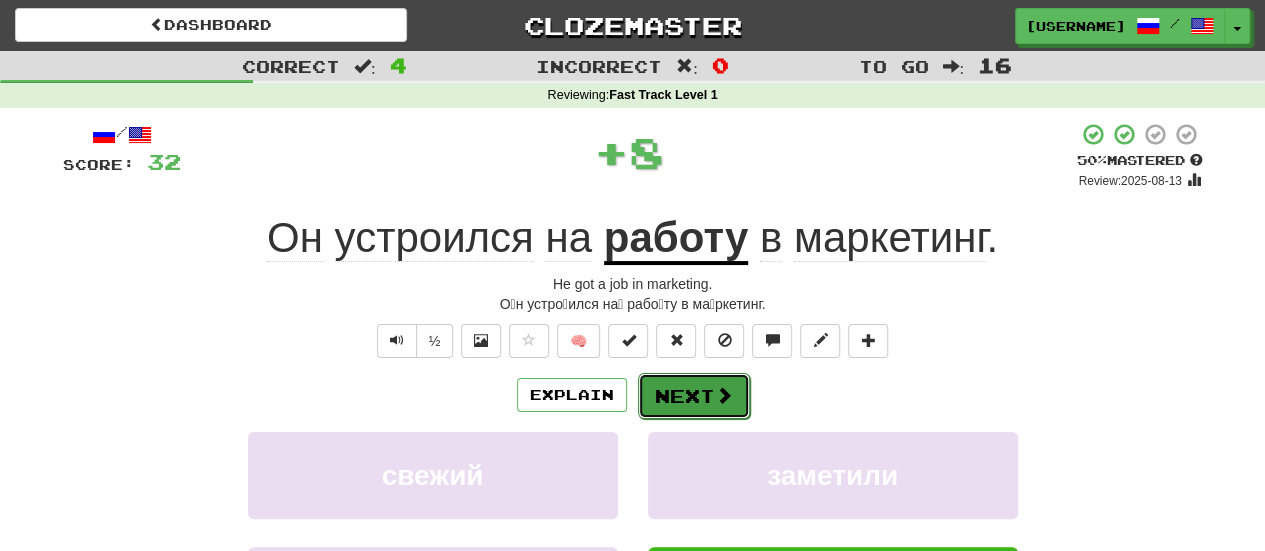 click on "Next" at bounding box center (694, 396) 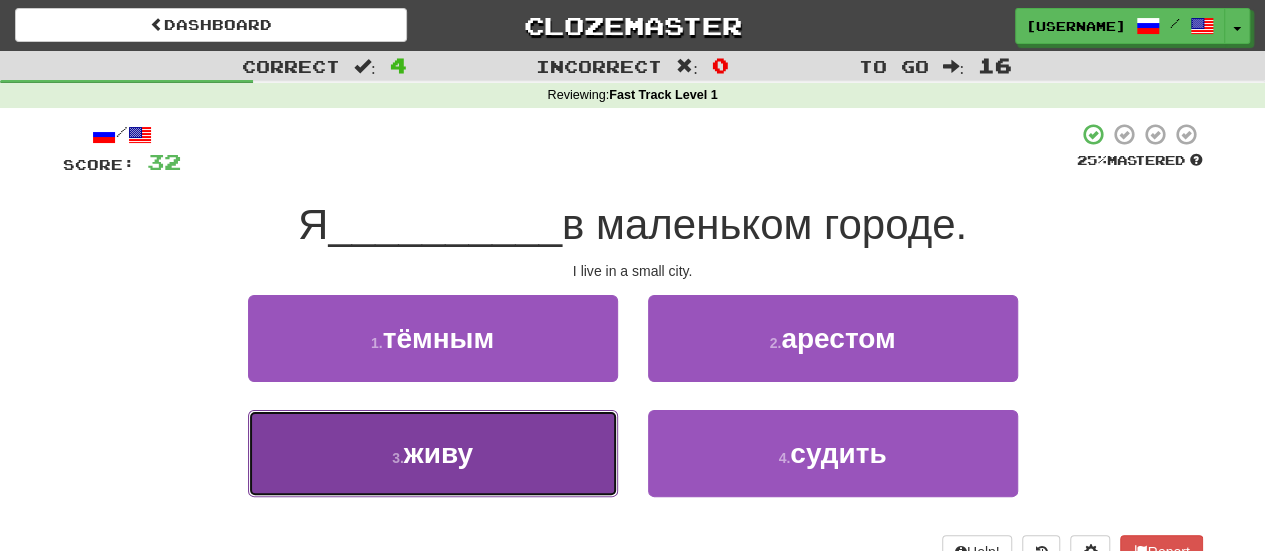 click on "3 .  живу" at bounding box center (433, 453) 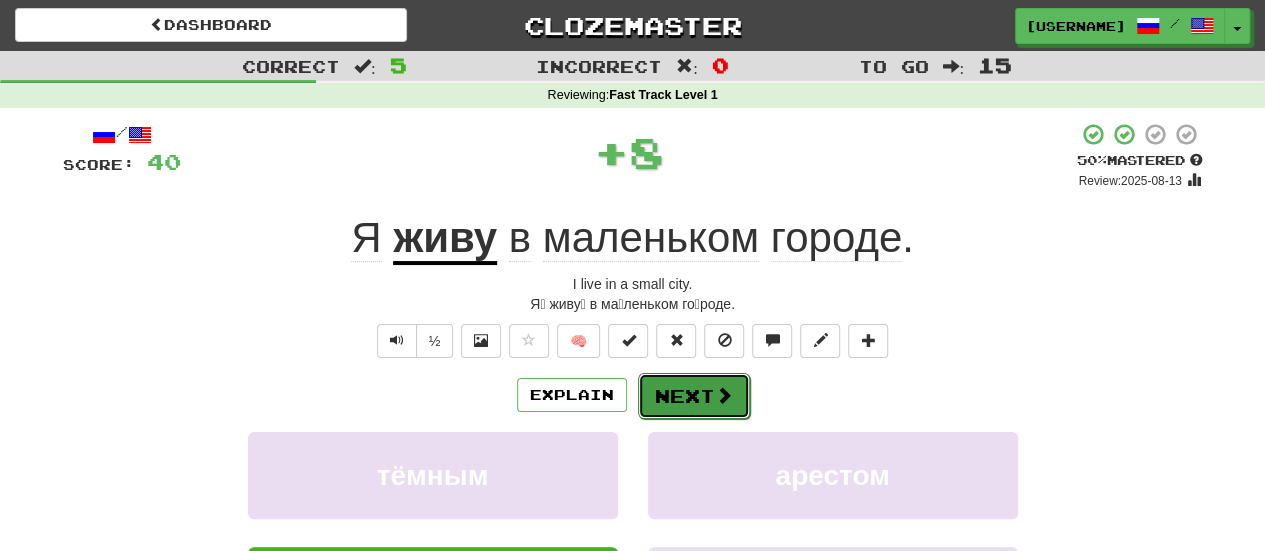 click on "Next" at bounding box center (694, 396) 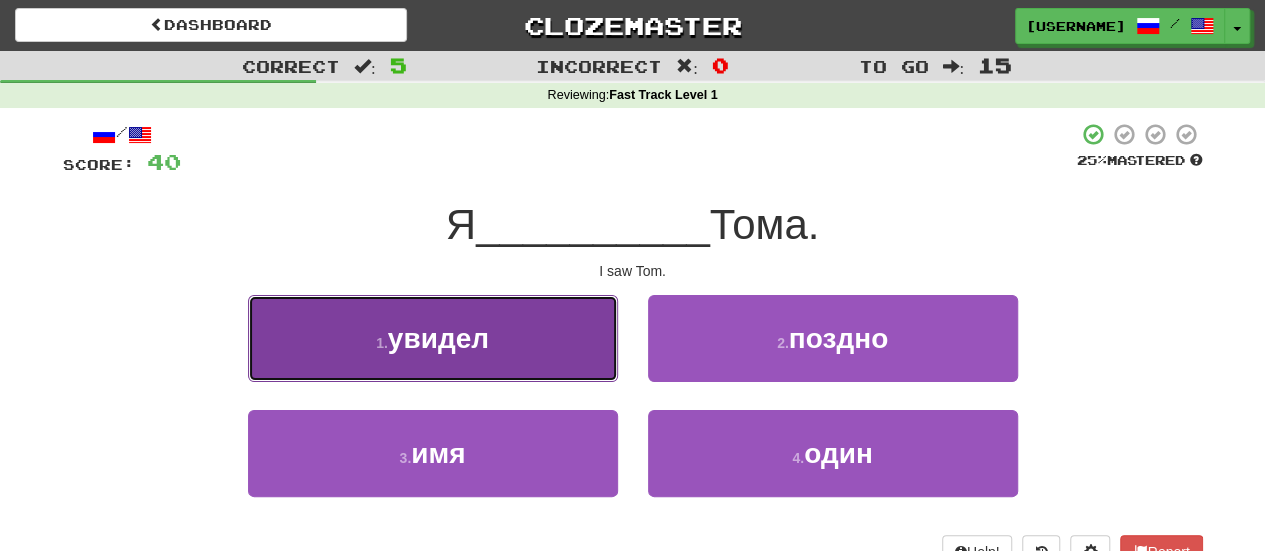 click on "1 .  увидел" at bounding box center (433, 338) 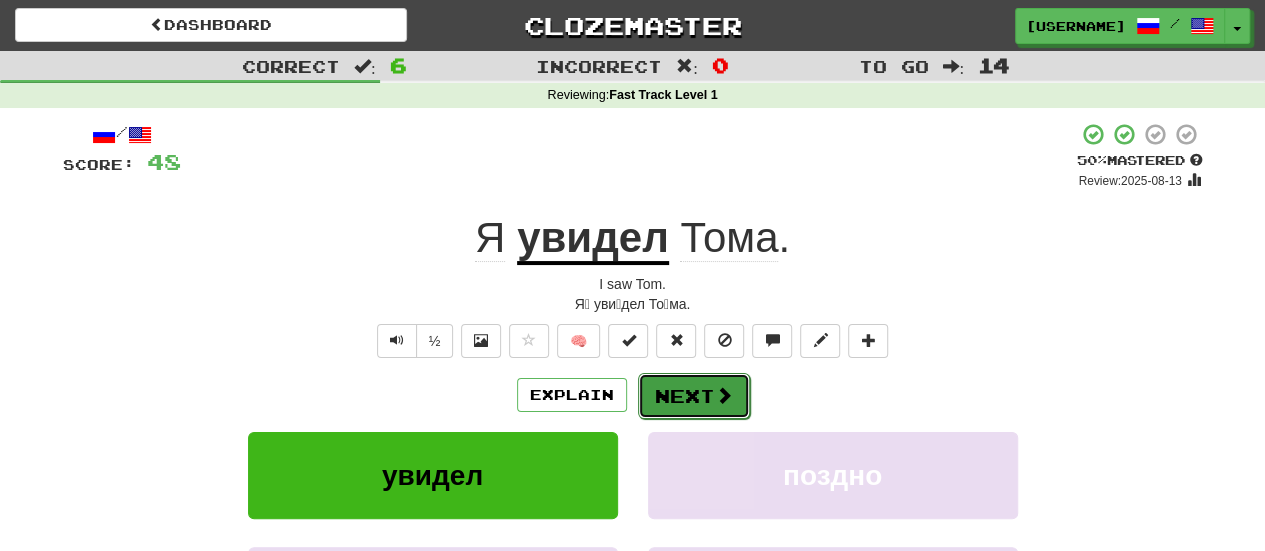 click on "Next" at bounding box center (694, 396) 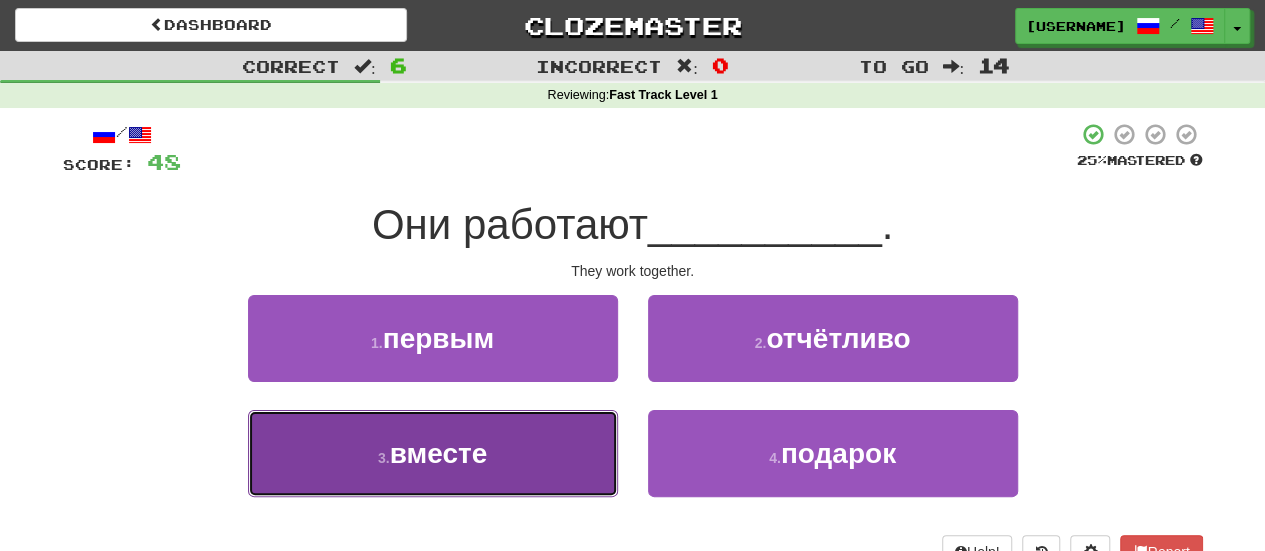 click on "вместе" at bounding box center [439, 453] 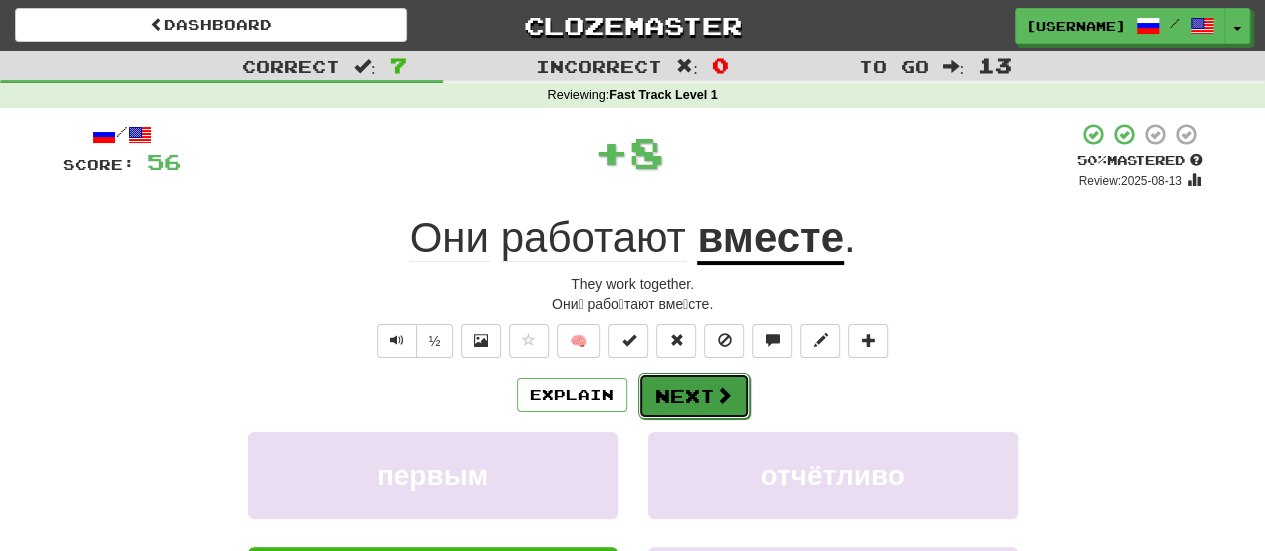 click on "Next" at bounding box center [694, 396] 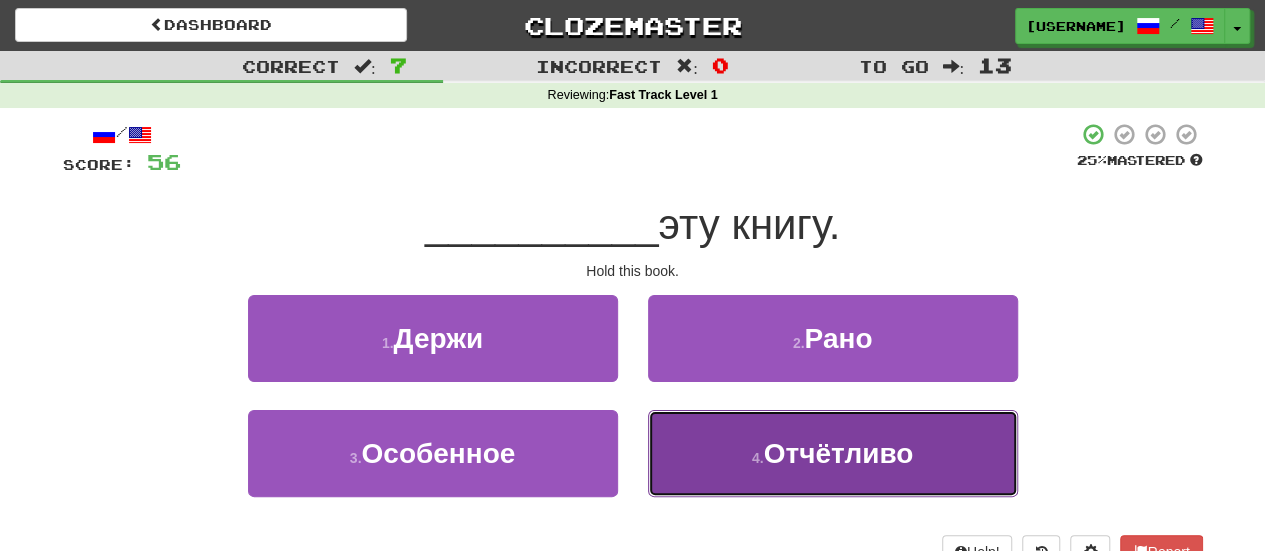 click on "4 ." at bounding box center [758, 458] 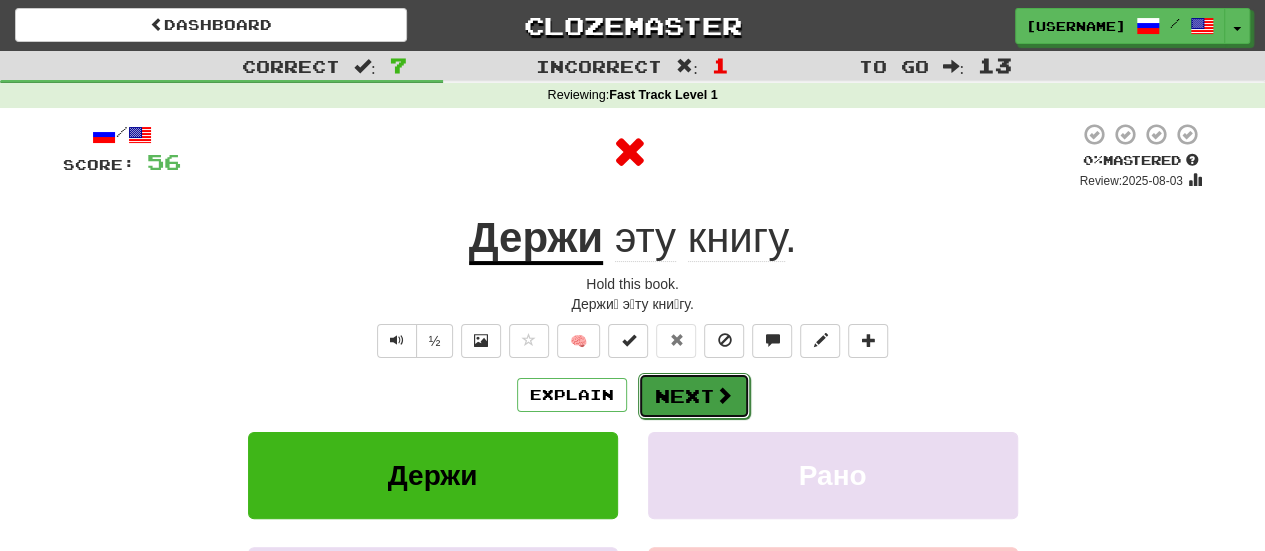 click on "Next" at bounding box center [694, 396] 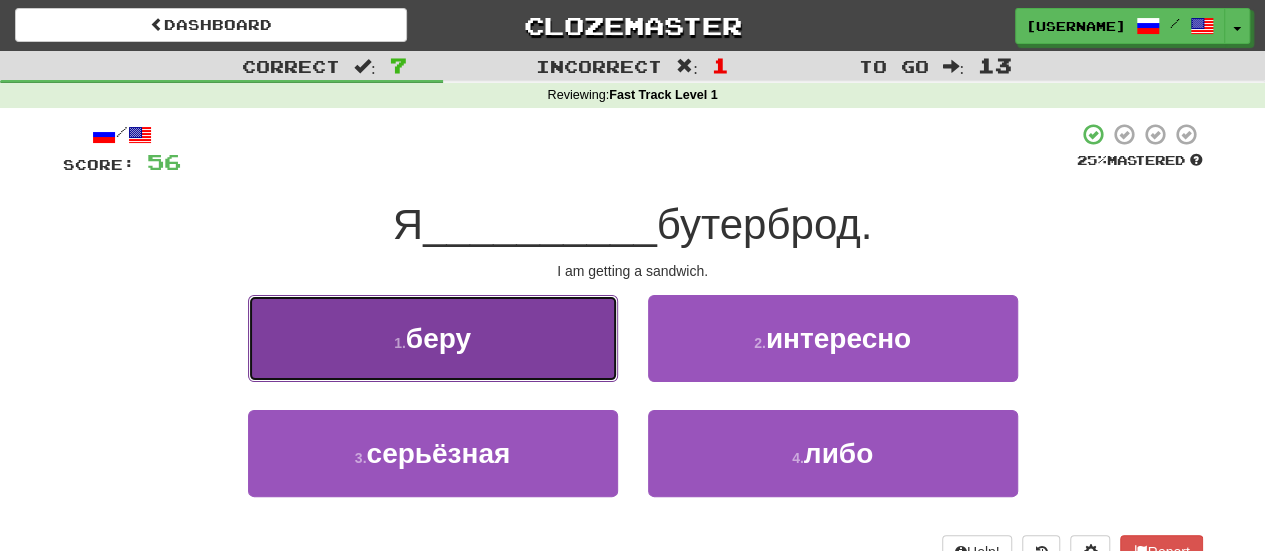 click on "1 .  беру" at bounding box center [433, 338] 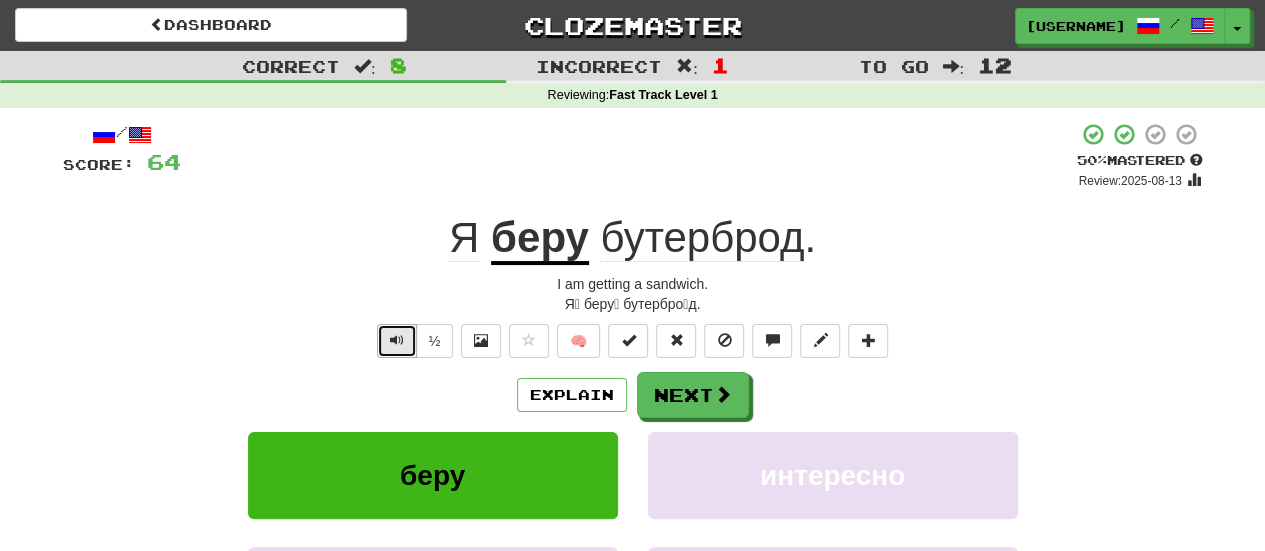 click at bounding box center (397, 341) 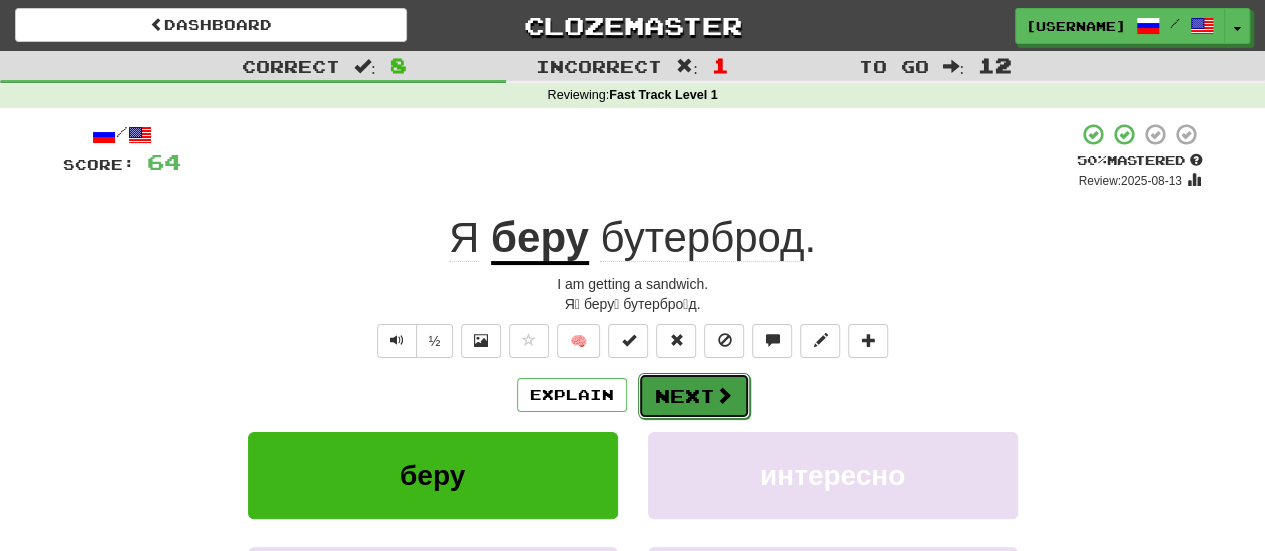 click on "Next" at bounding box center (694, 396) 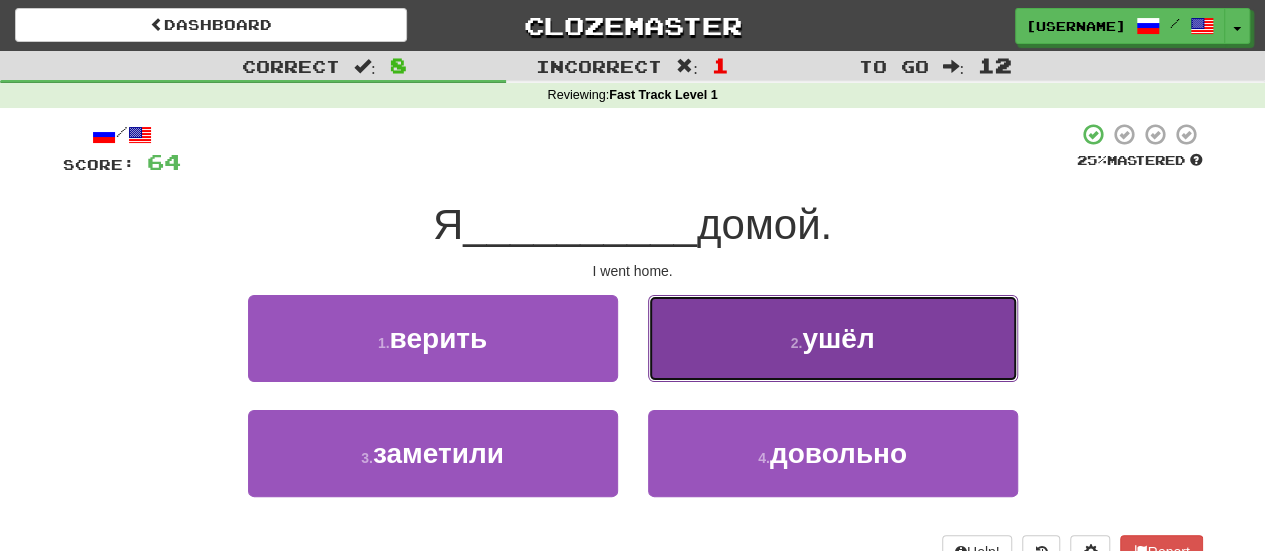 click on "2 .  ушёл" at bounding box center [833, 338] 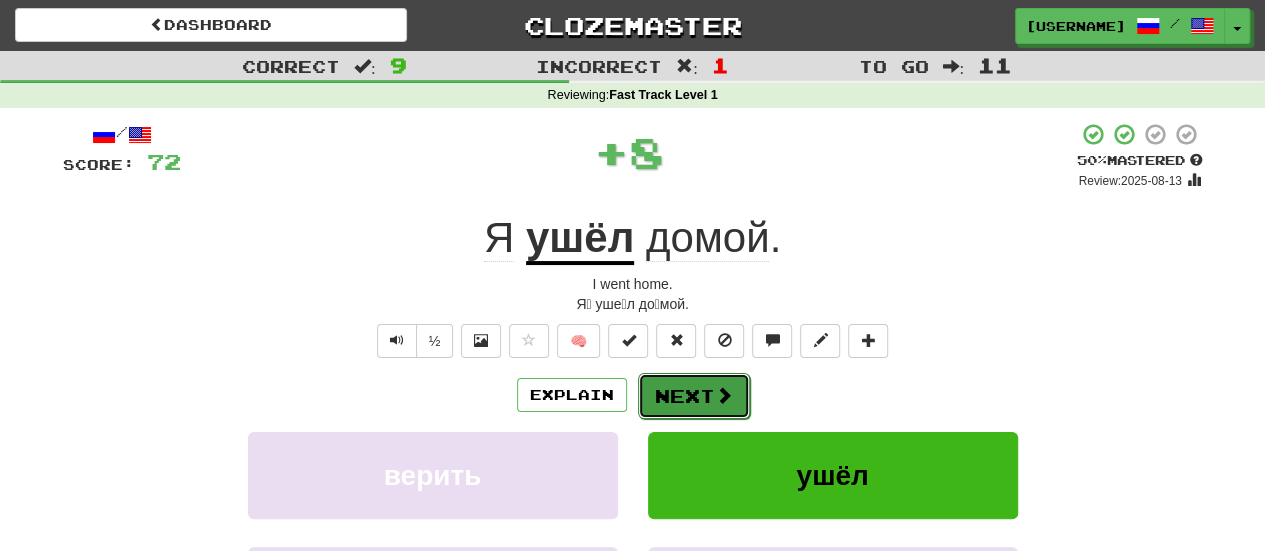 click on "Next" at bounding box center (694, 396) 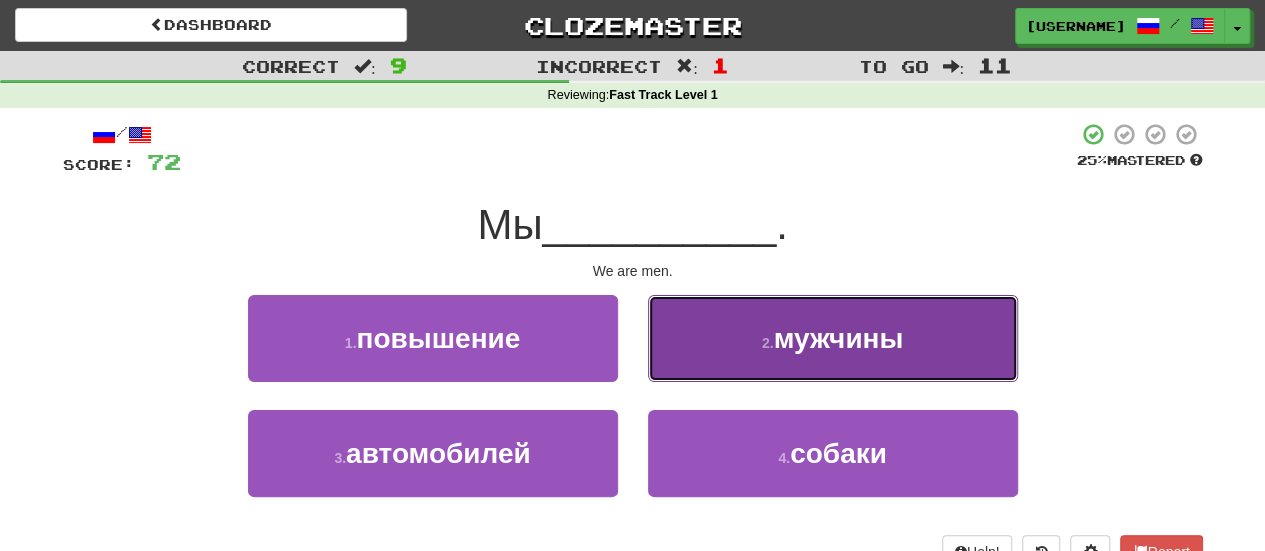 click on "2 .  мужчины" at bounding box center (833, 338) 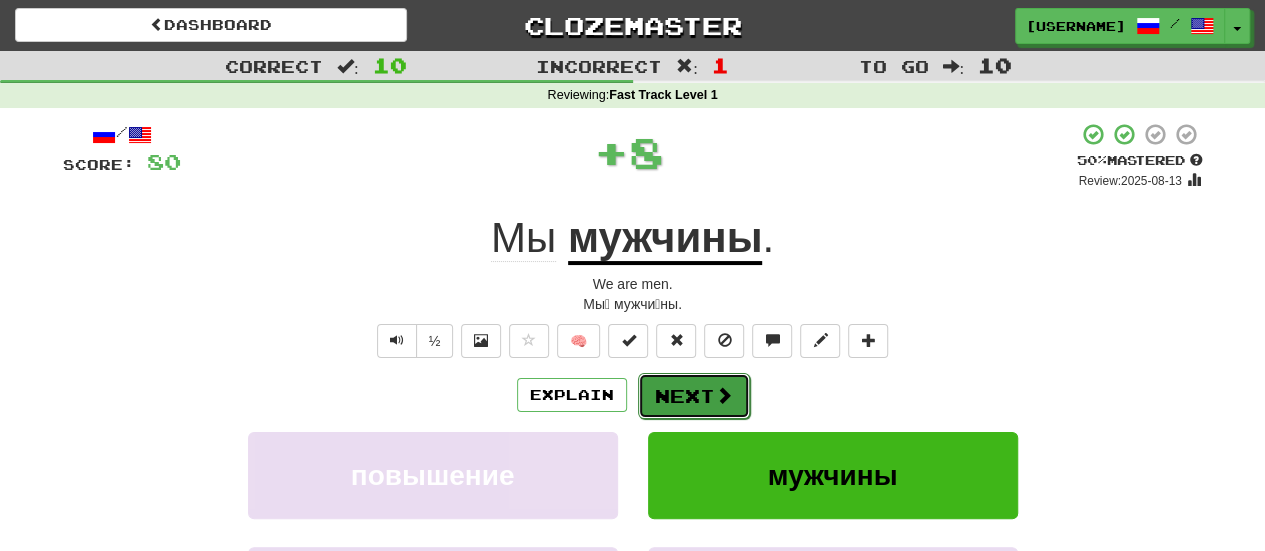 click on "Next" at bounding box center [694, 396] 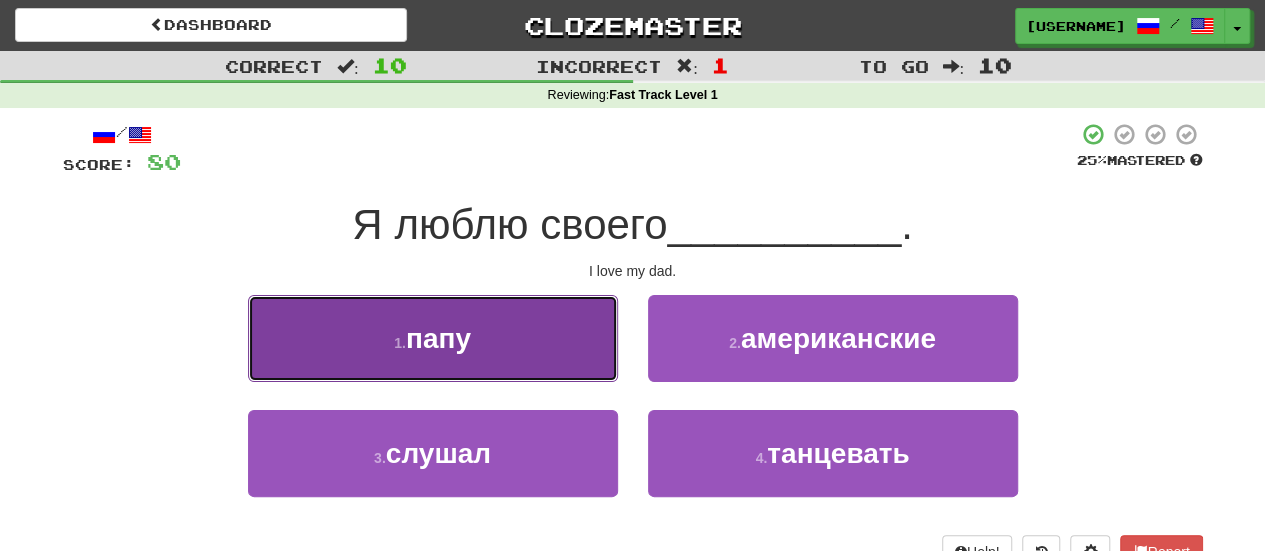 click on "1 .  папу" at bounding box center [433, 338] 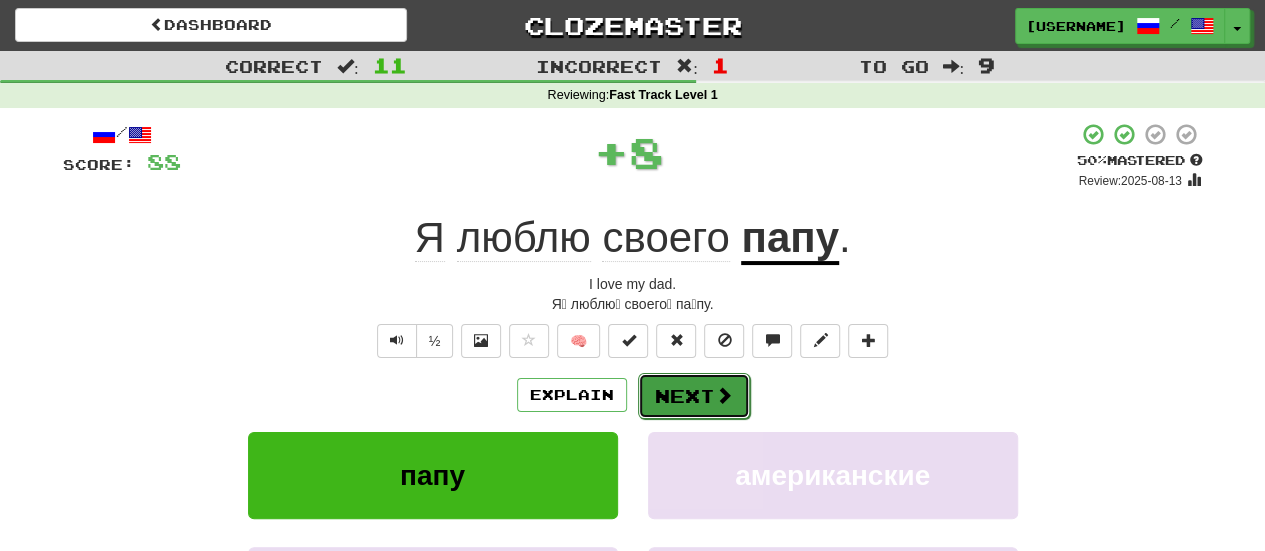 click at bounding box center [724, 395] 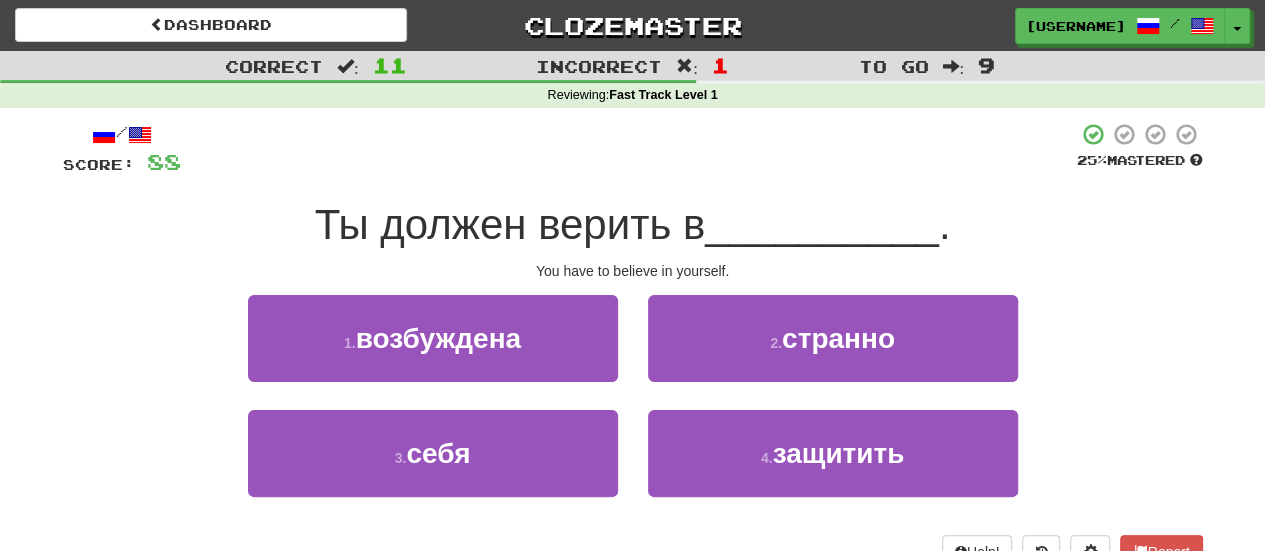 click on "2 .  странно" at bounding box center [833, 352] 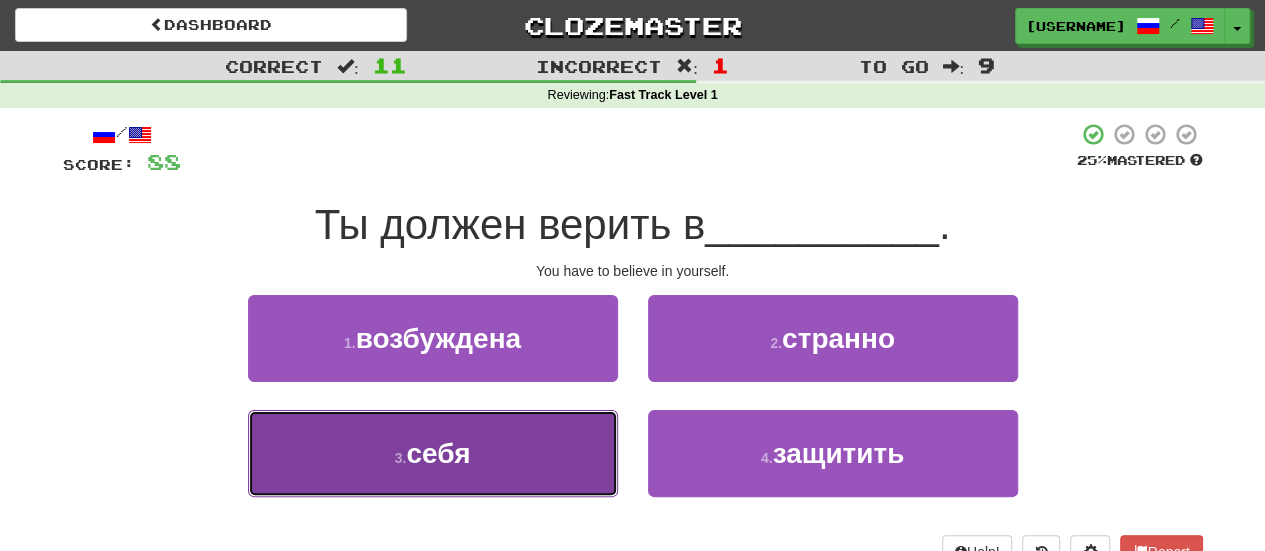 click on "3 .  себя" at bounding box center (433, 453) 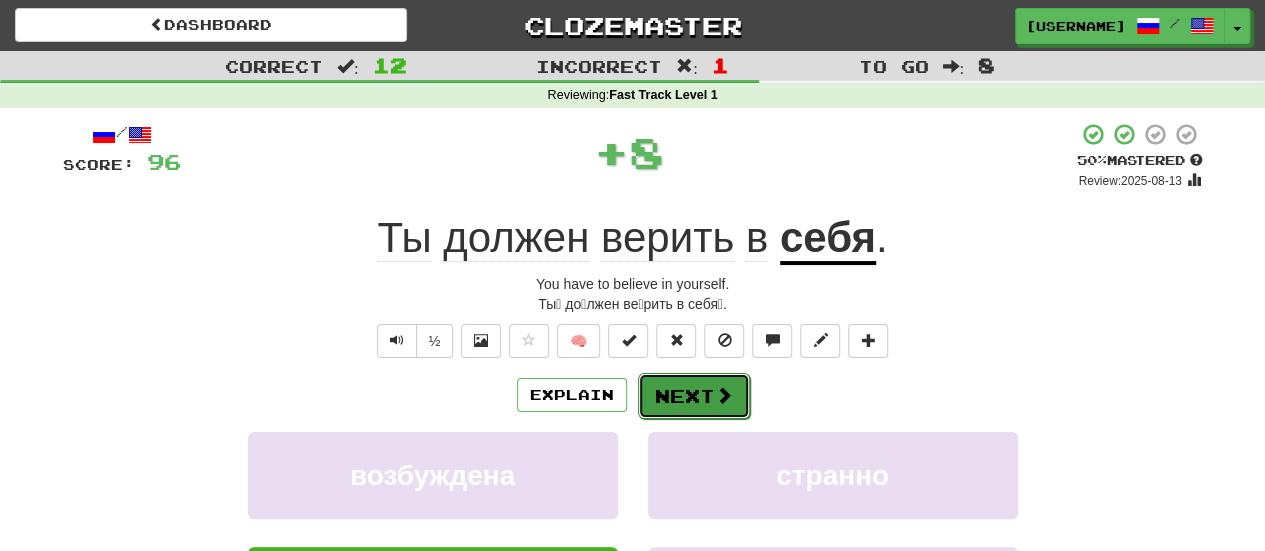 click on "Next" at bounding box center [694, 396] 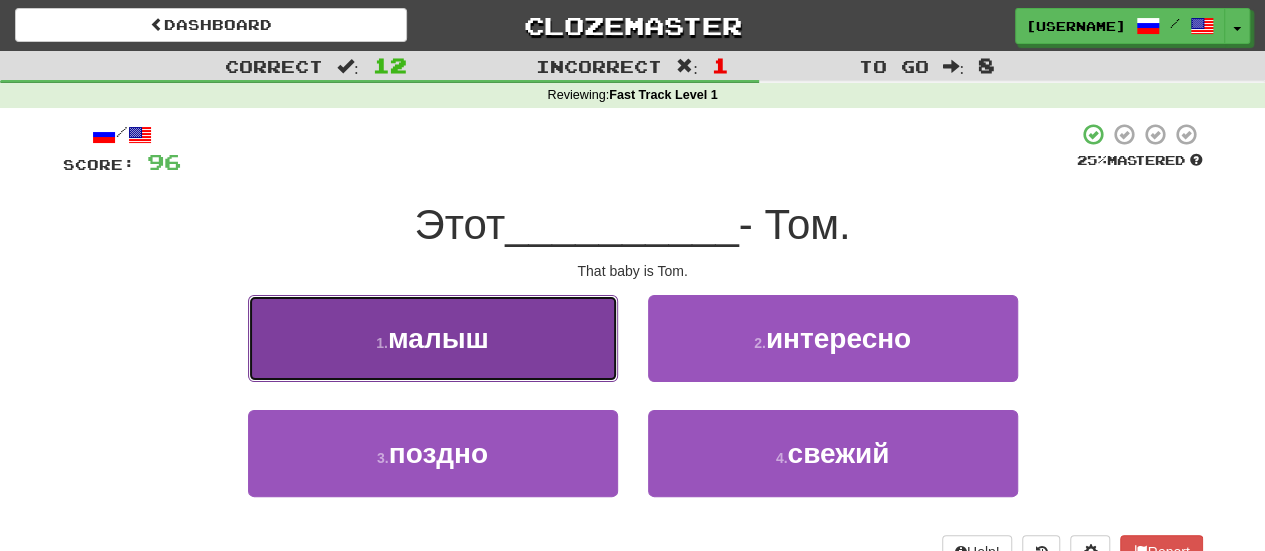 click on "1 .  малыш" at bounding box center (433, 338) 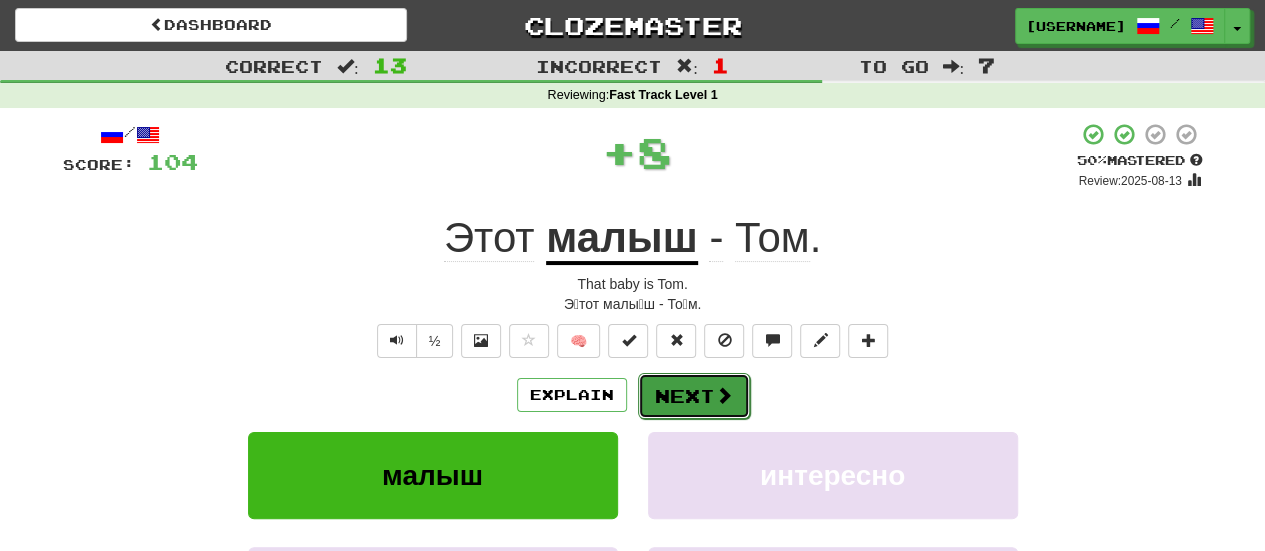 click on "Next" at bounding box center [694, 396] 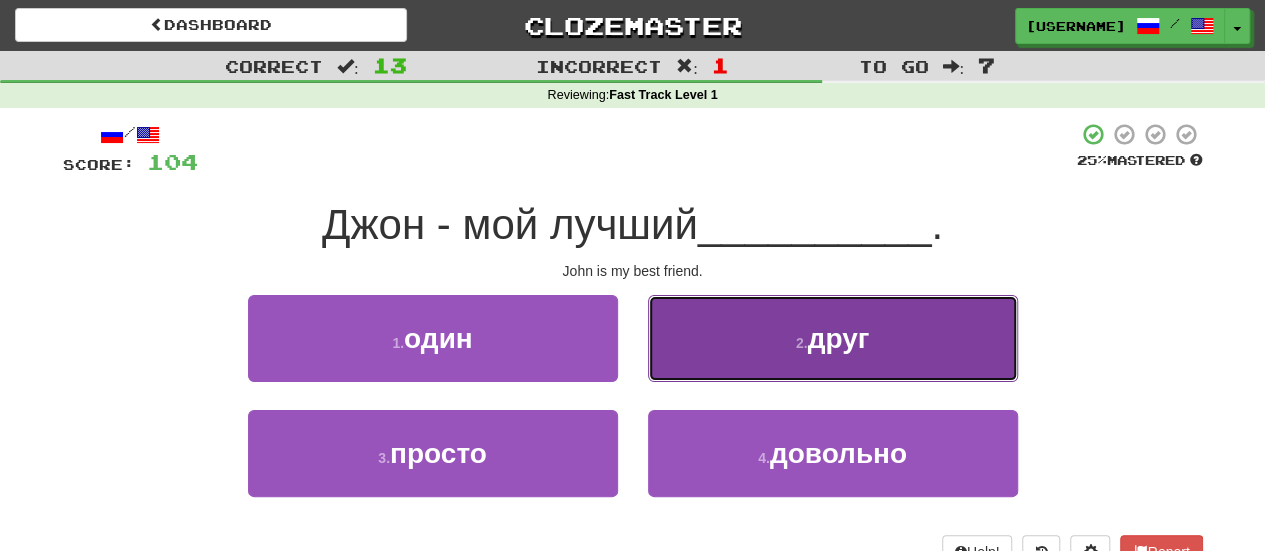 click on "2 .  друг" at bounding box center (833, 338) 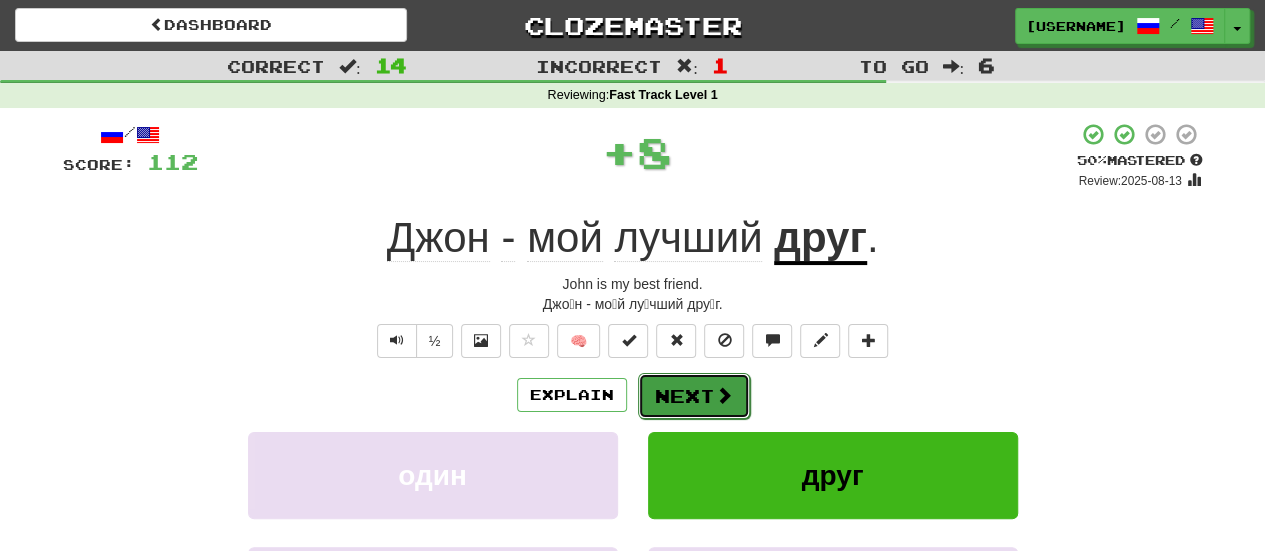 click on "Next" at bounding box center (694, 396) 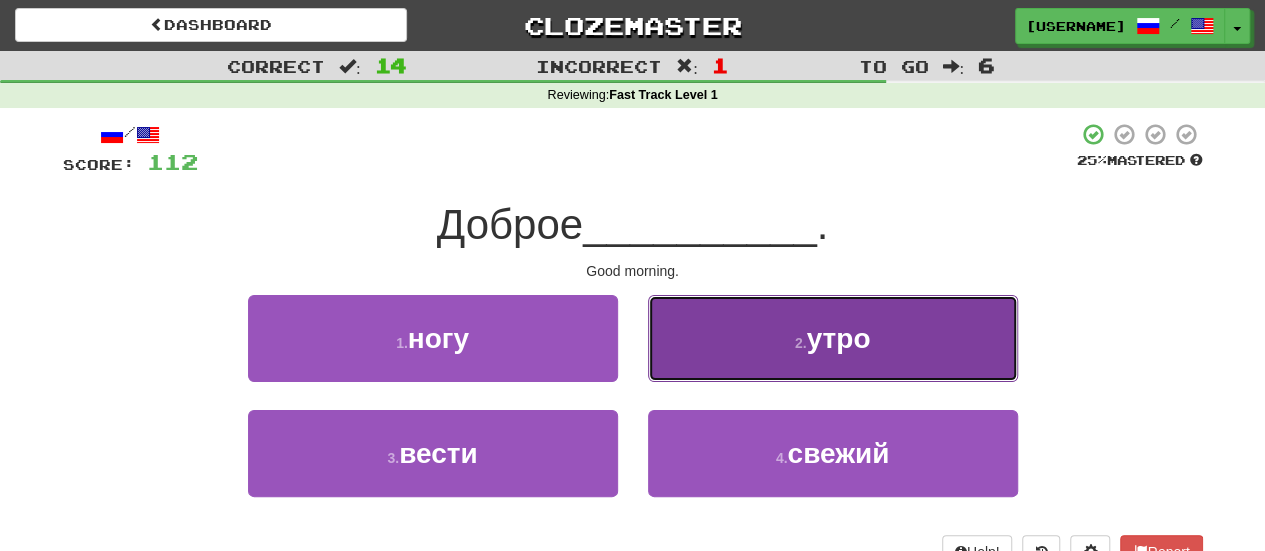 click on "2 .  утро" at bounding box center (833, 338) 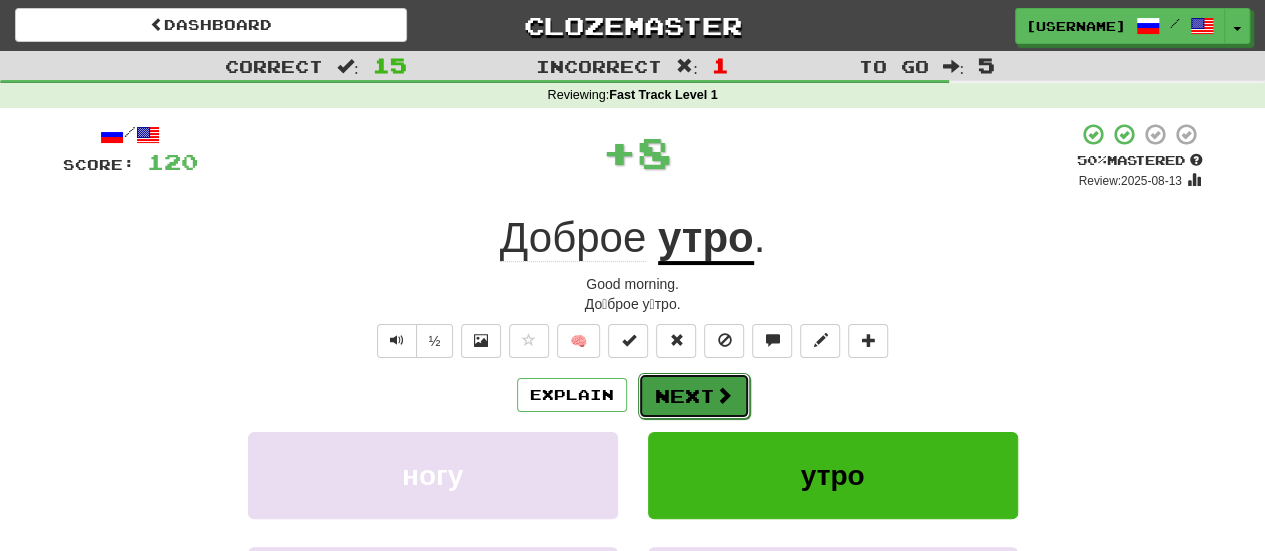 click on "Next" at bounding box center [694, 396] 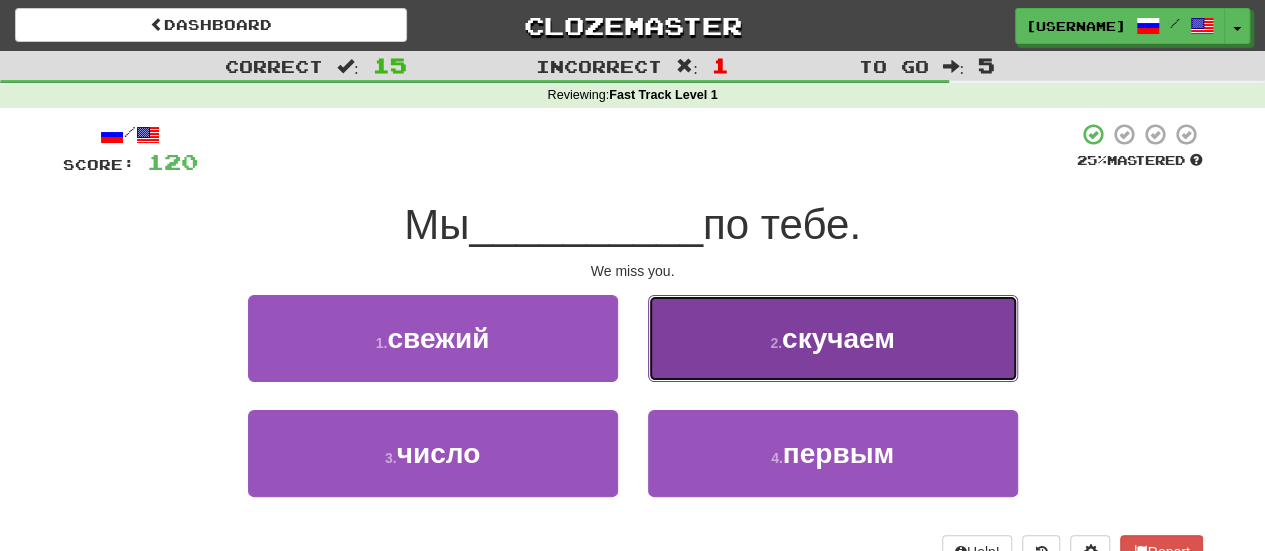 click on "2 .  скучаем" at bounding box center [833, 338] 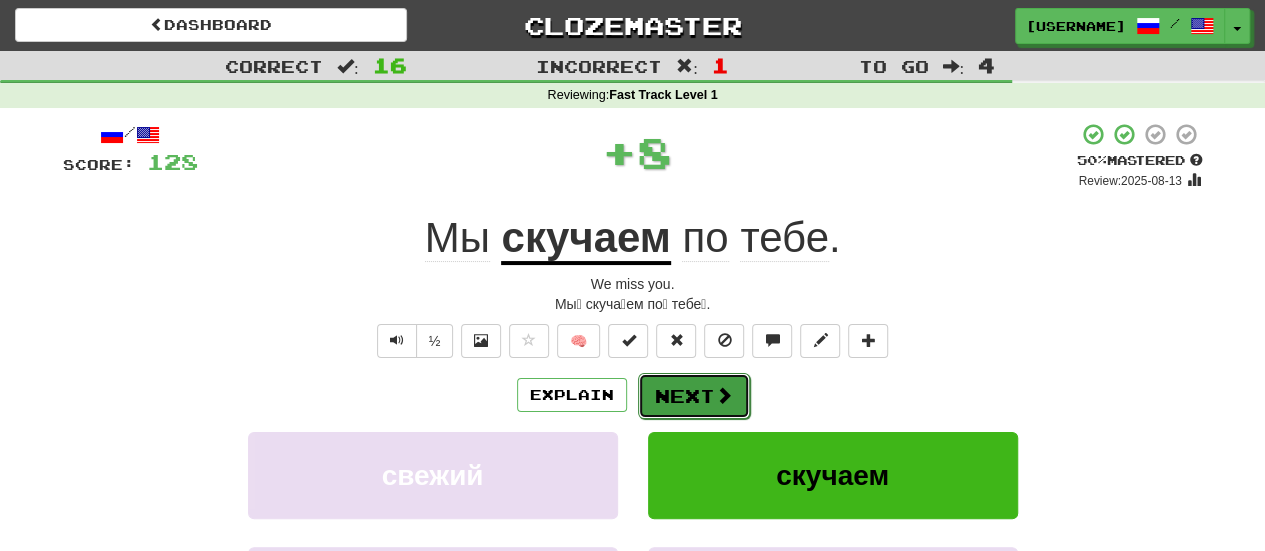 click on "Next" at bounding box center (694, 396) 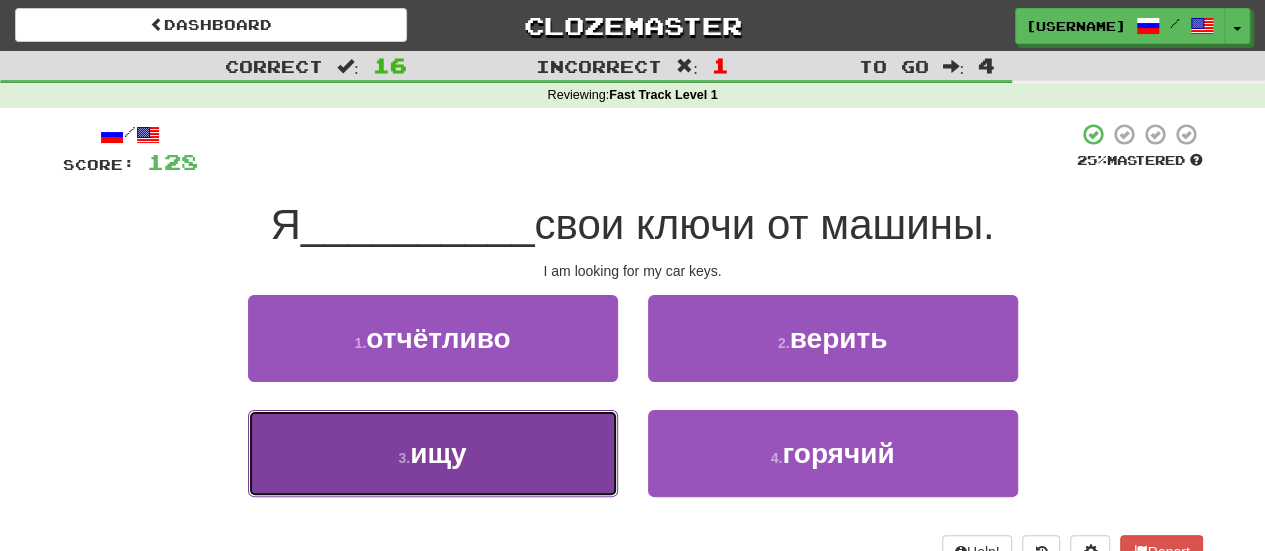 click on "3 .  ищу" at bounding box center [433, 453] 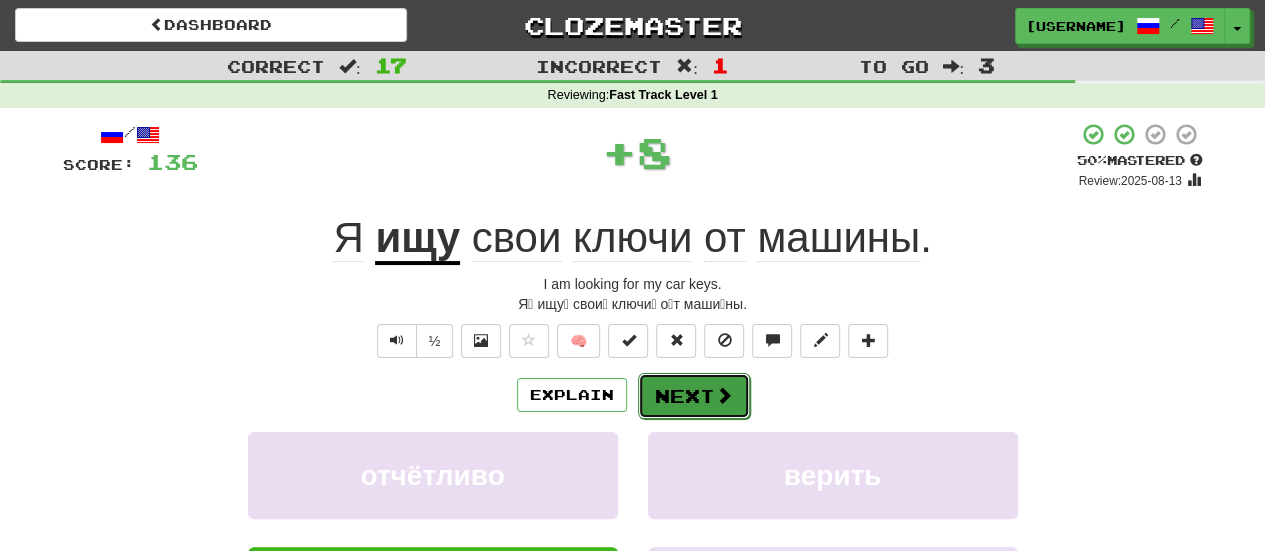 click on "Next" at bounding box center [694, 396] 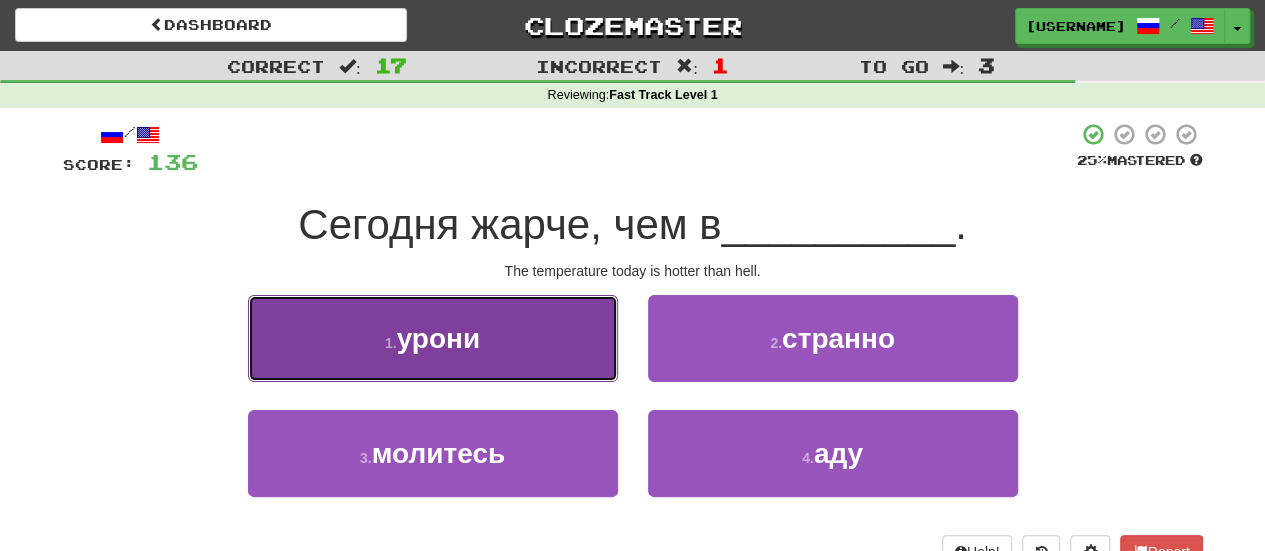 click on "1 .  урони" at bounding box center (433, 338) 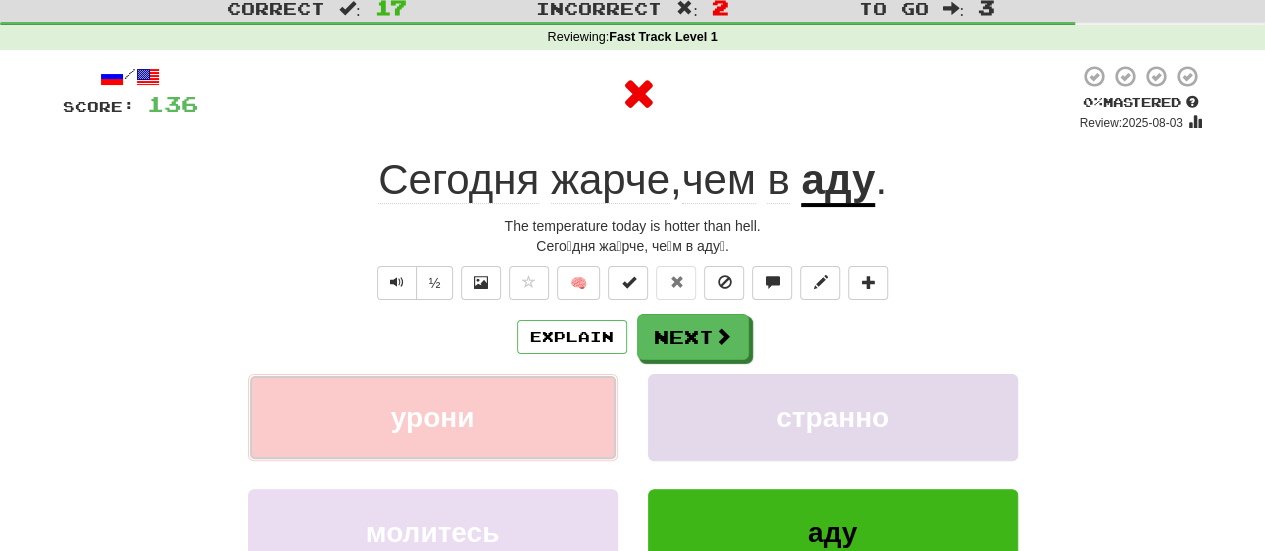 scroll, scrollTop: 100, scrollLeft: 0, axis: vertical 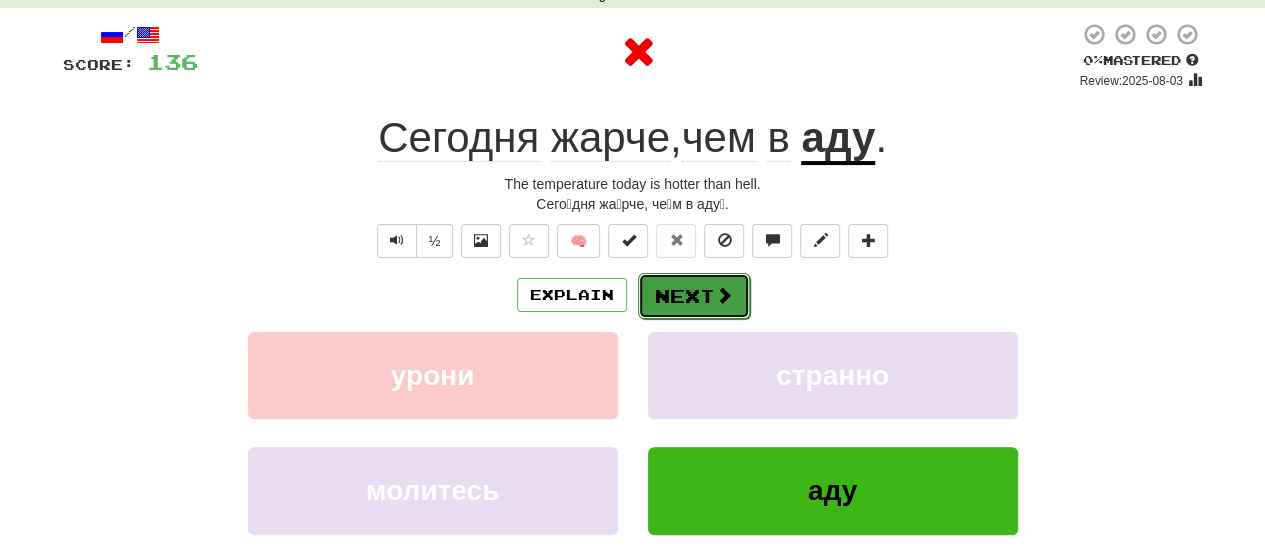 click on "Next" at bounding box center [694, 296] 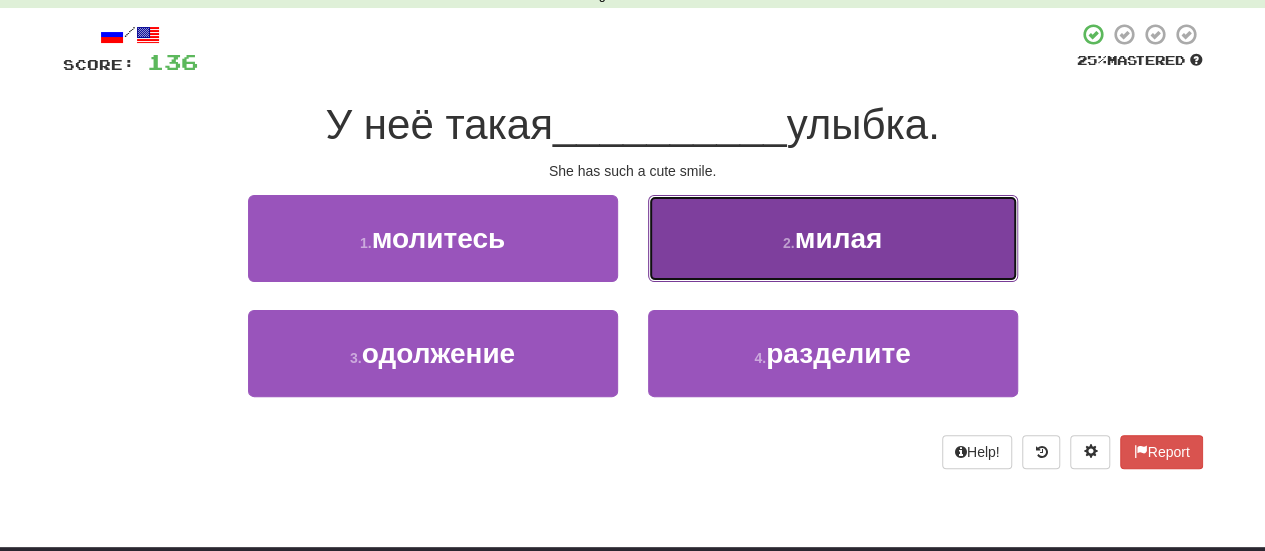 click on "2 .  милая" at bounding box center [833, 238] 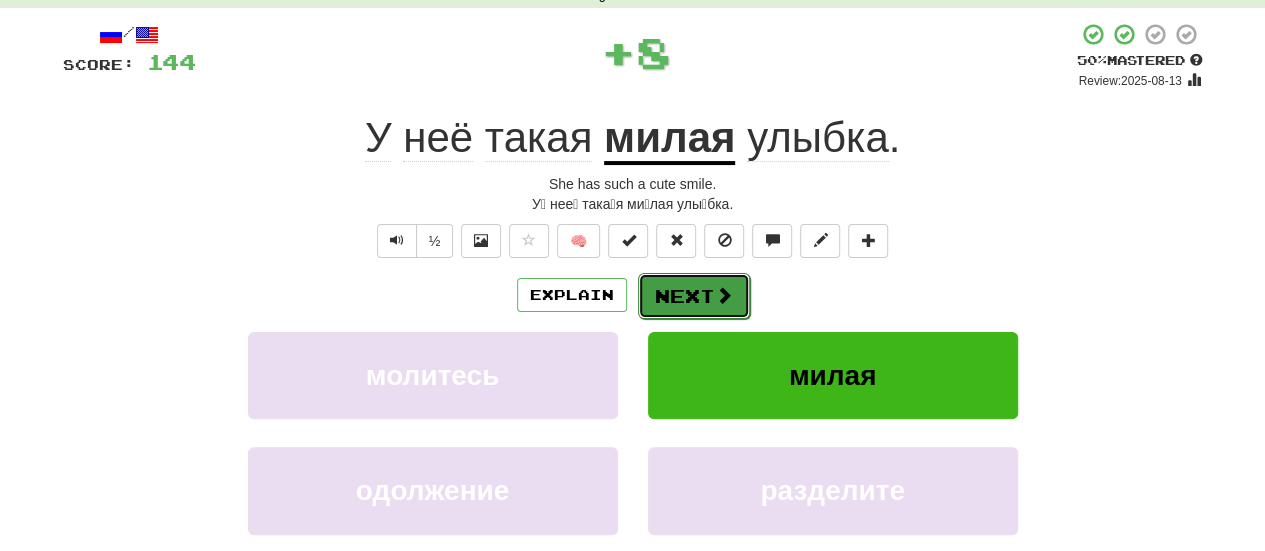 click on "Next" at bounding box center (694, 296) 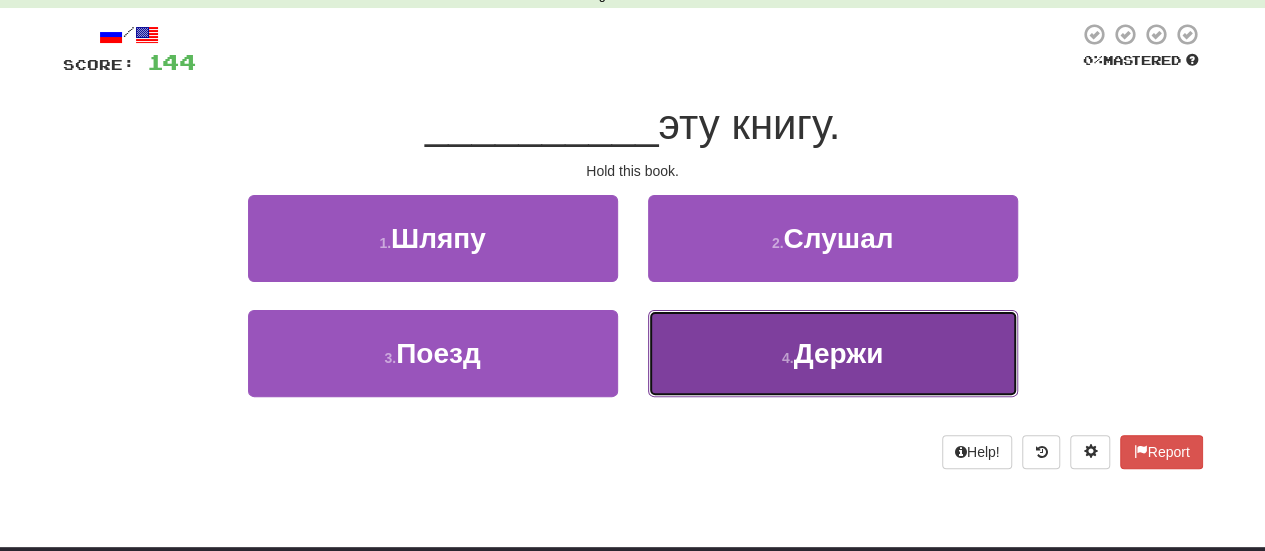 click on "Держи" at bounding box center [839, 353] 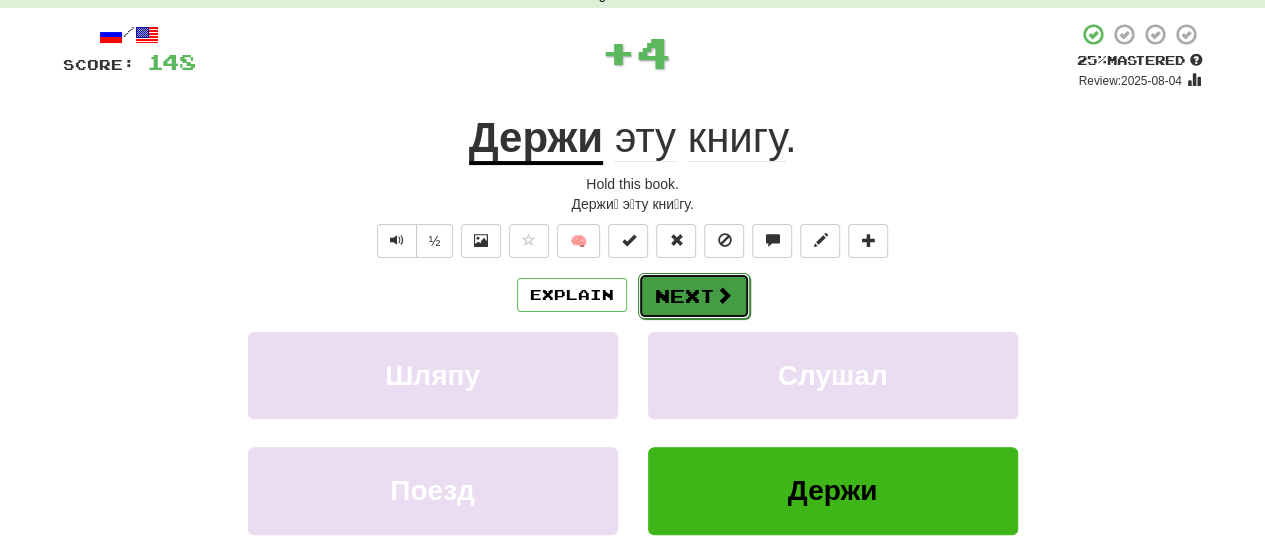 click on "Next" at bounding box center [694, 296] 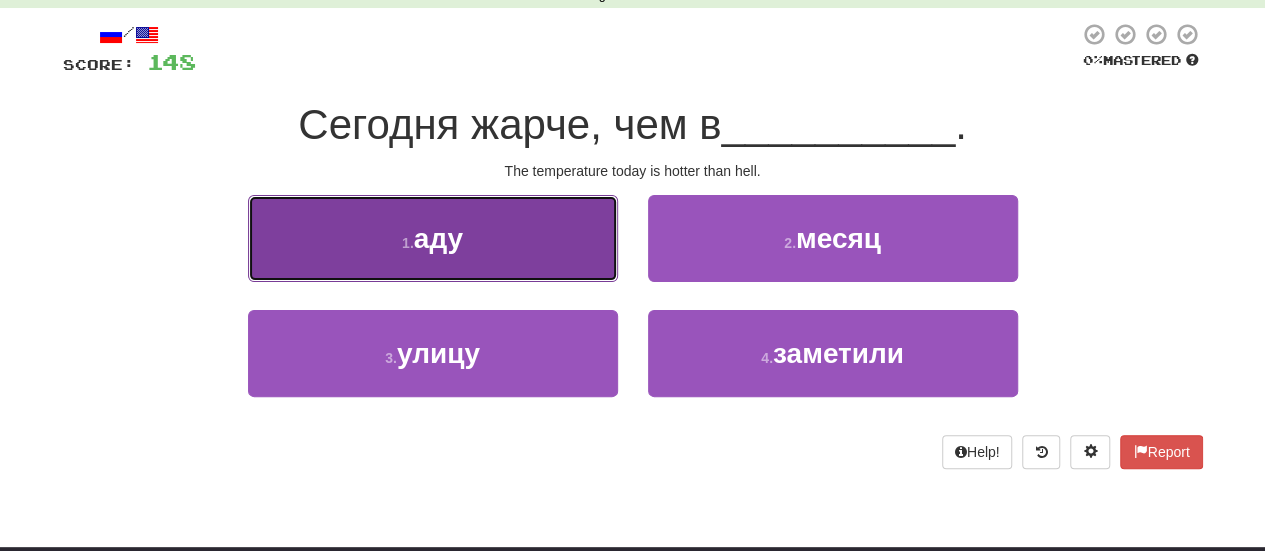 click on "1 .  аду" at bounding box center (433, 238) 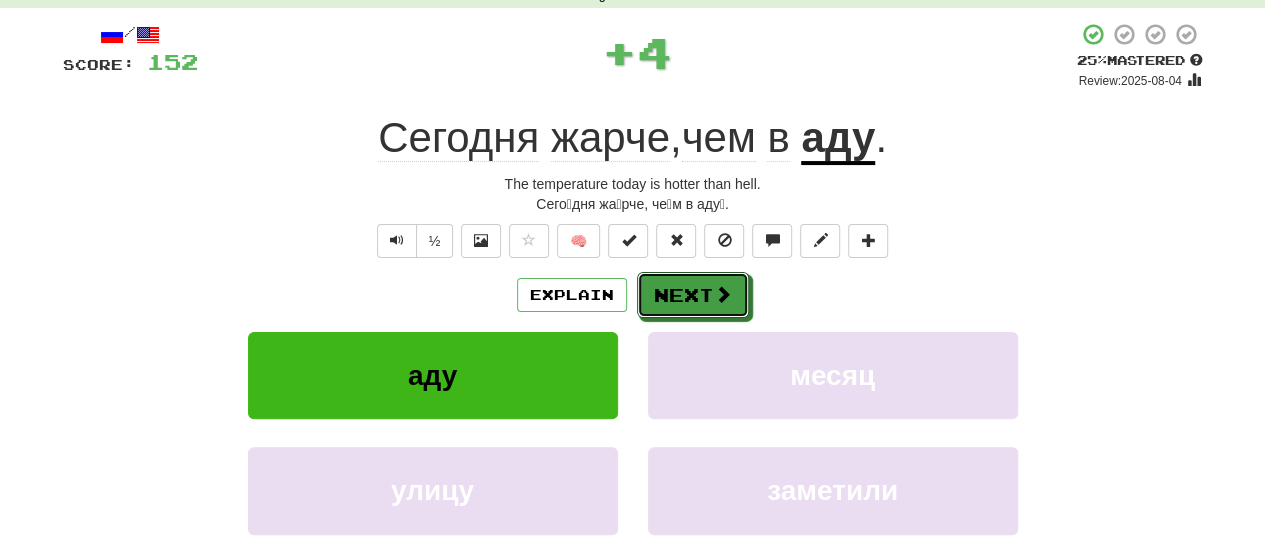 click on "Next" at bounding box center (693, 295) 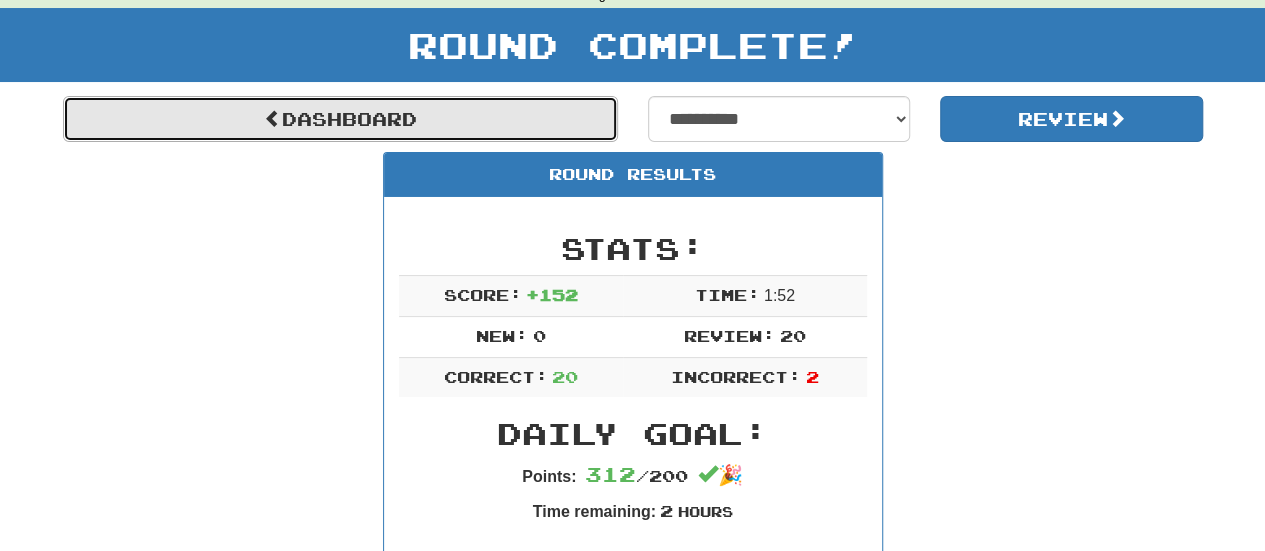 click on "Dashboard" at bounding box center (340, 119) 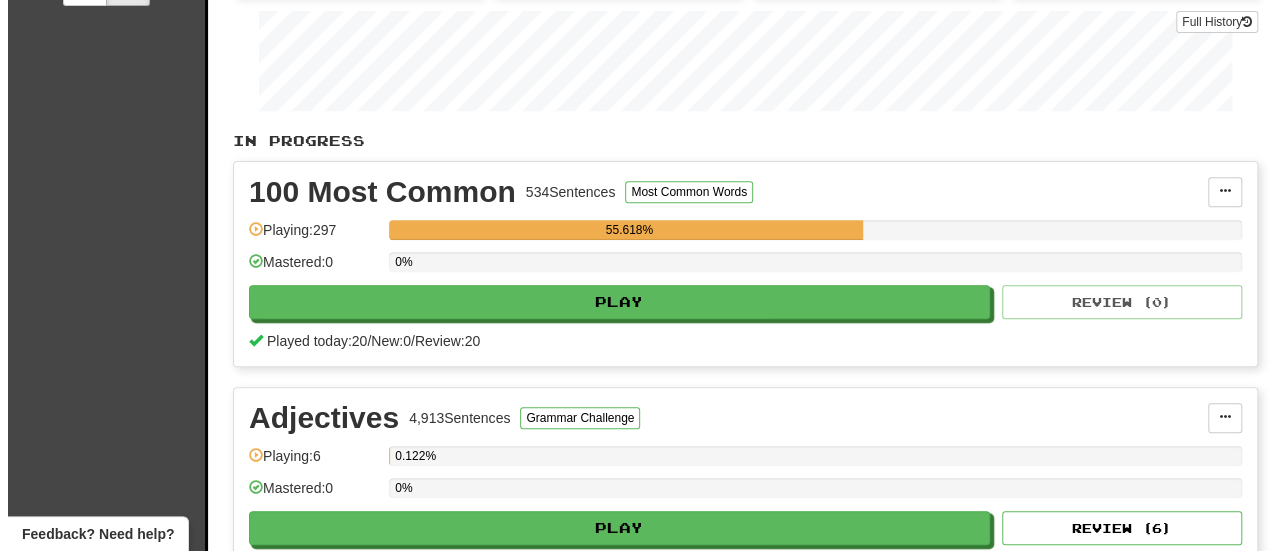 scroll, scrollTop: 200, scrollLeft: 0, axis: vertical 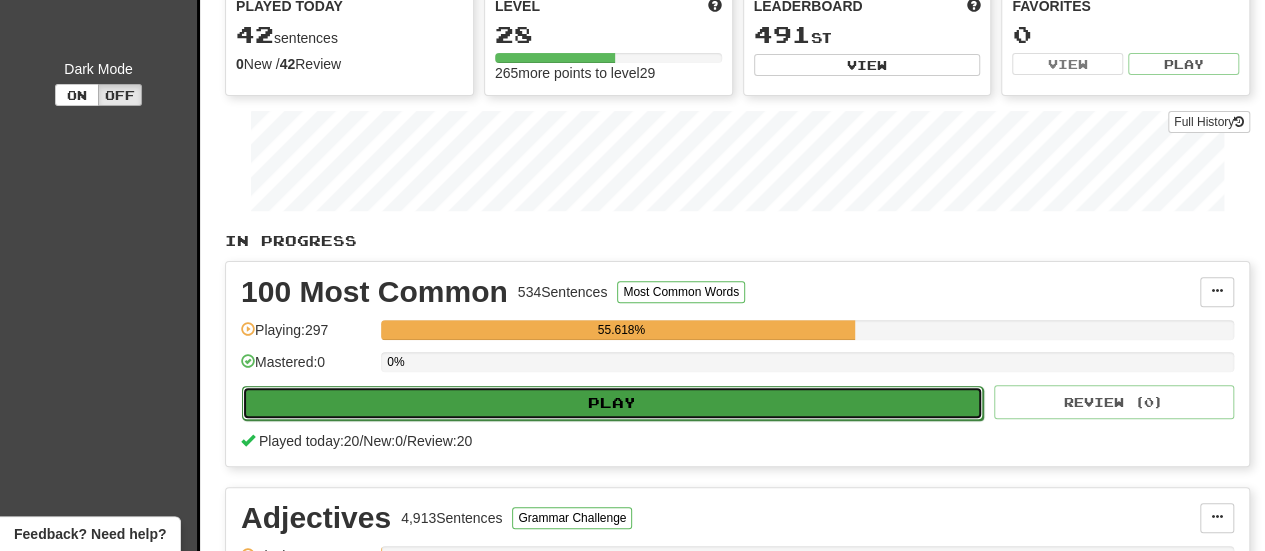 click on "Play" at bounding box center (612, 403) 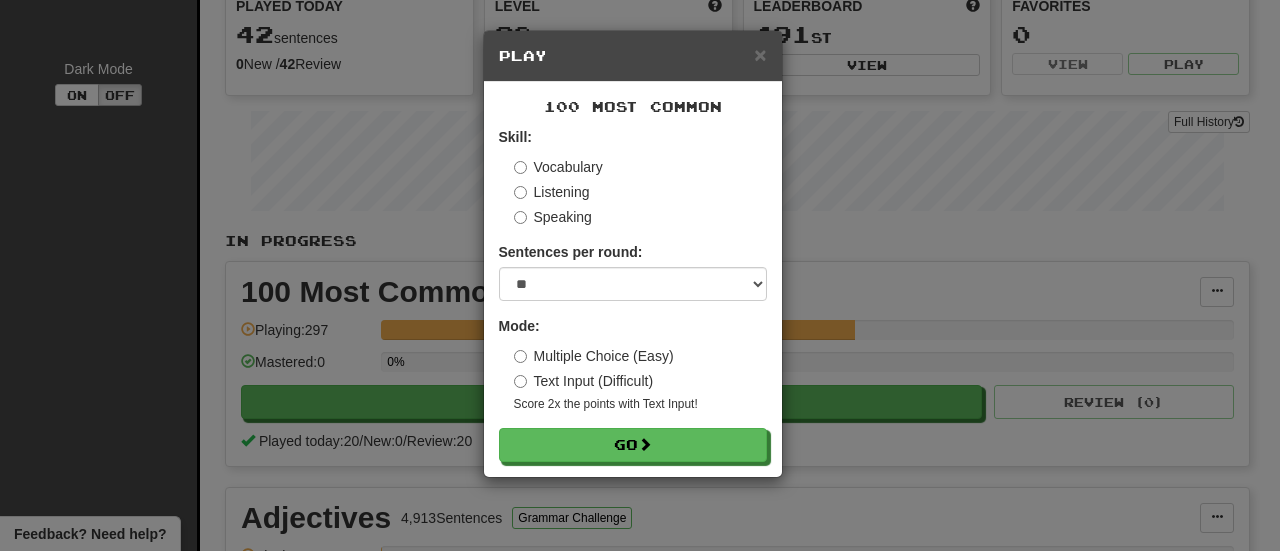 click on "Text Input (Difficult)" at bounding box center [584, 381] 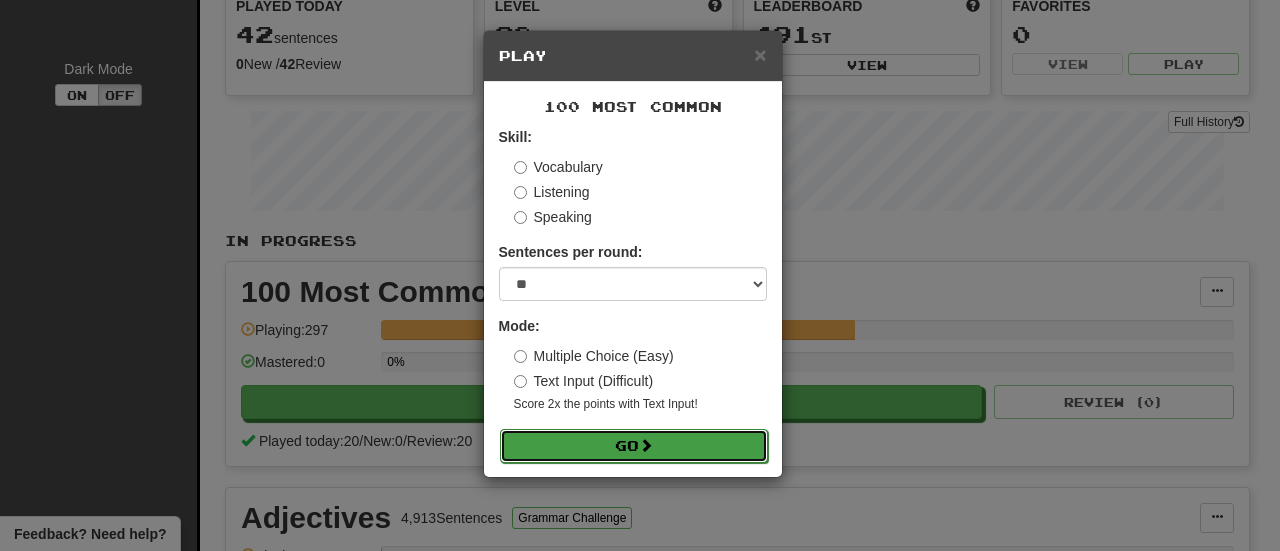 click on "Go" at bounding box center (634, 446) 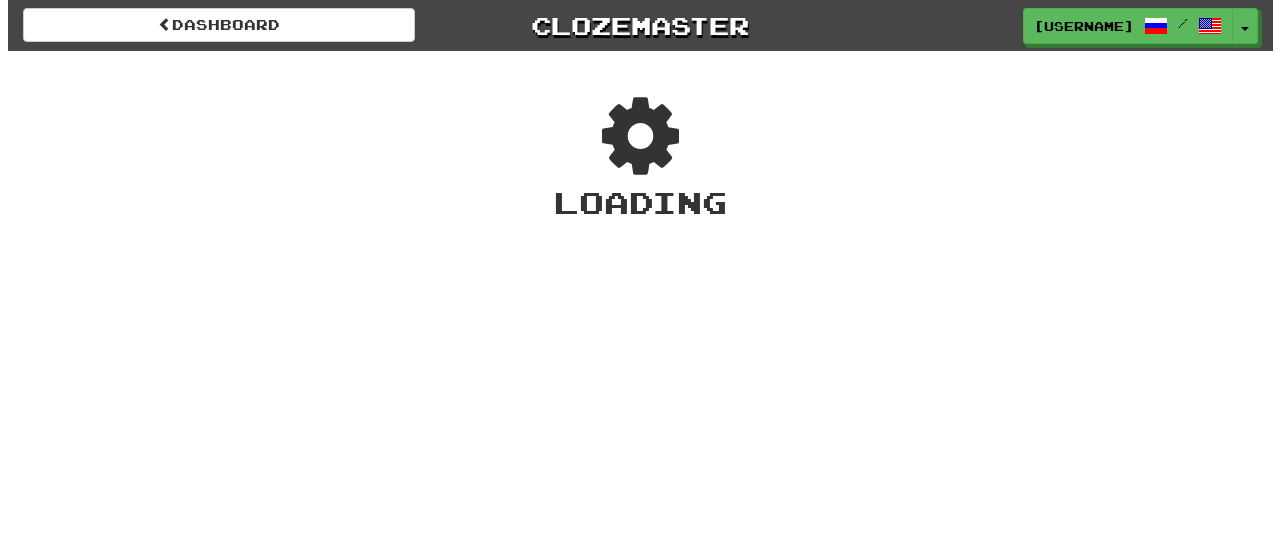 scroll, scrollTop: 0, scrollLeft: 0, axis: both 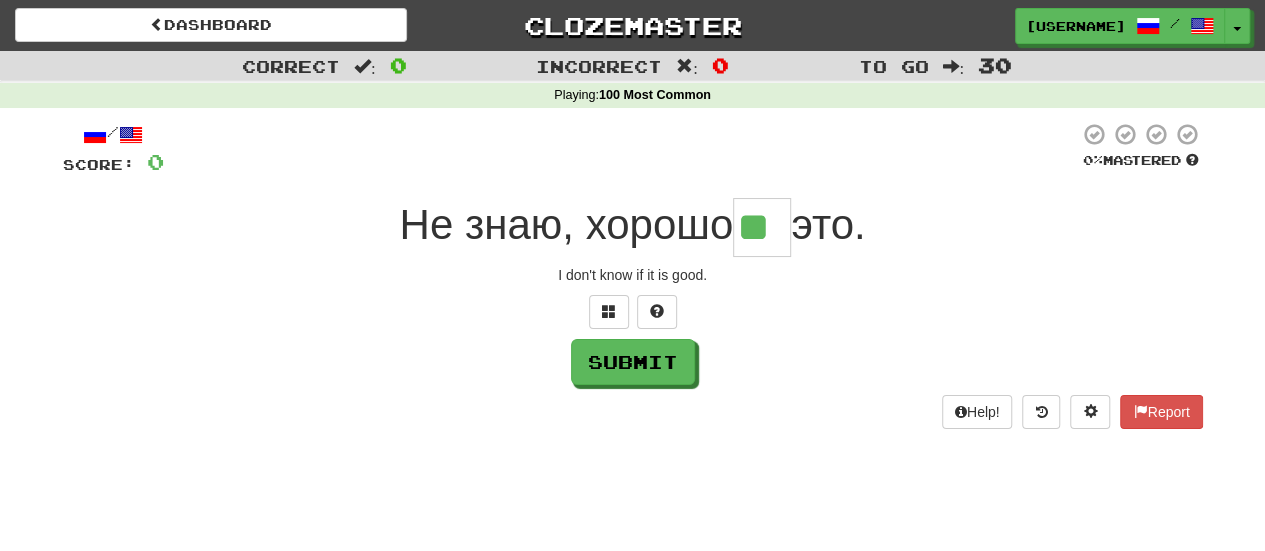 type on "**" 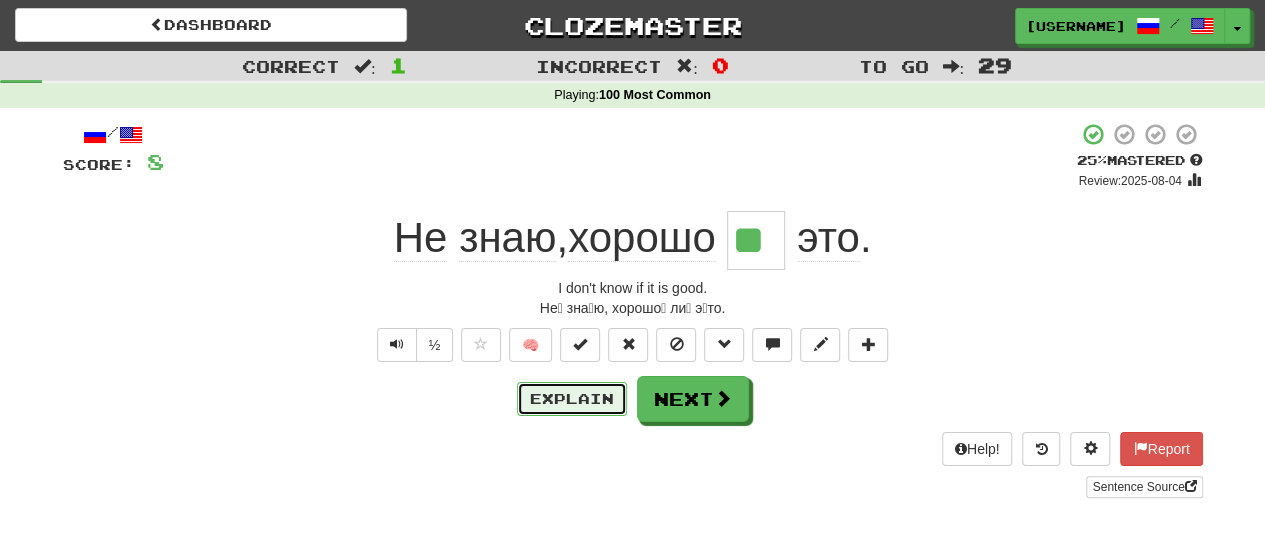 click on "Explain" at bounding box center (572, 399) 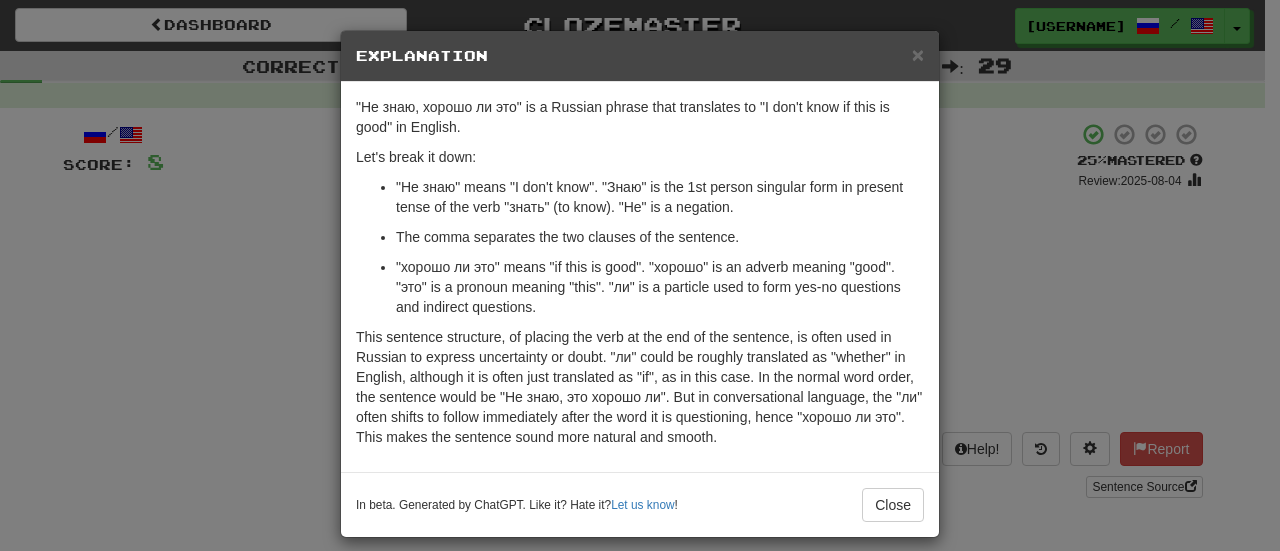 click on "× Explanation "Не знаю, хорошо ли это" is a Russian phrase that translates to "I don't know if this is good" in English.
Let's break it down:
"Не знаю" means "I don't know". "Знаю" is the 1st person singular form in present tense of the verb "знать" (to know). "Не" is a negation.
The comma separates the two clauses of the sentence.
"хорошо ли это" means "if this is good". "хорошо" is an adverb meaning "good". "это" is a pronoun meaning "this". "ли" is a particle used to form yes-no questions and indirect questions.
In beta. Generated by ChatGPT. Like it? Hate it?  Let us know ! Close" at bounding box center (640, 275) 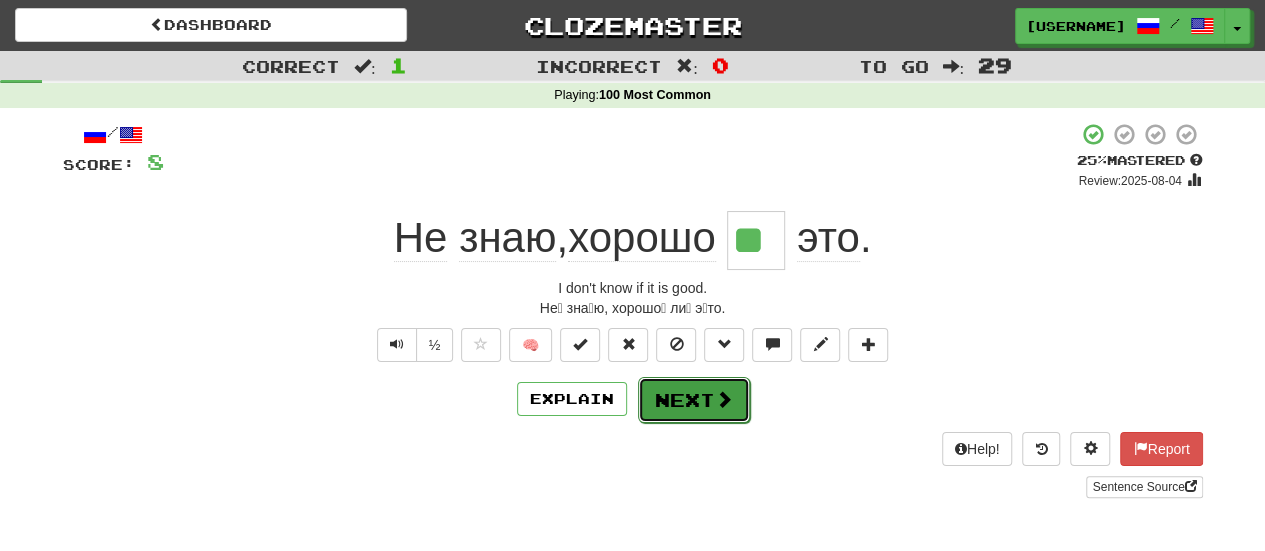 click on "Next" at bounding box center [694, 400] 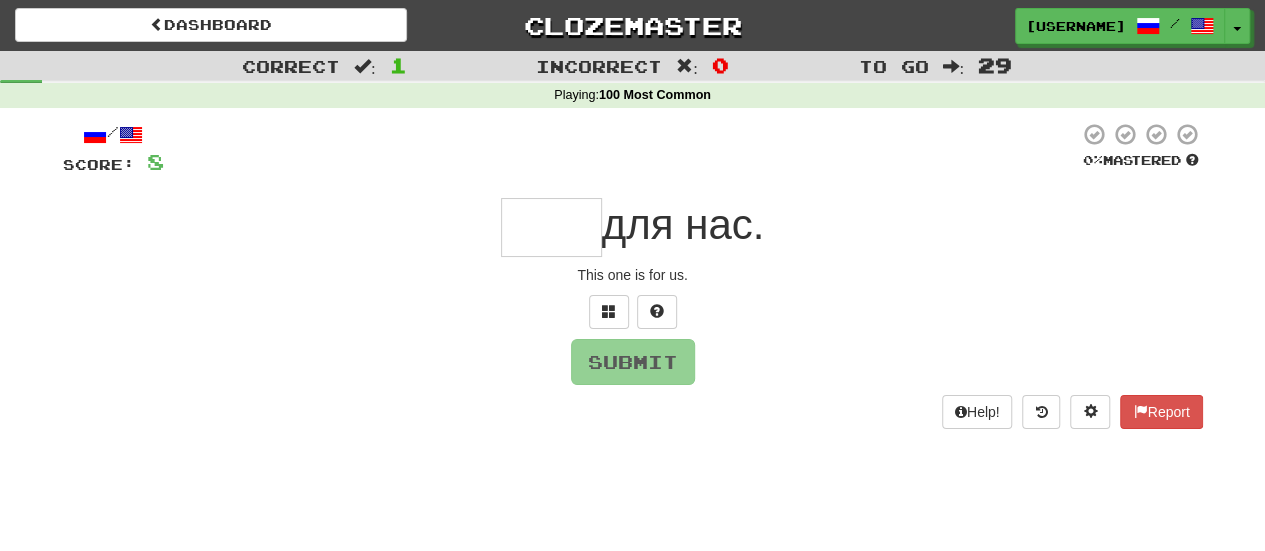 type on "*" 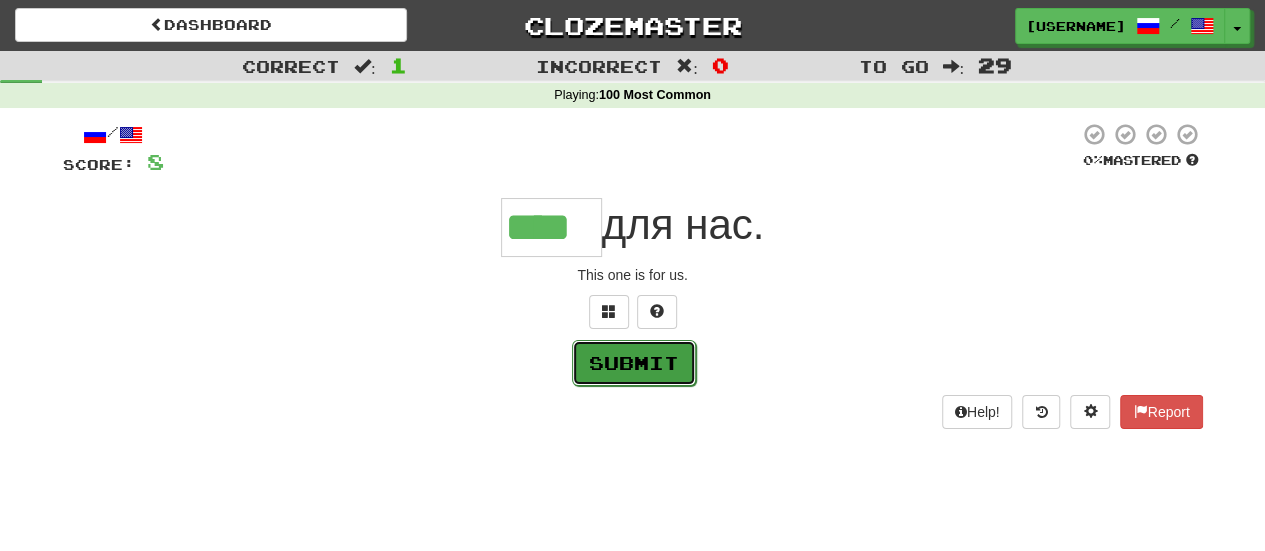 click on "Submit" at bounding box center (634, 363) 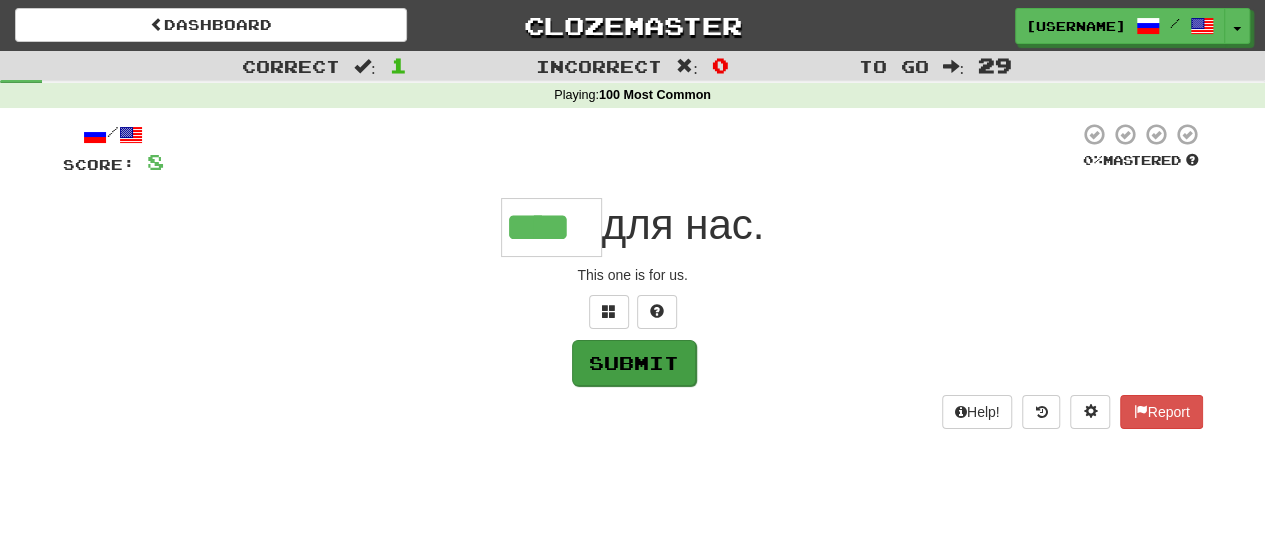 type on "****" 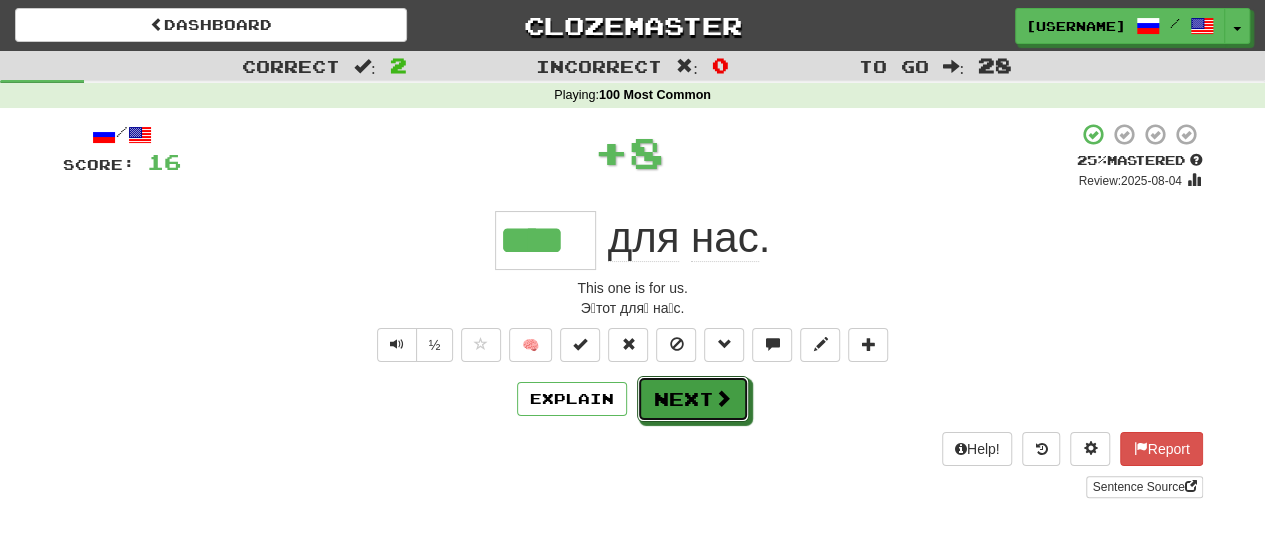 click on "Next" at bounding box center (693, 399) 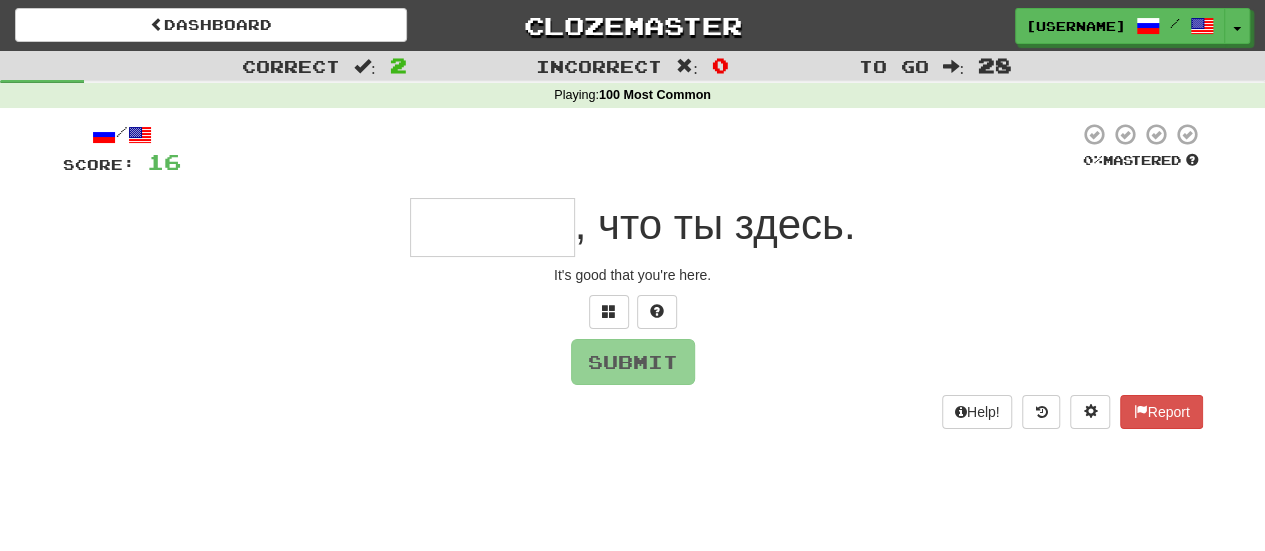 type on "*" 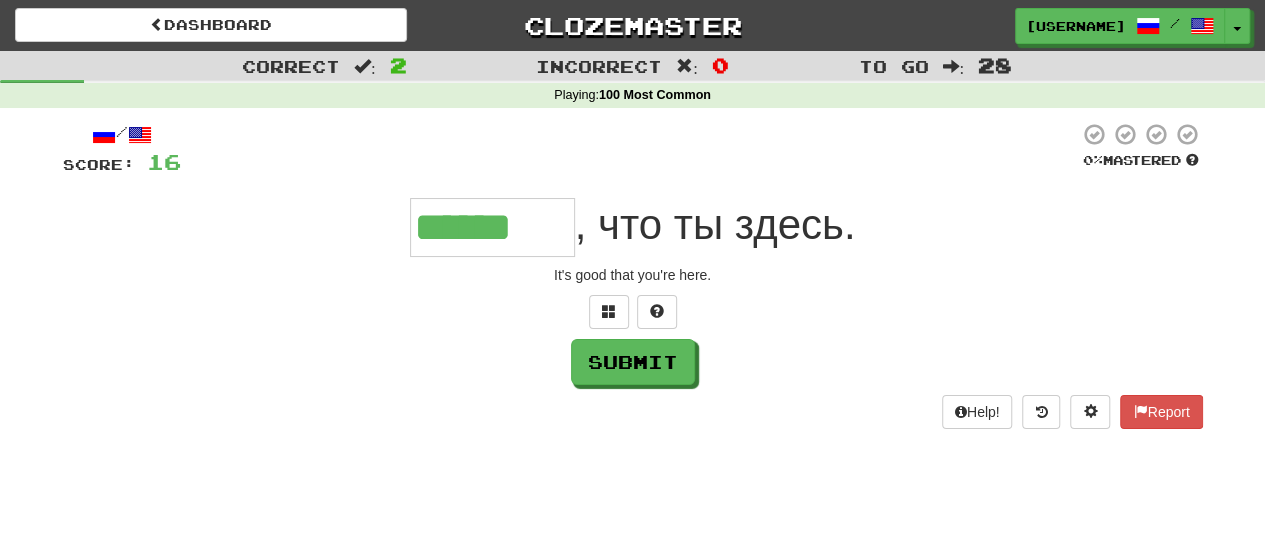 type on "******" 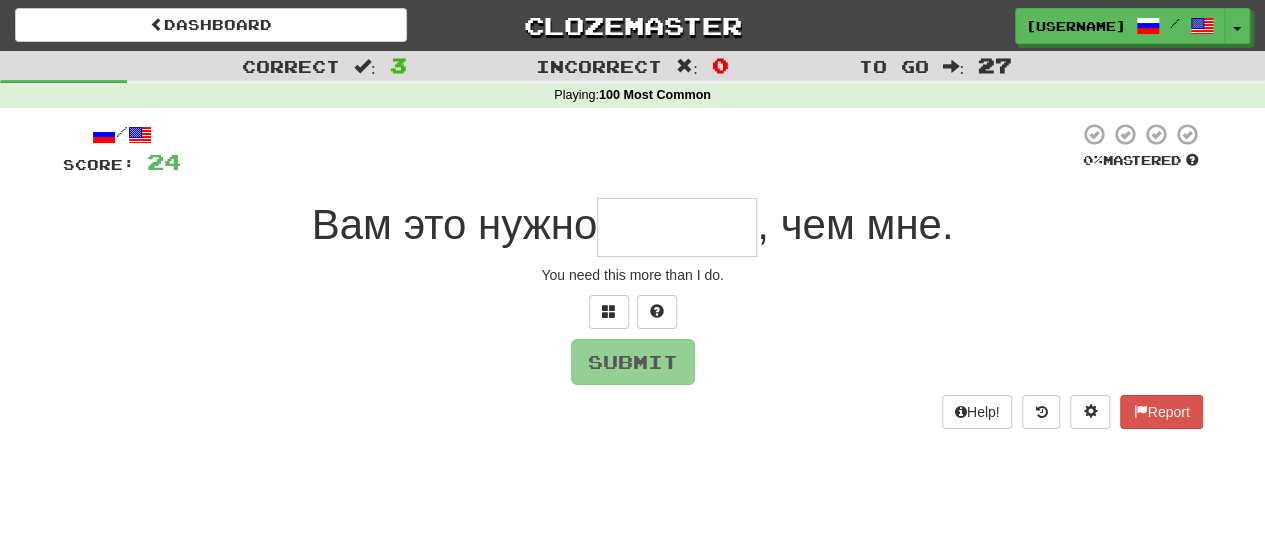 type on "*" 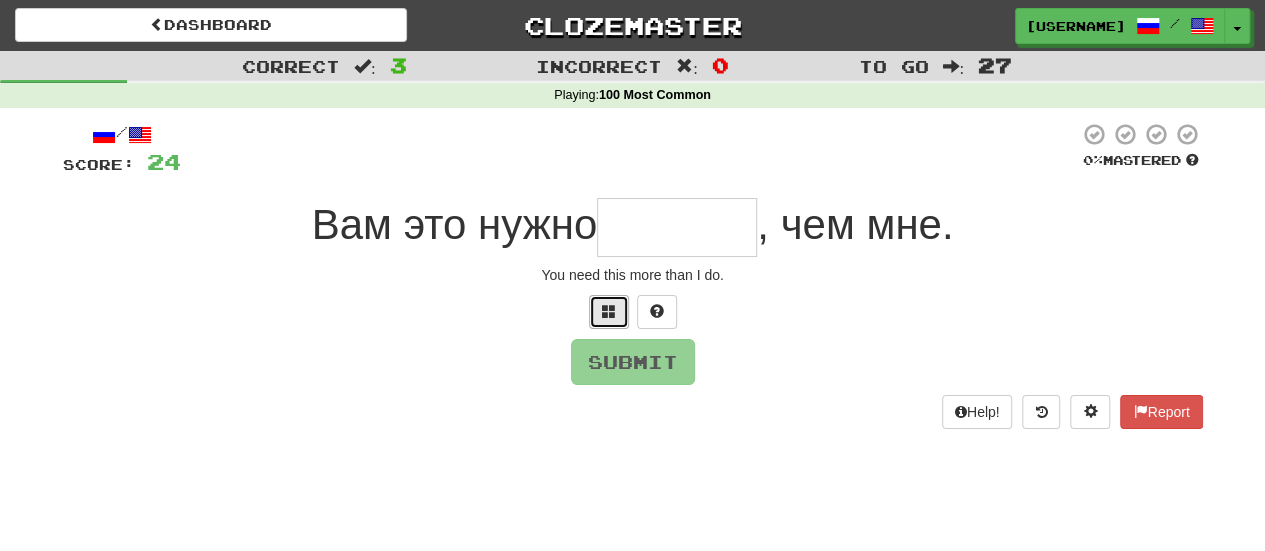 click at bounding box center (609, 312) 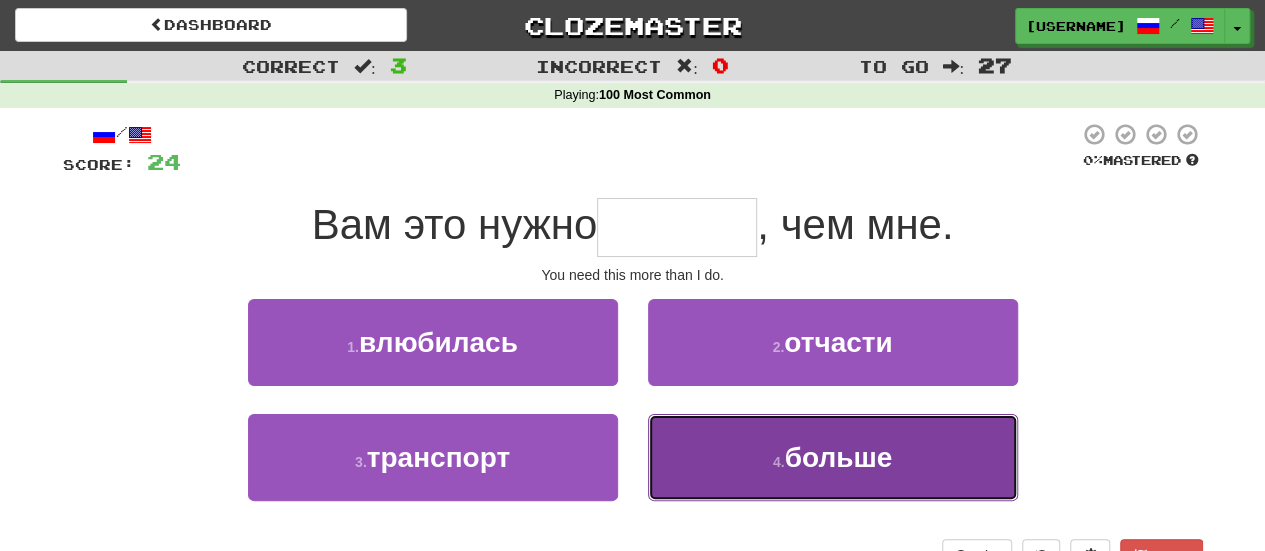 click on "4 .  больше" at bounding box center [833, 457] 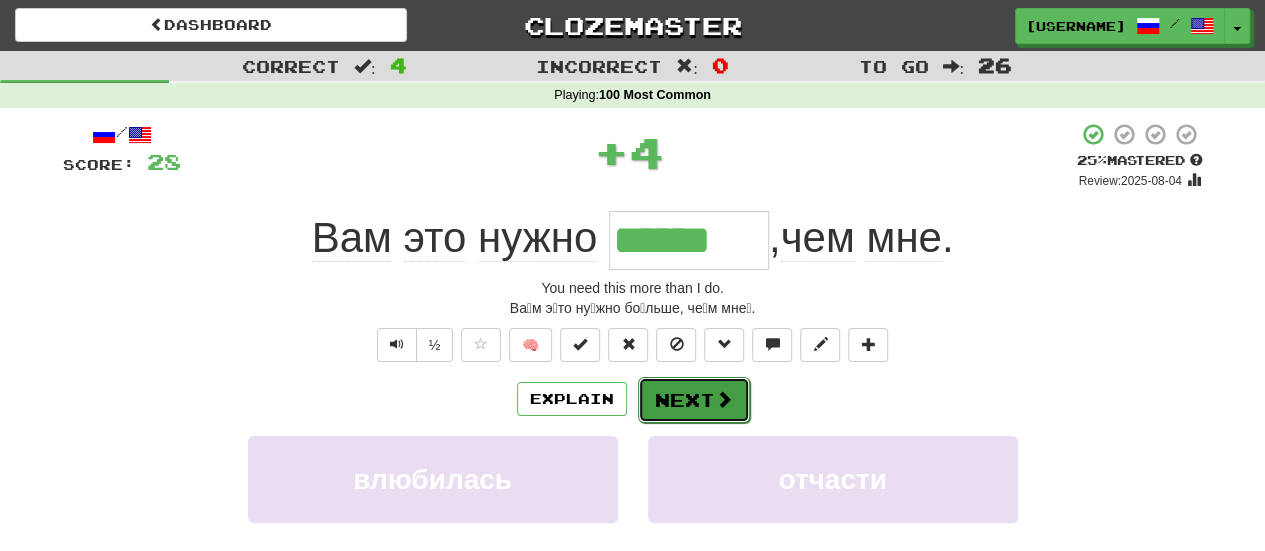click on "Next" at bounding box center [694, 400] 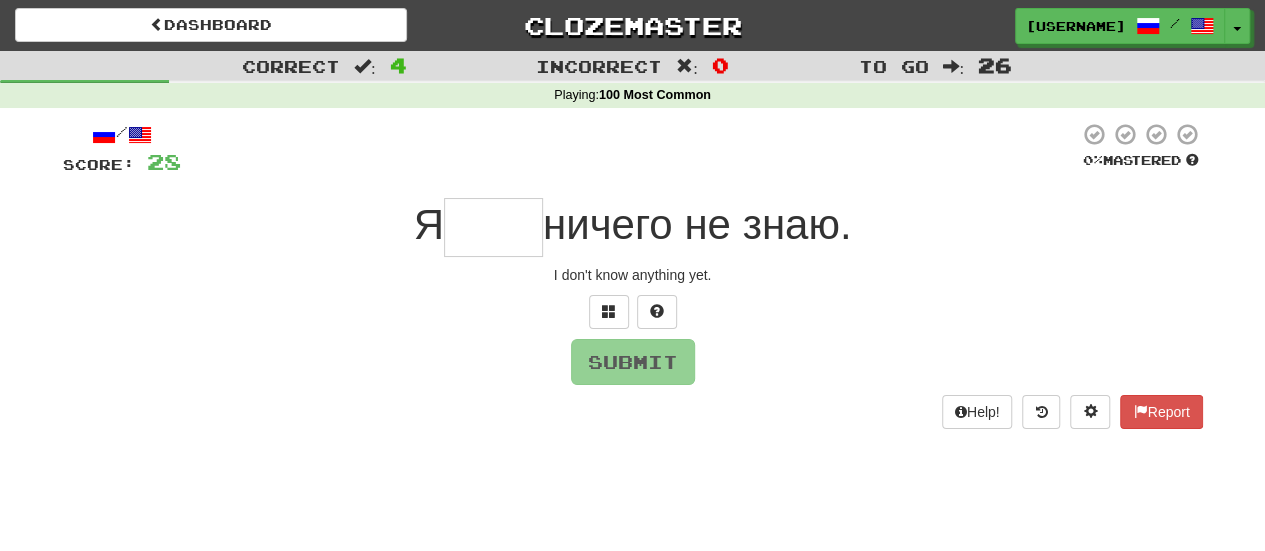type on "*" 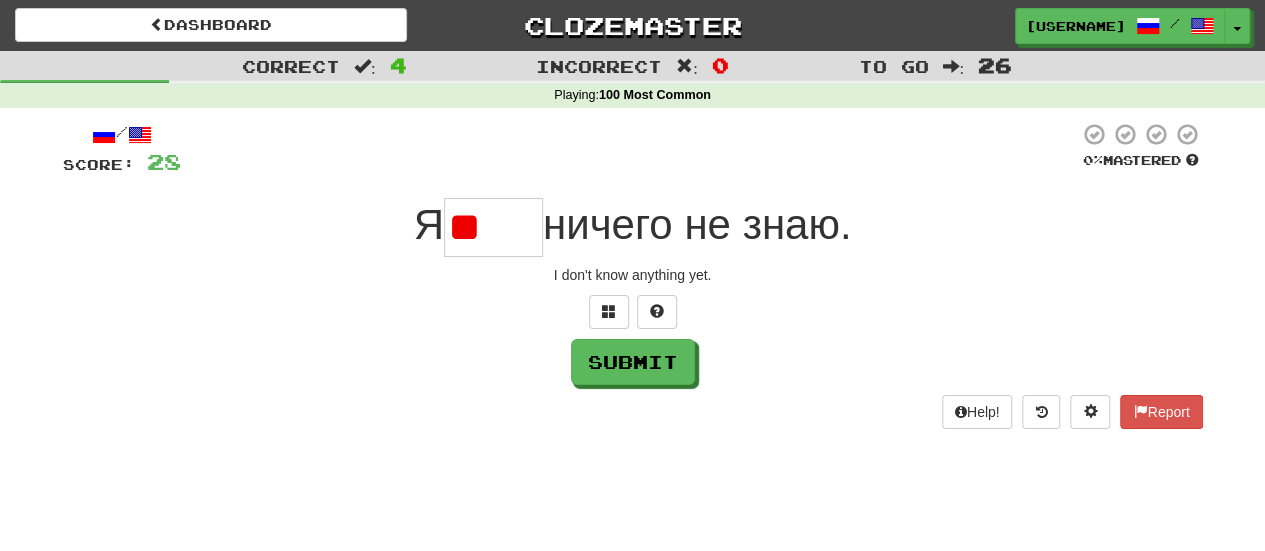 type on "*" 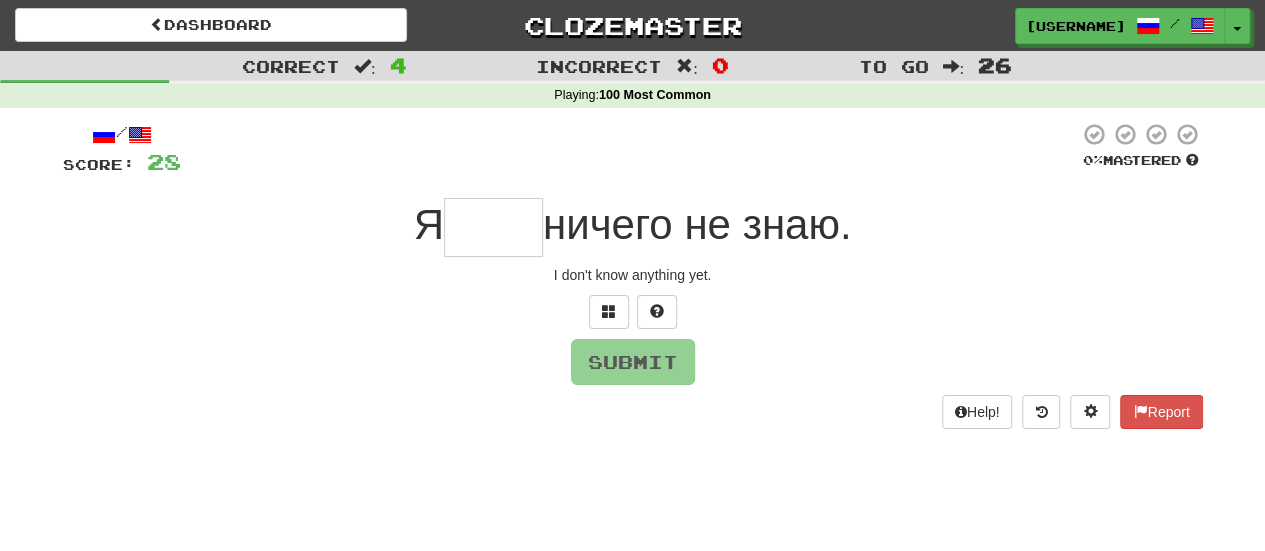type on "*" 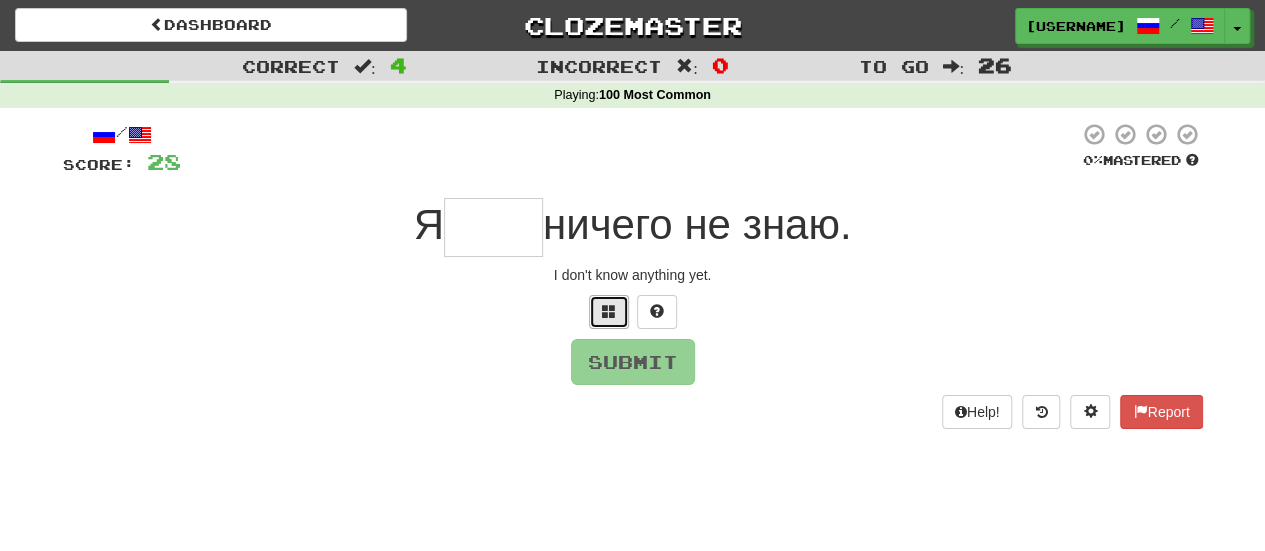click at bounding box center (609, 312) 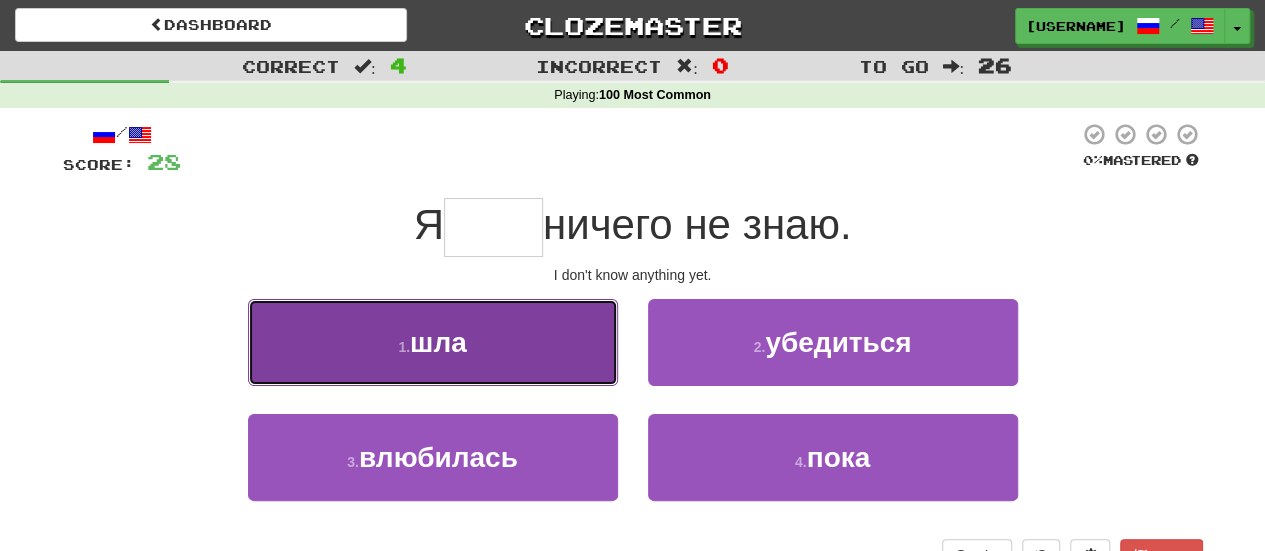 click on "1 .  шла" at bounding box center (433, 342) 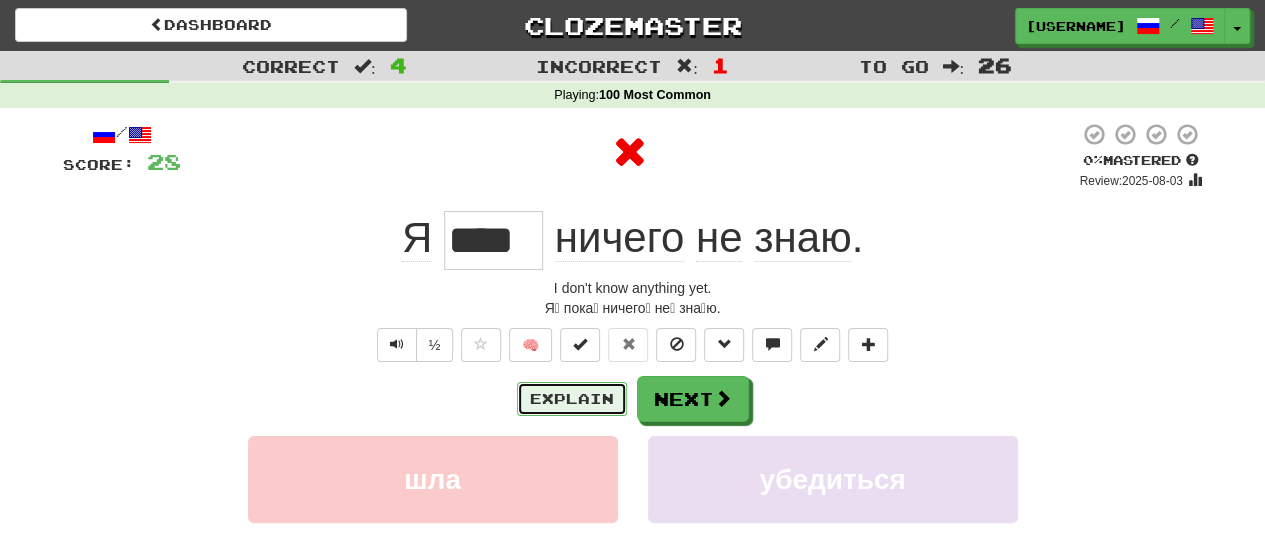 click on "Explain" at bounding box center (572, 399) 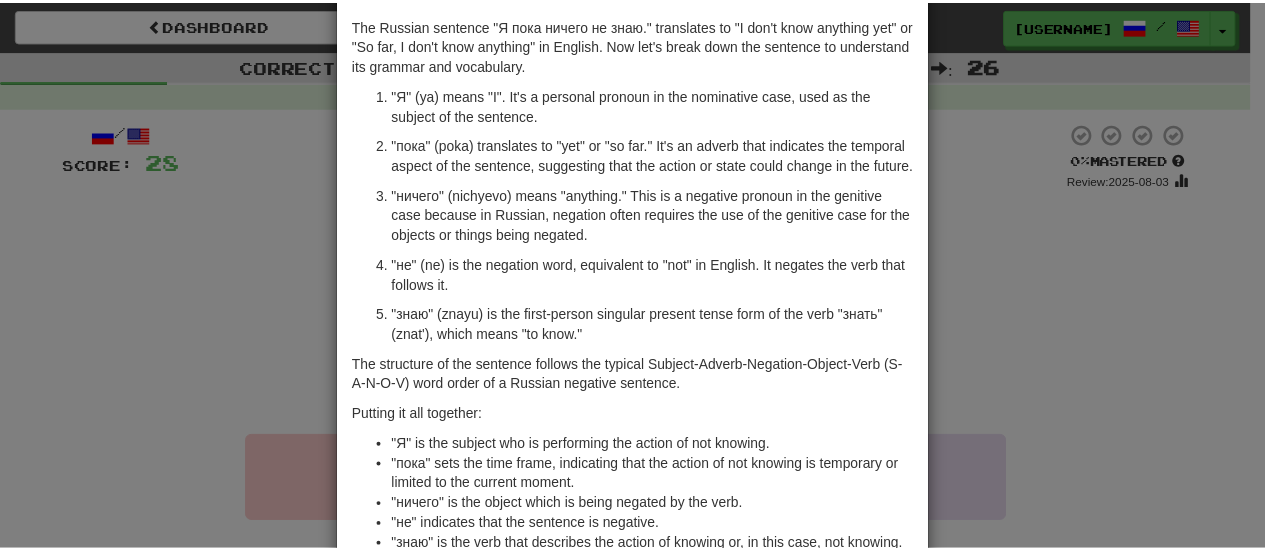 scroll, scrollTop: 0, scrollLeft: 0, axis: both 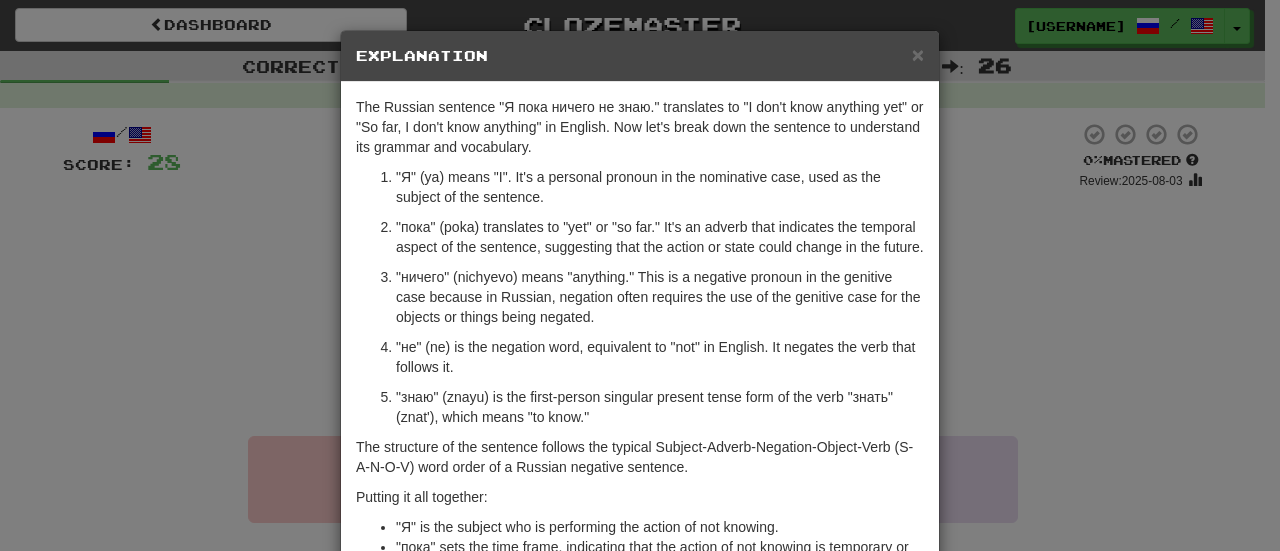 click on "× Explanation The Russian sentence "Я пока ничего не знаю." translates to "I don't know anything yet" or "So far, I don't know anything" in English. Now let's break down the sentence to understand its grammar and vocabulary.
"Я" (ya) means "I". It's a personal pronoun in the nominative case, used as the subject of the sentence.
"пока" (poka) translates to "yet" or "so far." It's an adverb that indicates the temporal aspect of the sentence, suggesting that the action or state could change in the future.
"ничего" (nichyevo) means "anything." This is a negative pronoun in the genitive case because in Russian, negation often requires the use of the genitive case for the objects or things being negated.
"не" (ne) is the negation word, equivalent to "not" in English. It negates the verb that follows it.
"знаю" (znayu) is the first-person singular present tense form of the verb "знать" (znat'), which means "to know."
!" at bounding box center (640, 275) 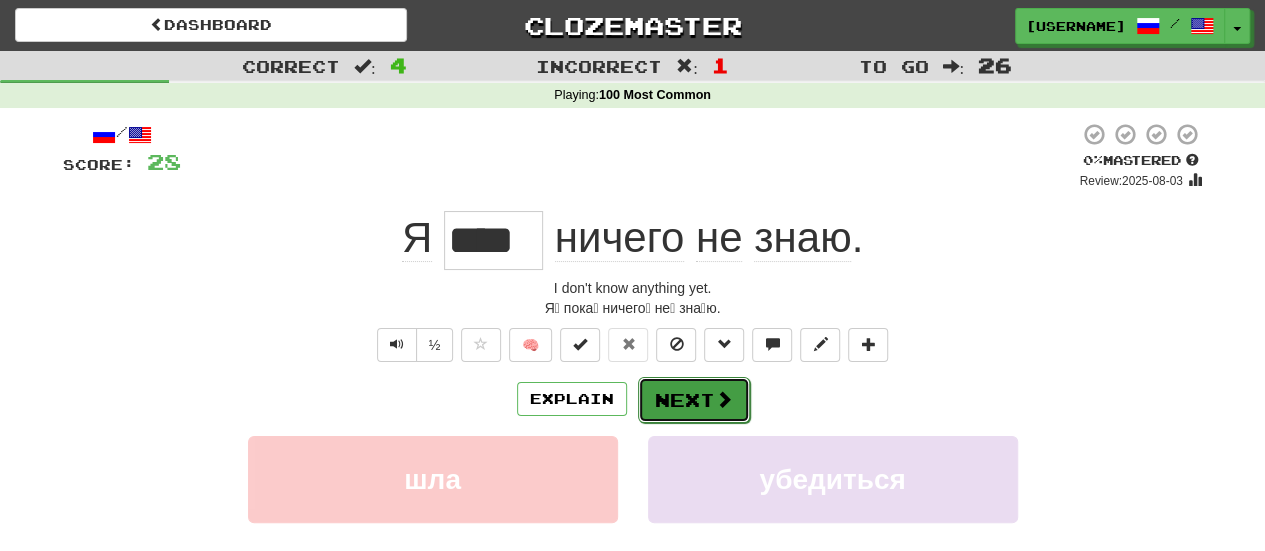 click on "Next" at bounding box center [694, 400] 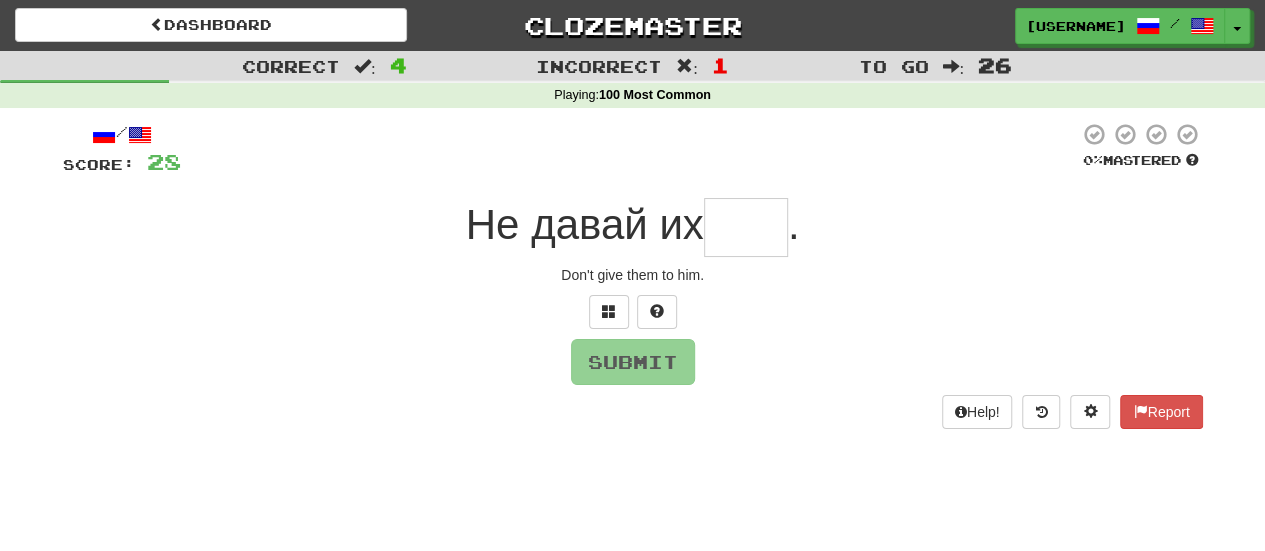 type on "*" 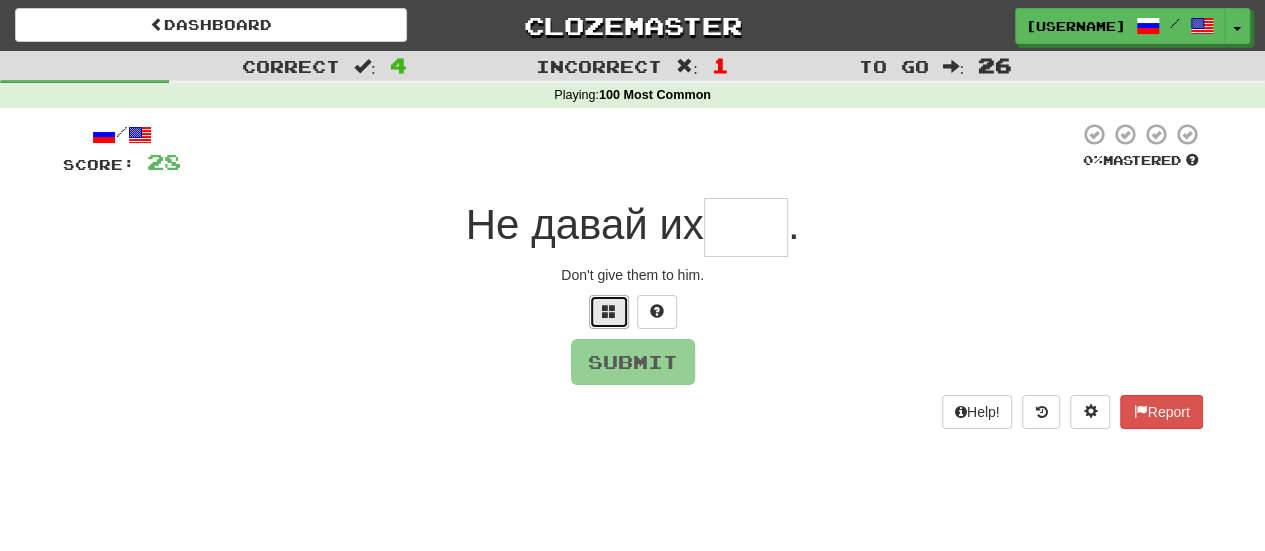 click at bounding box center [609, 312] 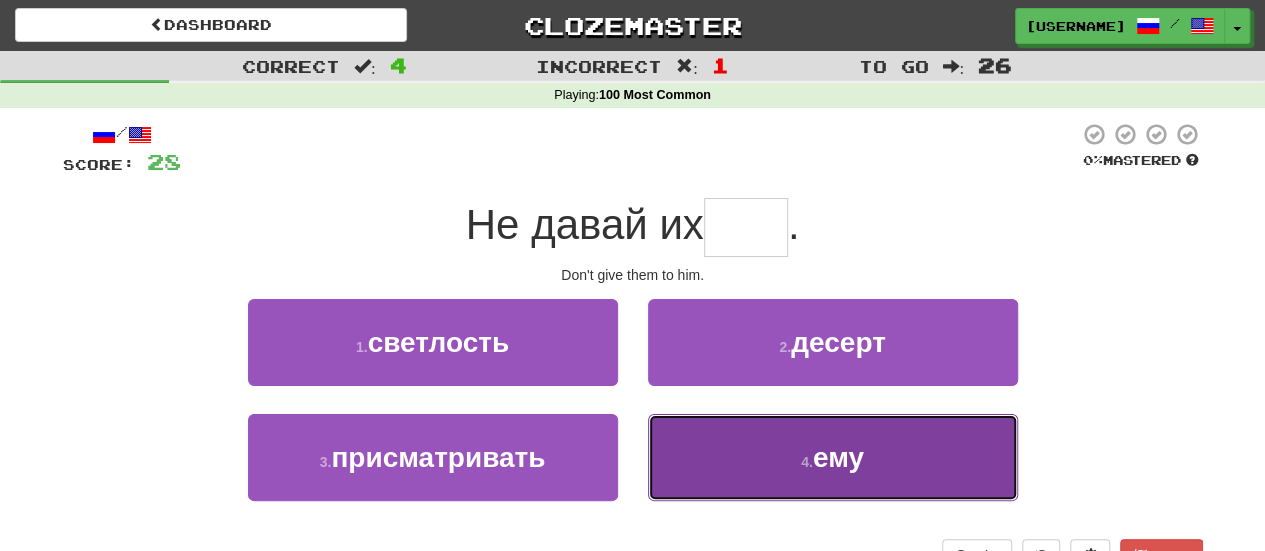 click on "4 .  ему" at bounding box center (833, 457) 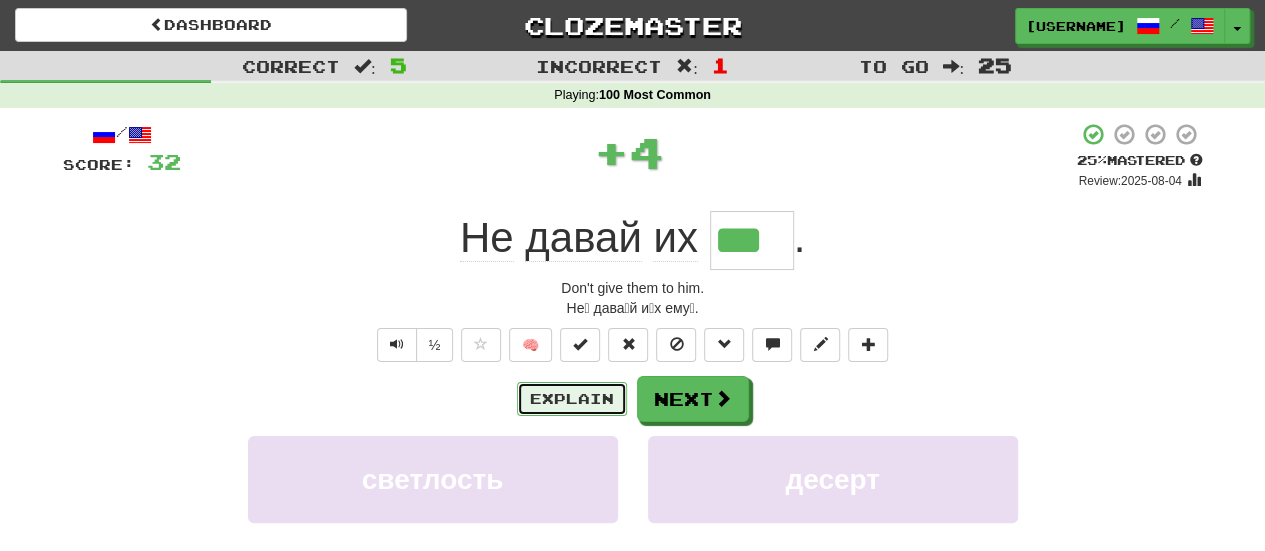 click on "Explain" at bounding box center (572, 399) 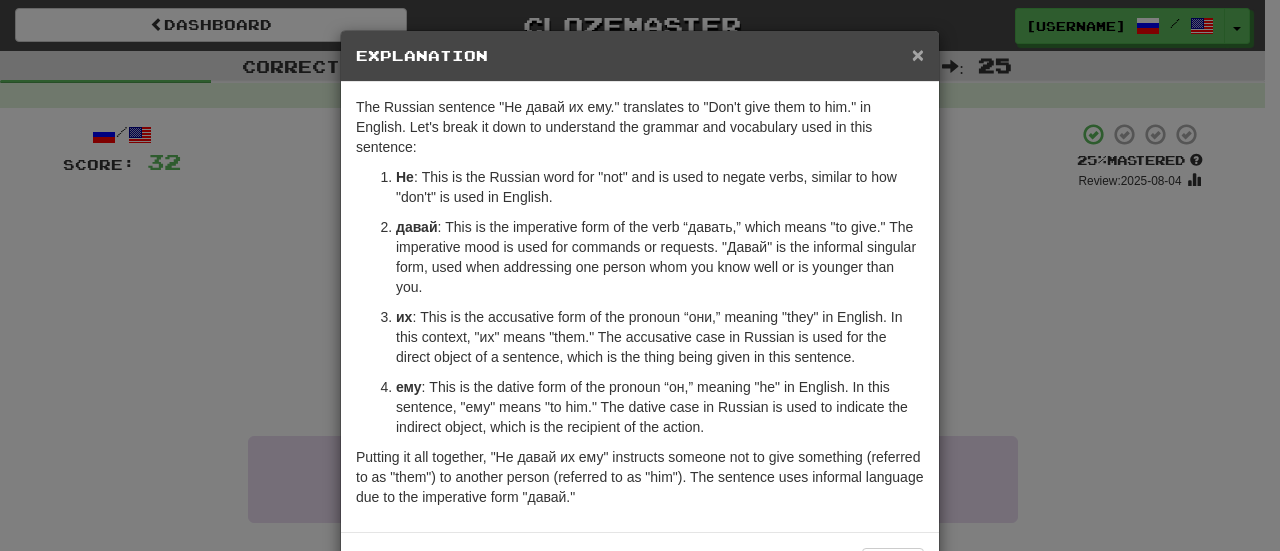 click on "×" at bounding box center [918, 54] 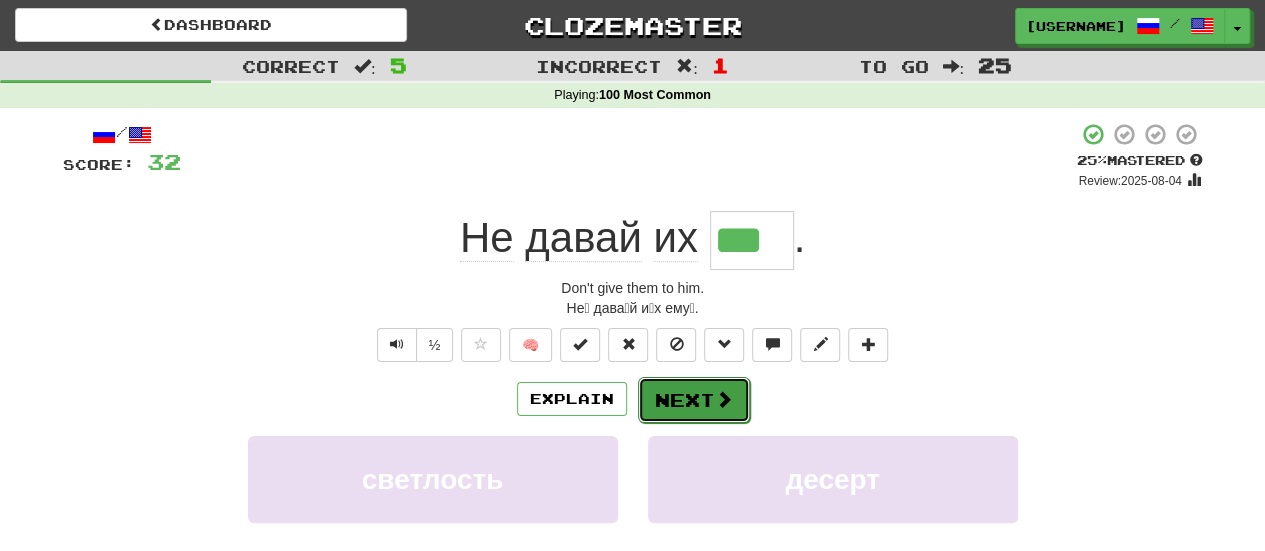 click at bounding box center (724, 399) 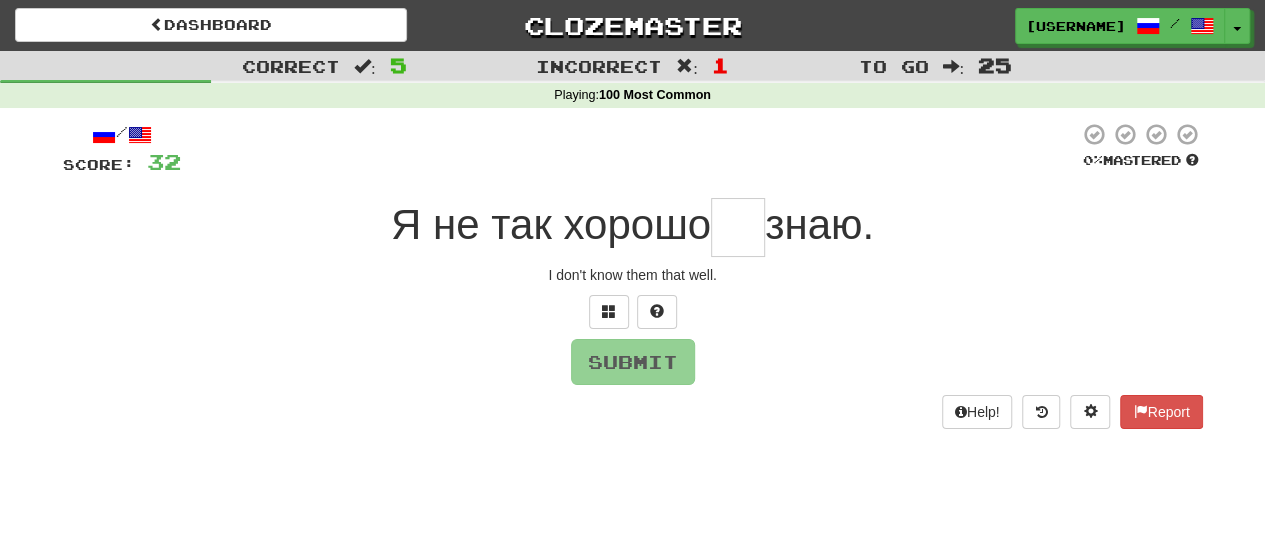 type on "*" 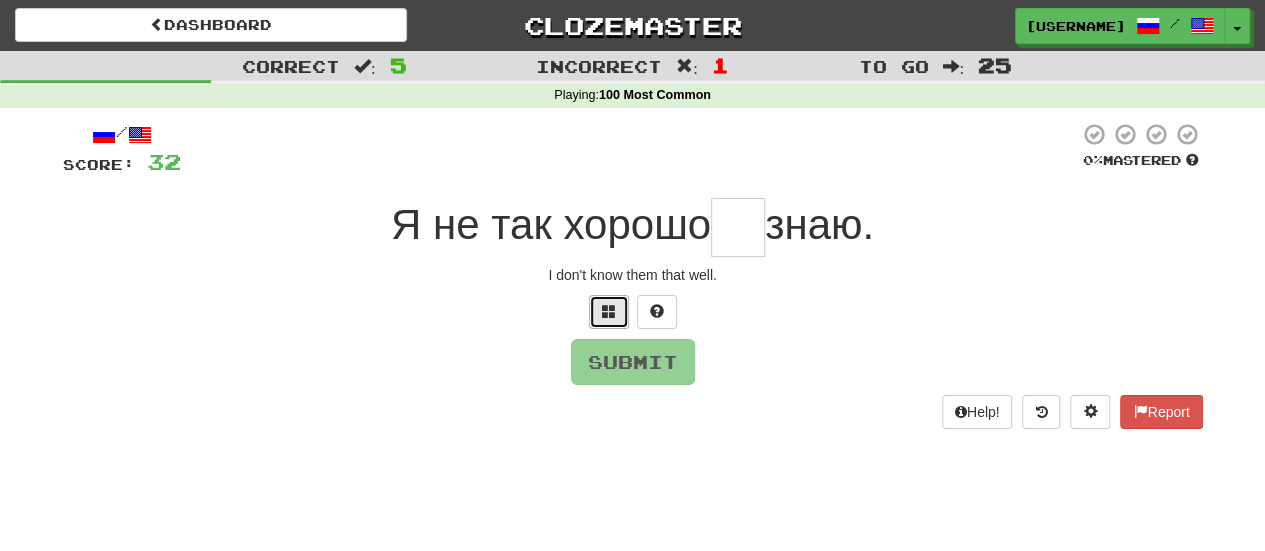 click at bounding box center [609, 311] 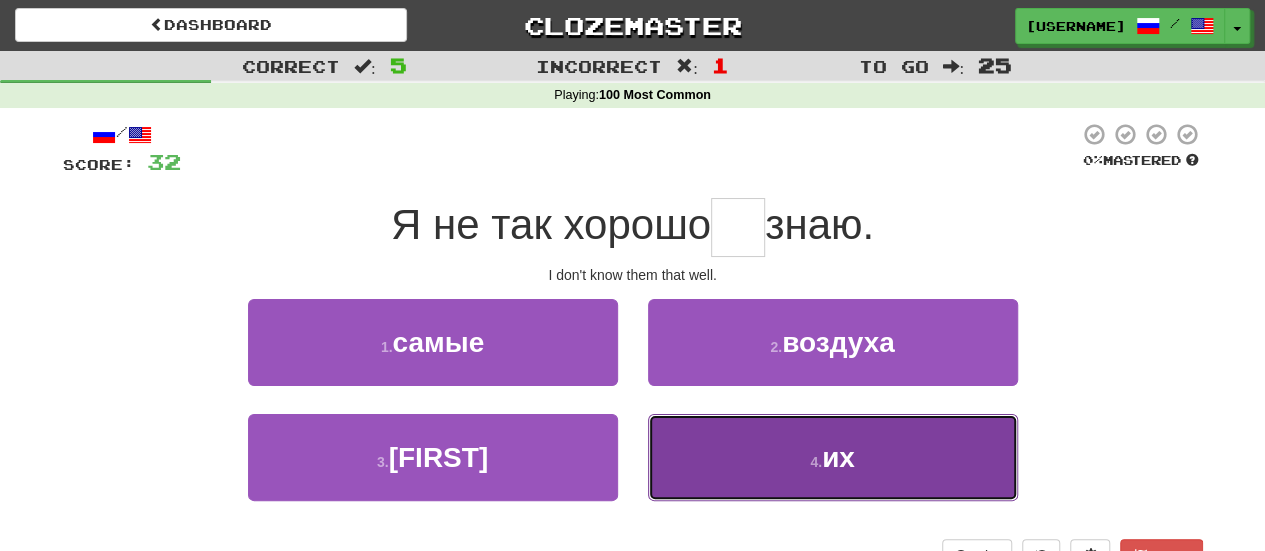 click on "4 .  их" at bounding box center [833, 457] 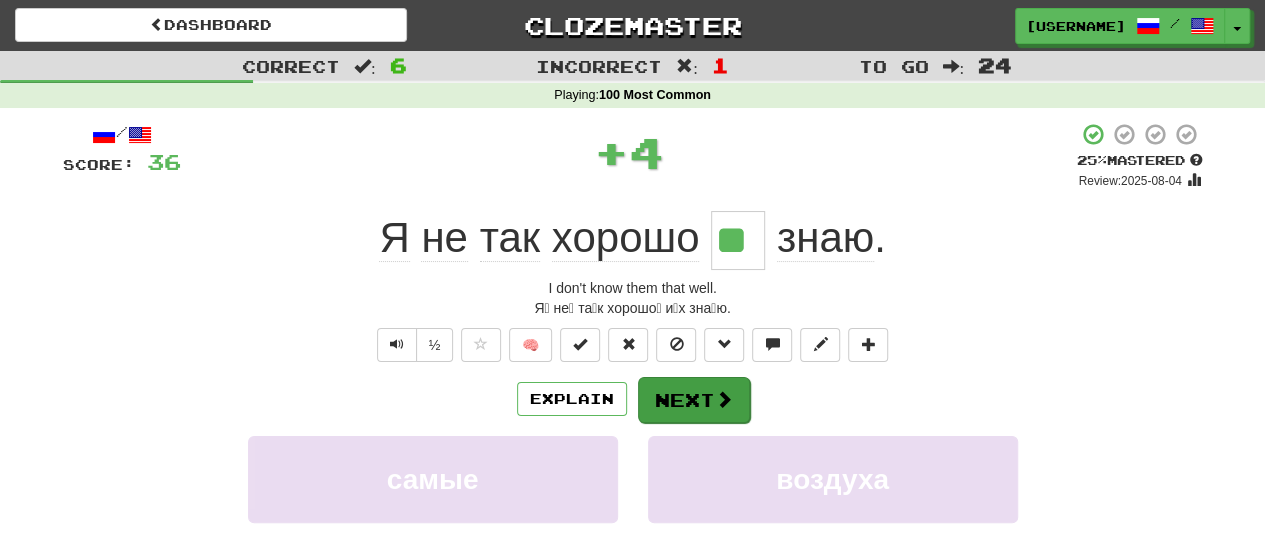 type 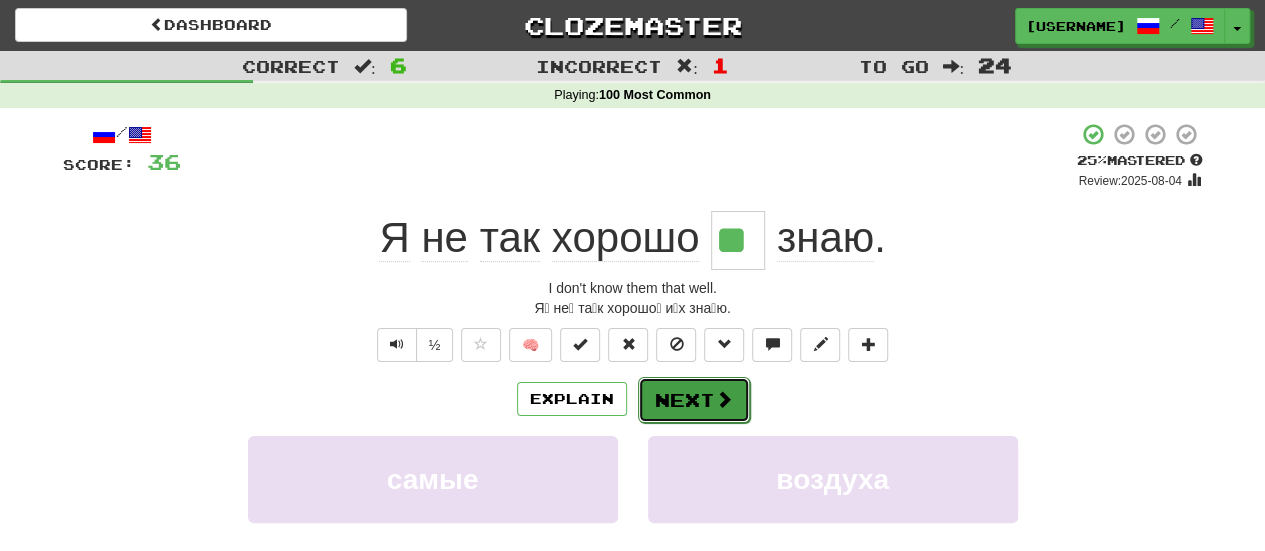 type 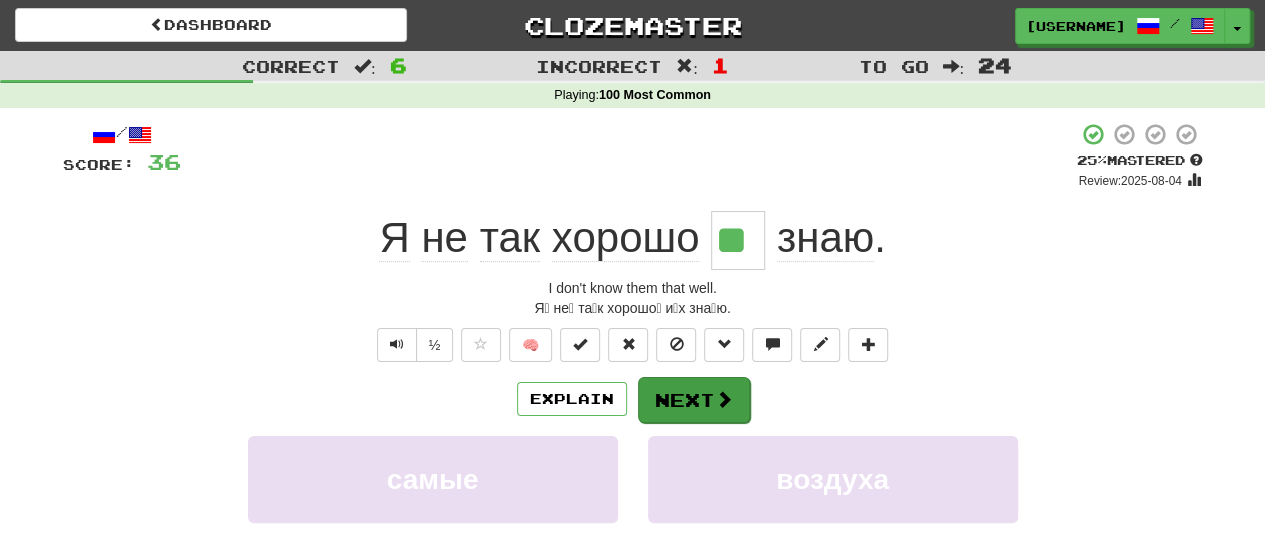 type 